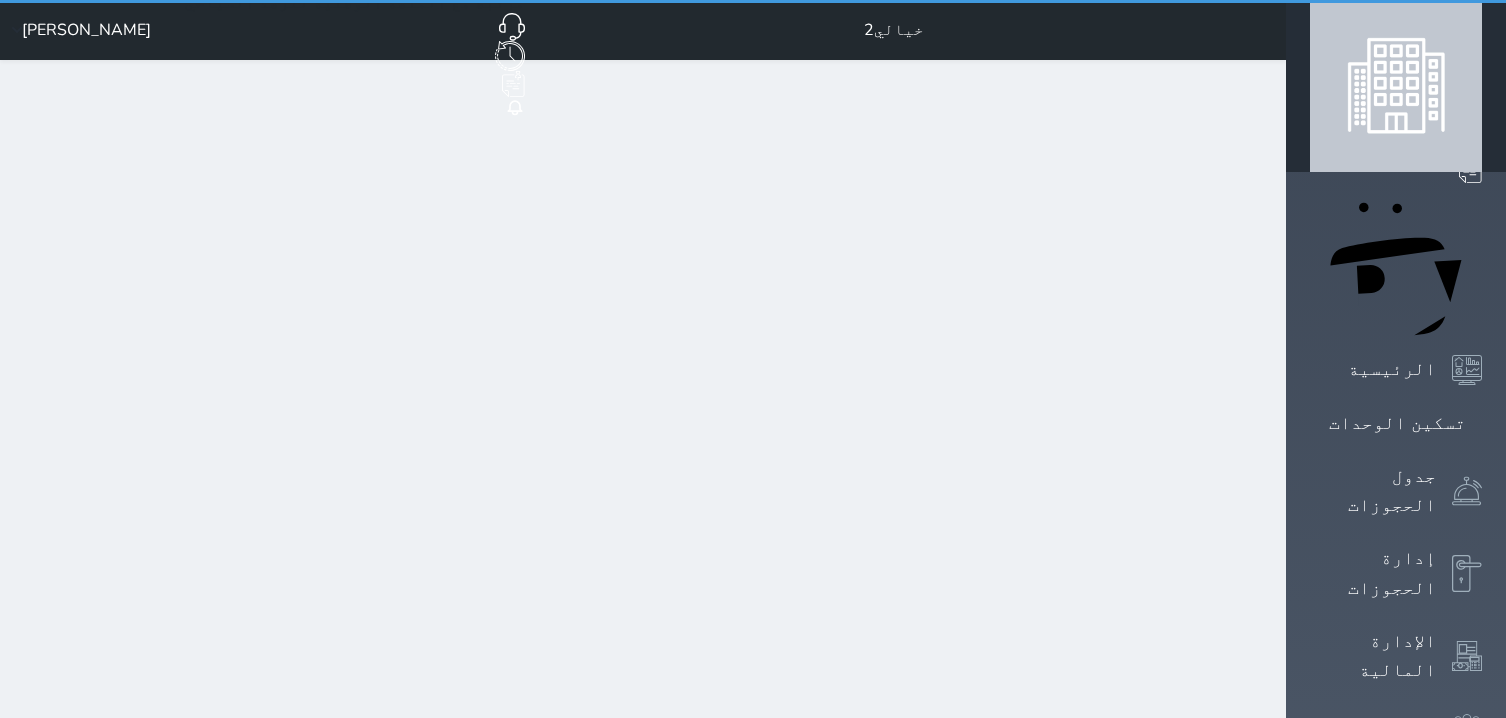 scroll, scrollTop: 0, scrollLeft: 0, axis: both 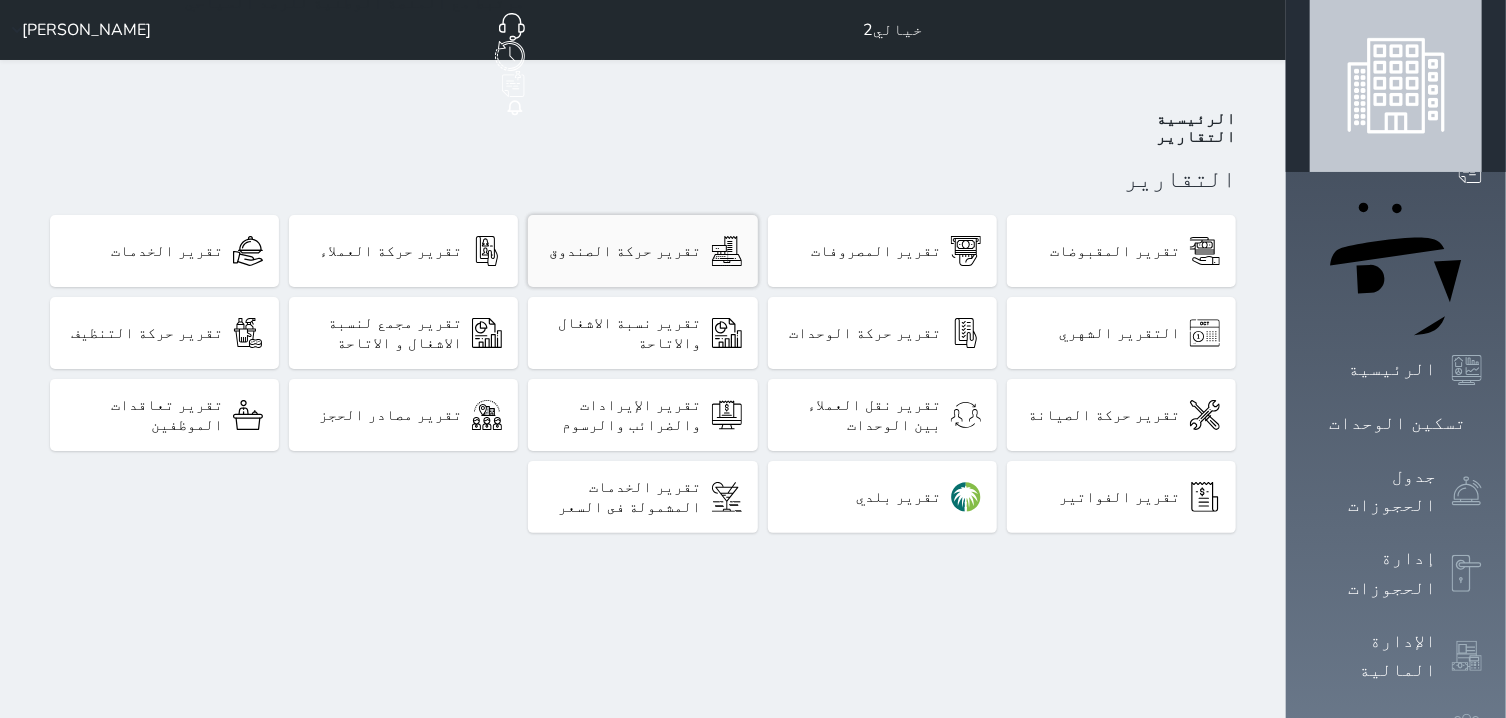 click on "تقرير حركة الصندوق" at bounding box center (642, 251) 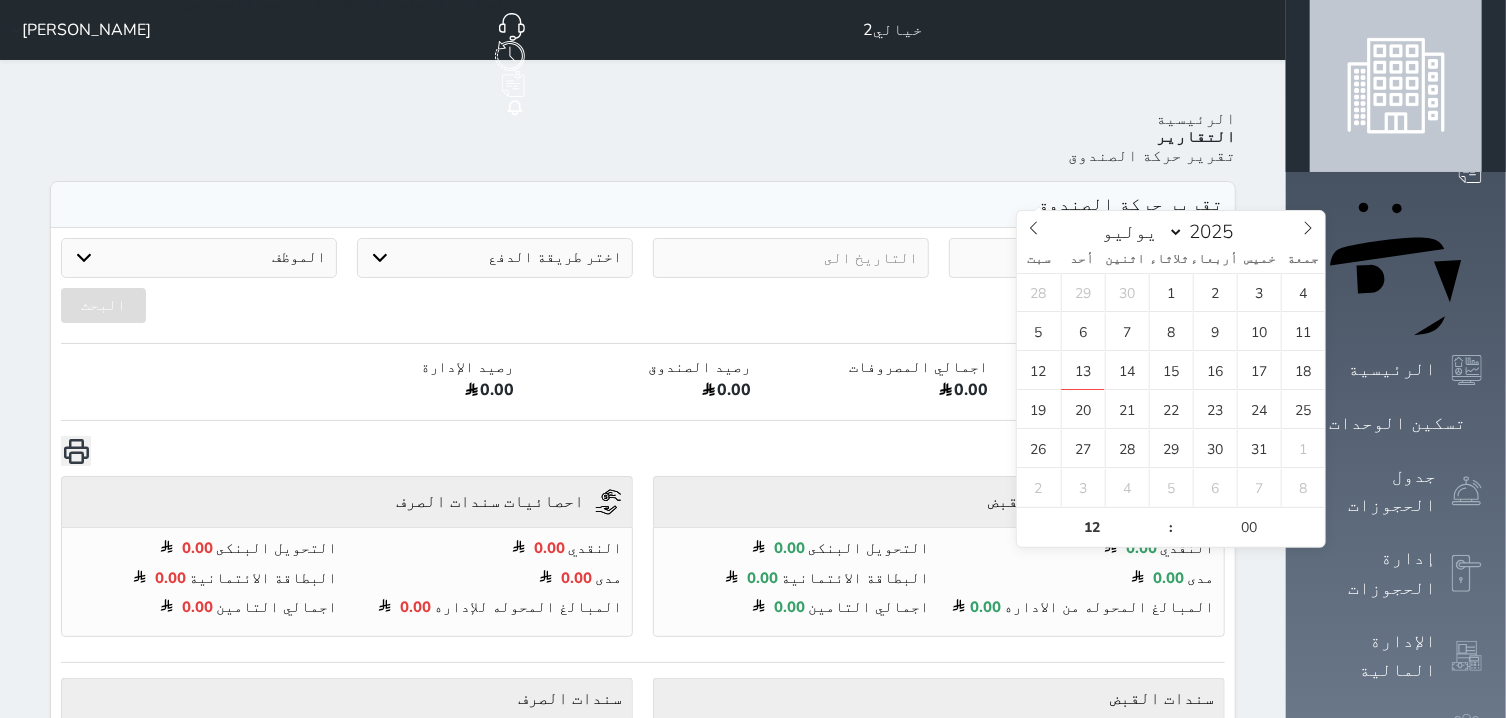 click at bounding box center [1087, 258] 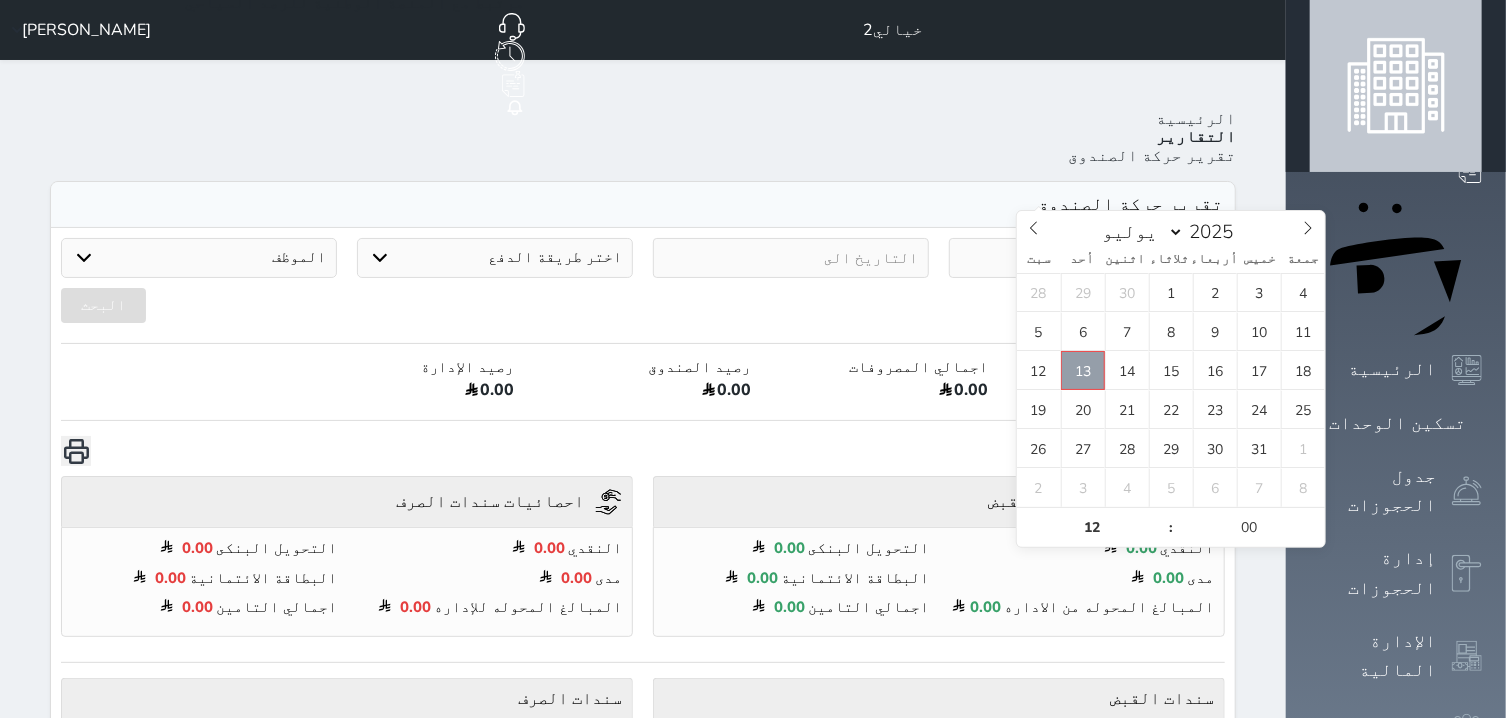 click on "13" at bounding box center [1083, 370] 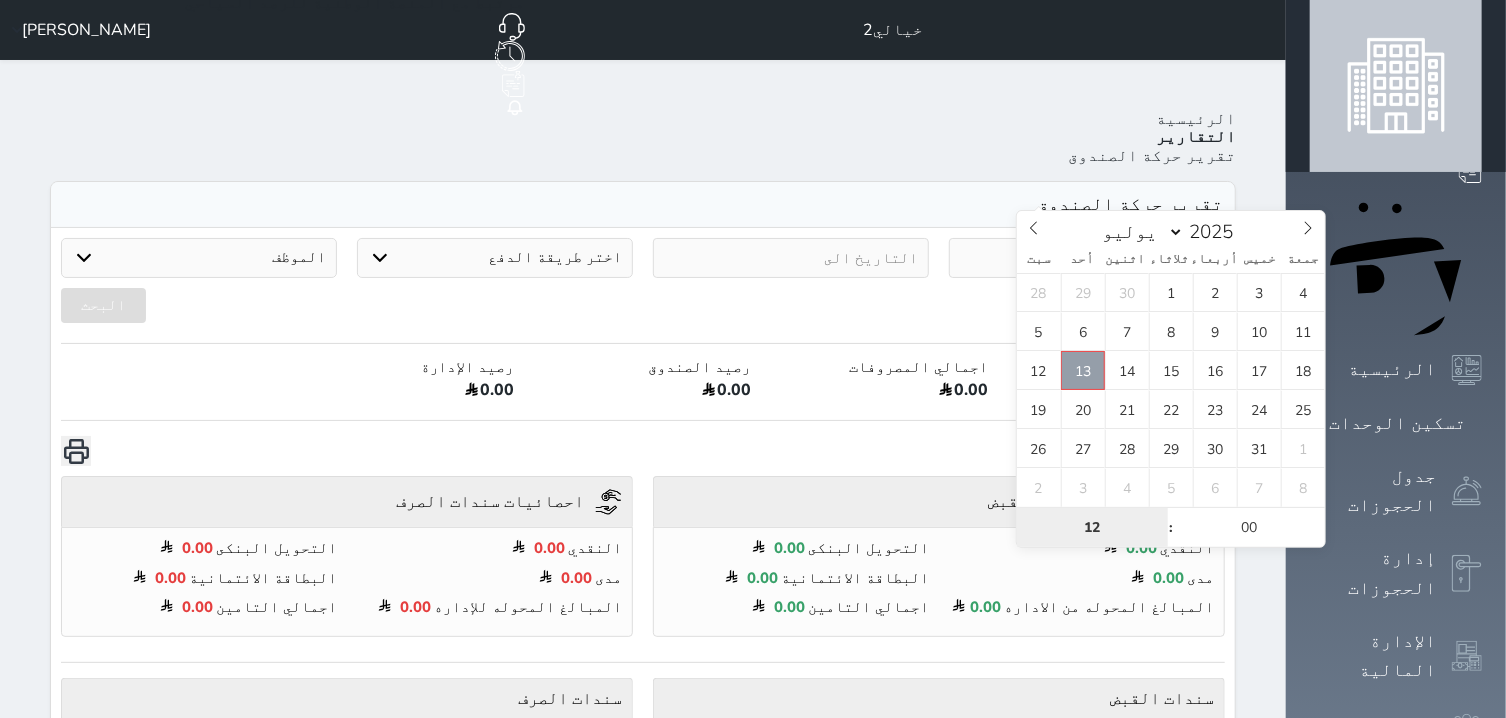 type on "2025-07-13 12:00" 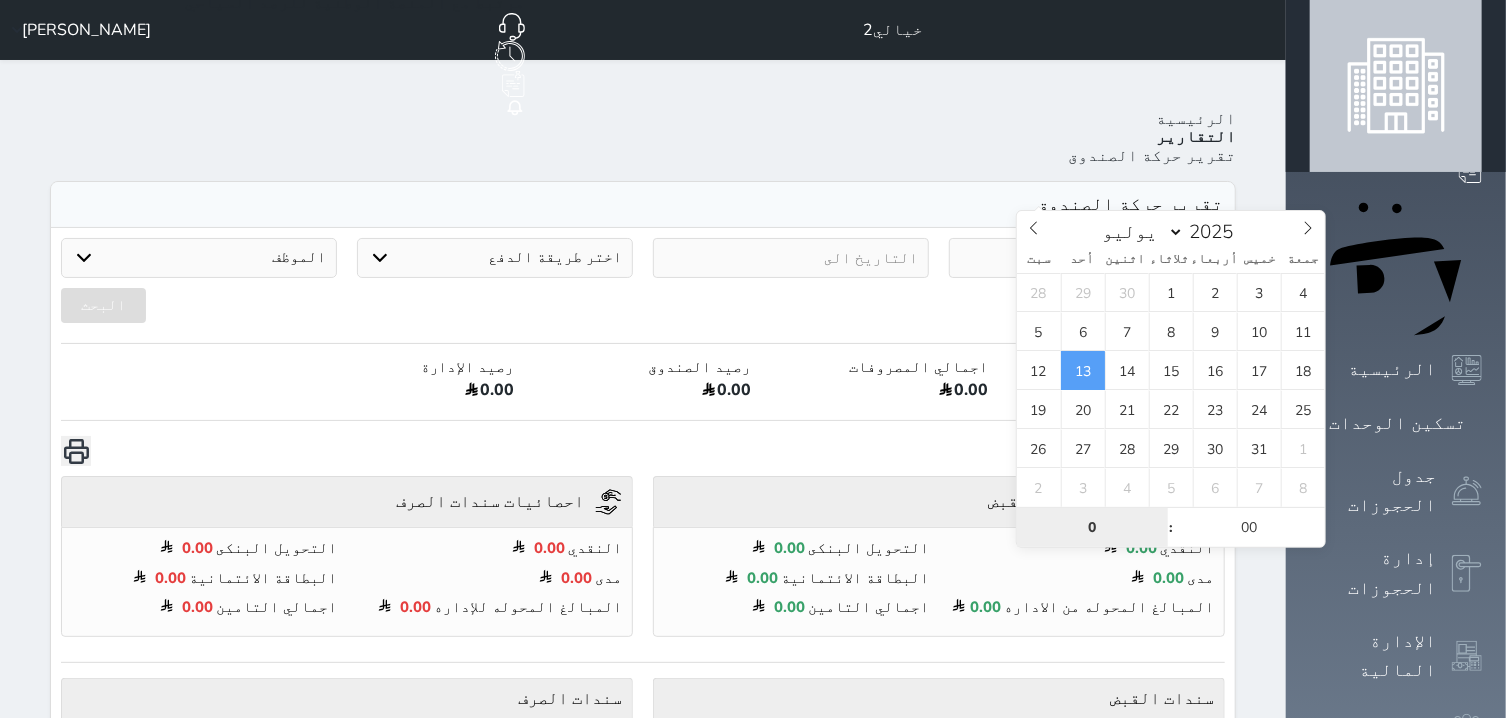 type on "00" 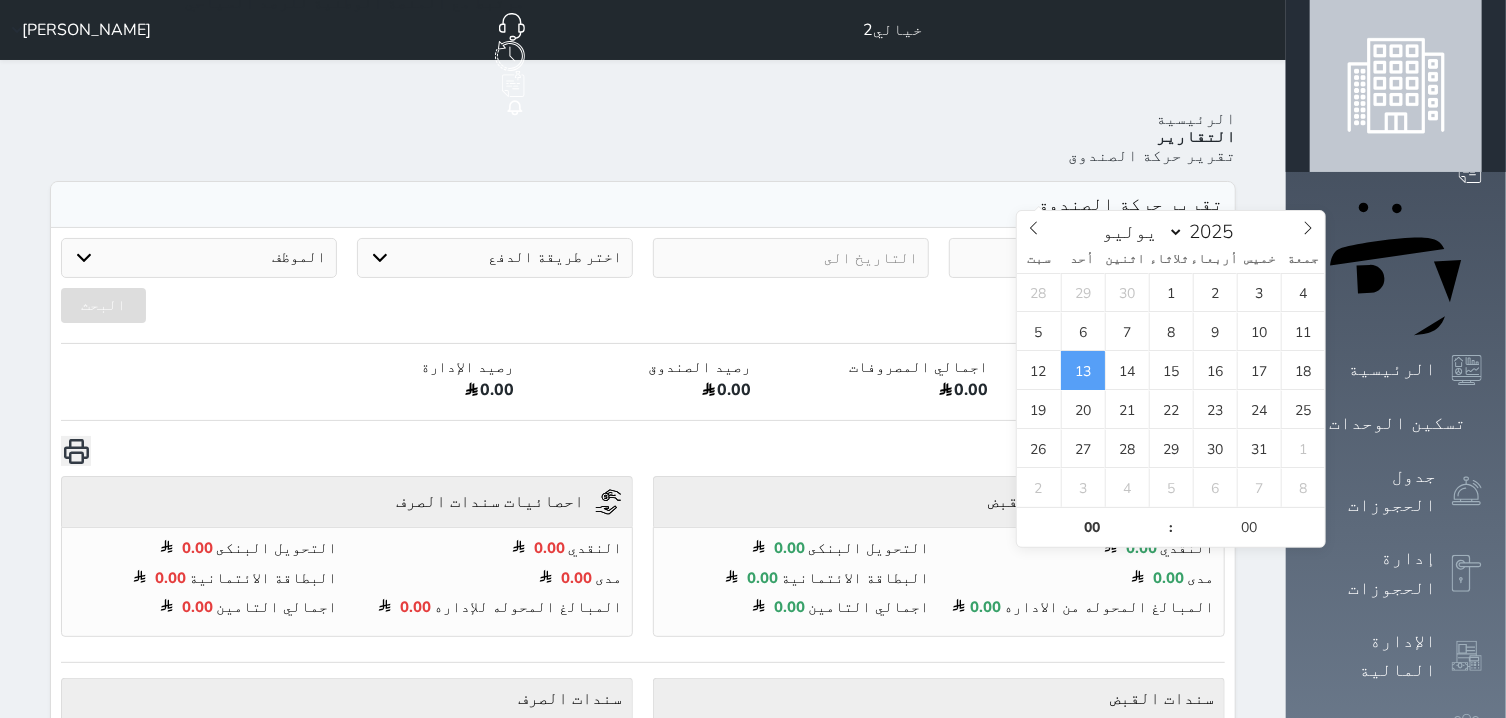 type on "2025-07-13 00:00" 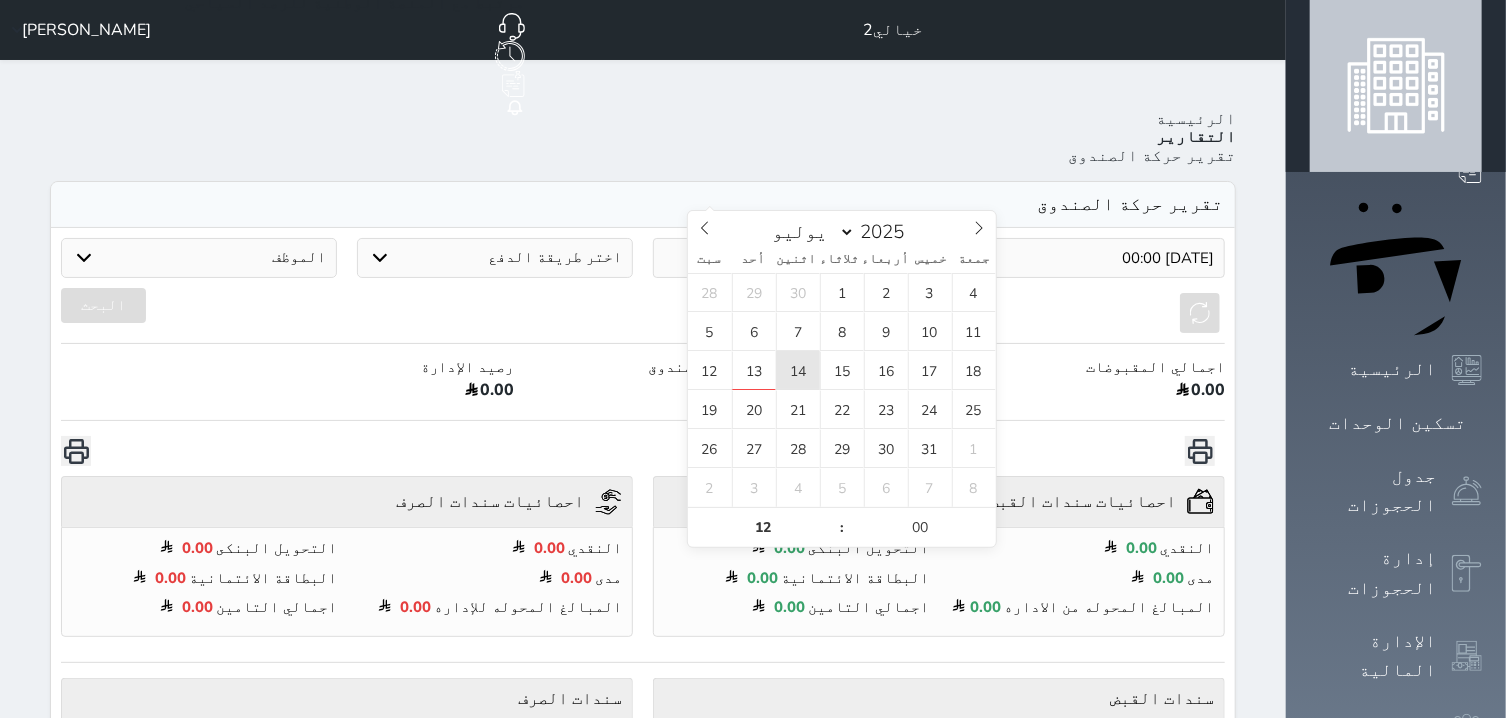 click on "14" at bounding box center (798, 370) 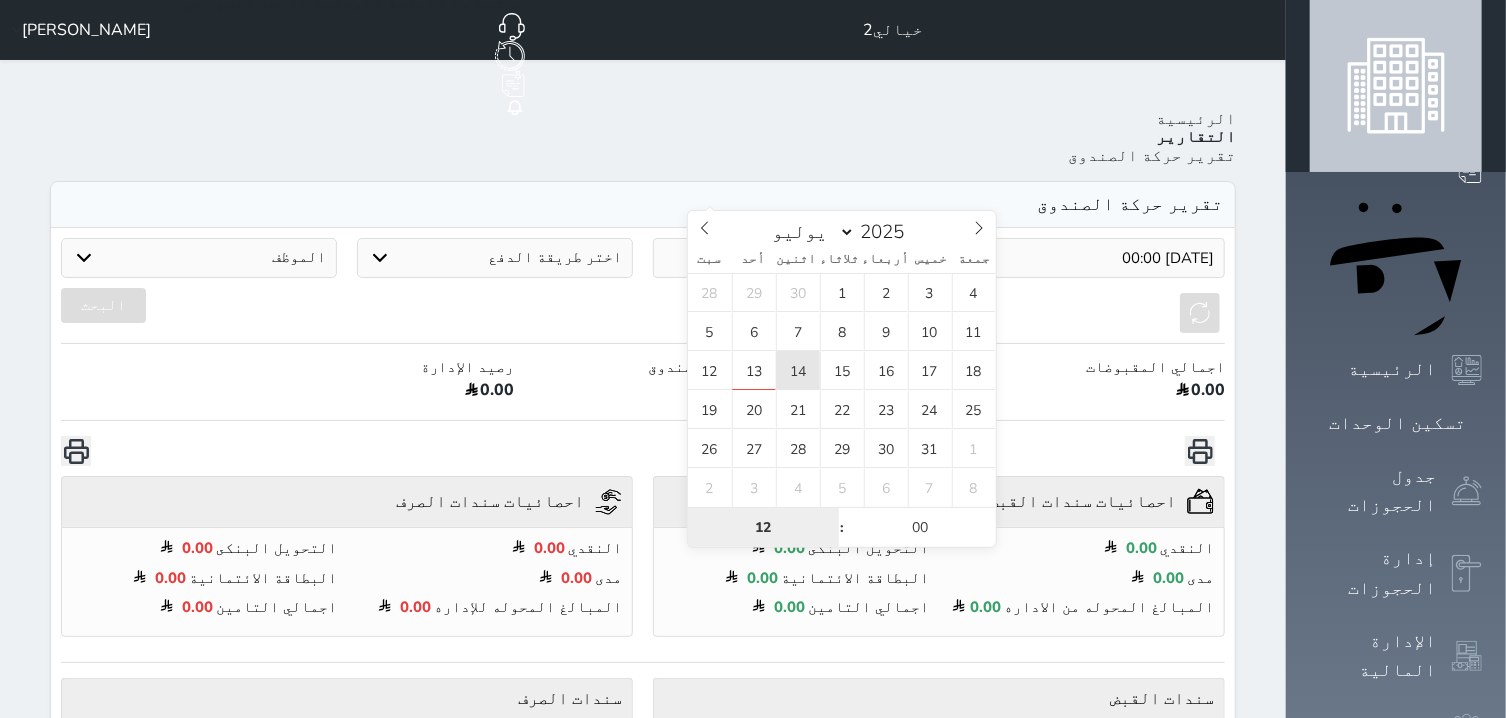 type on "[DATE] 12:00" 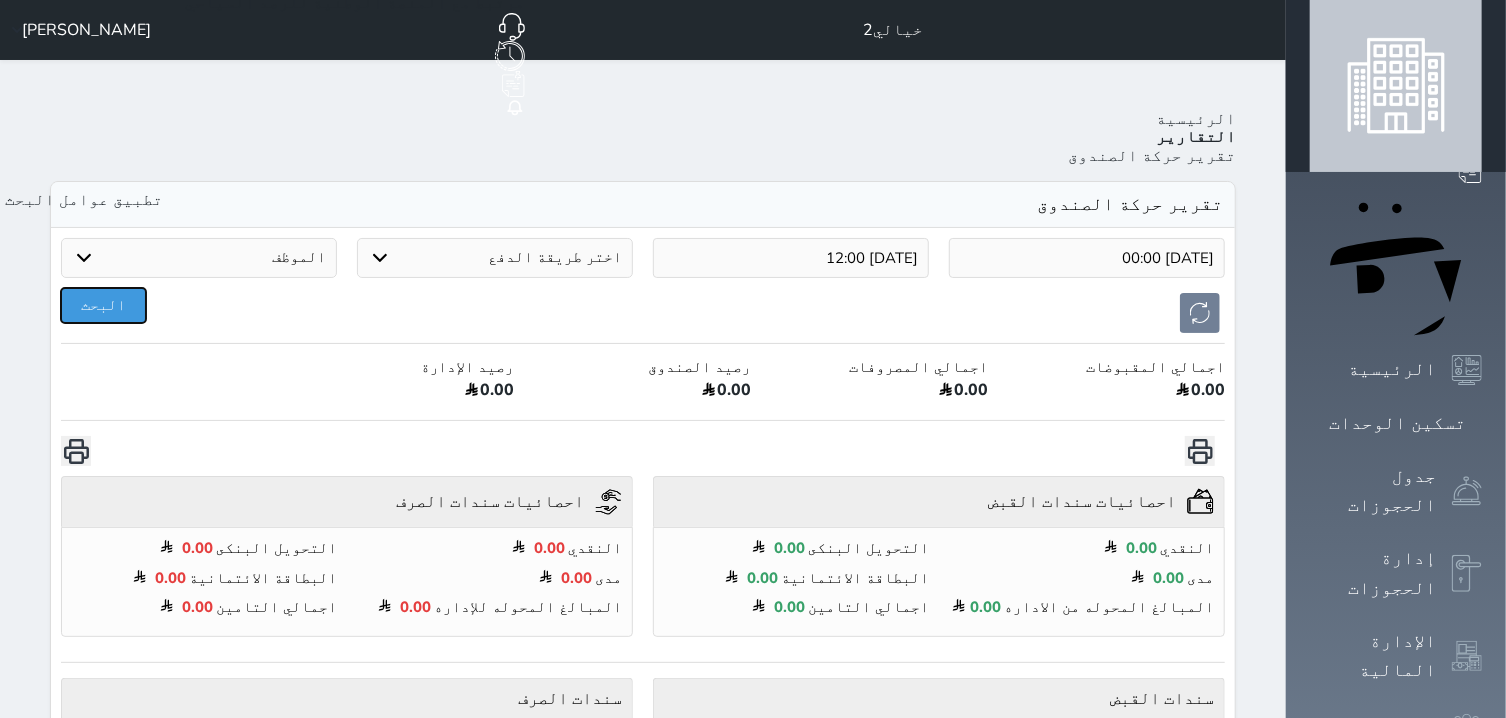 click on "البحث" at bounding box center [103, 305] 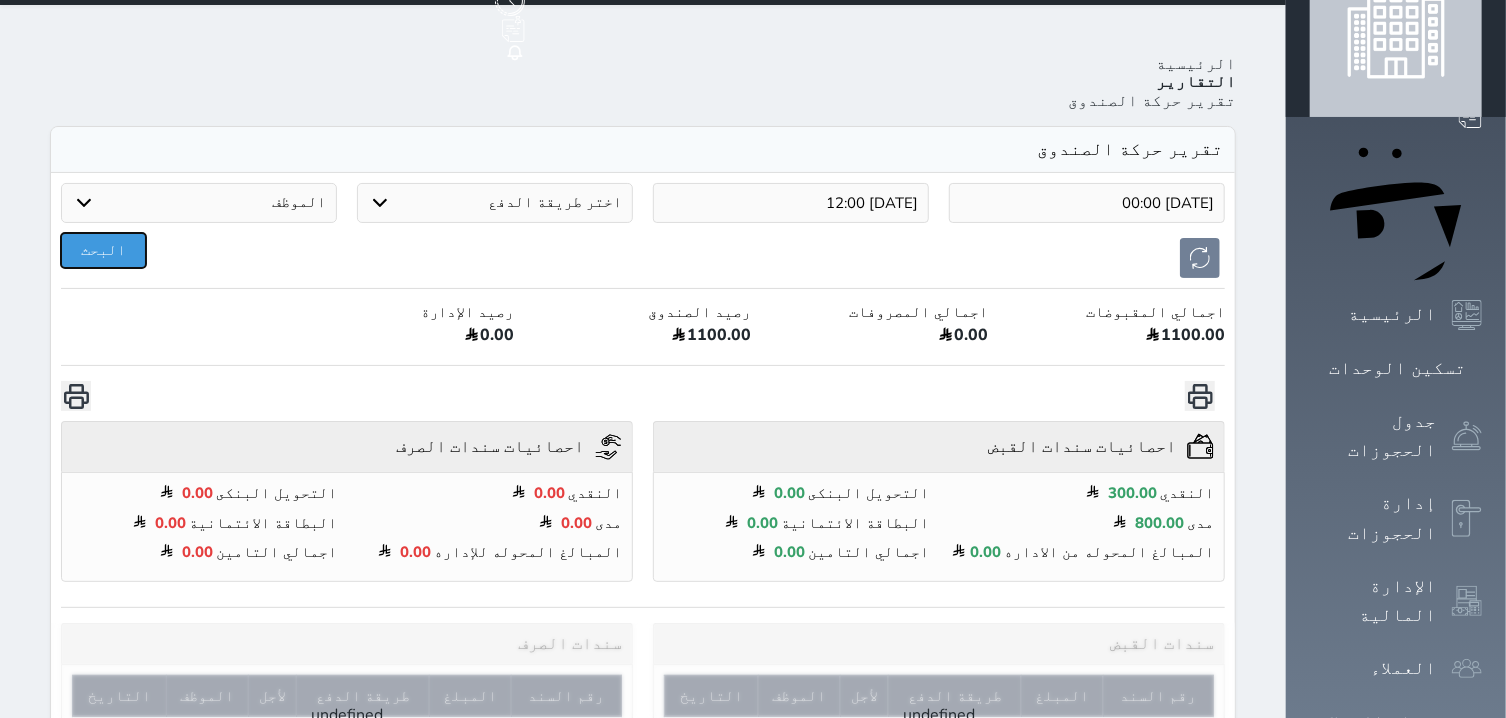 scroll, scrollTop: 0, scrollLeft: 0, axis: both 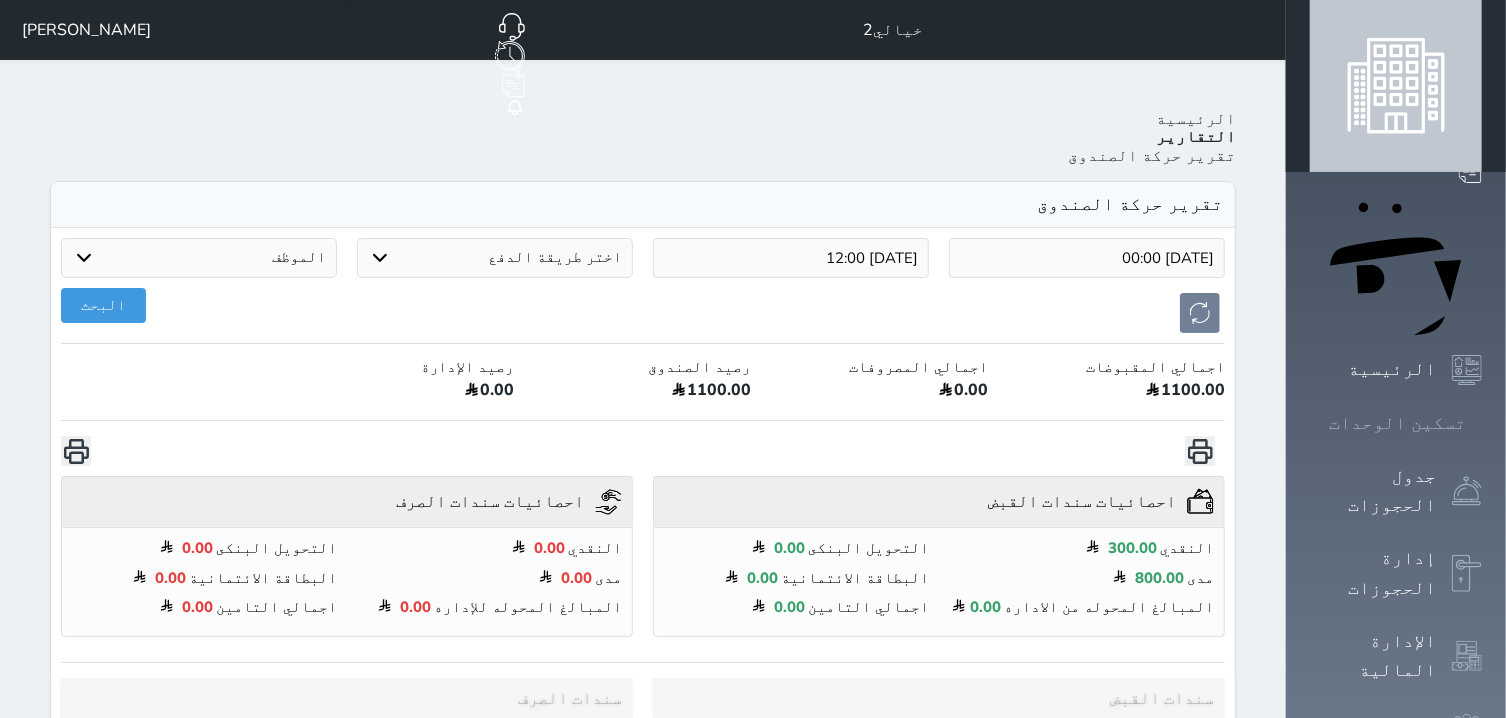 click 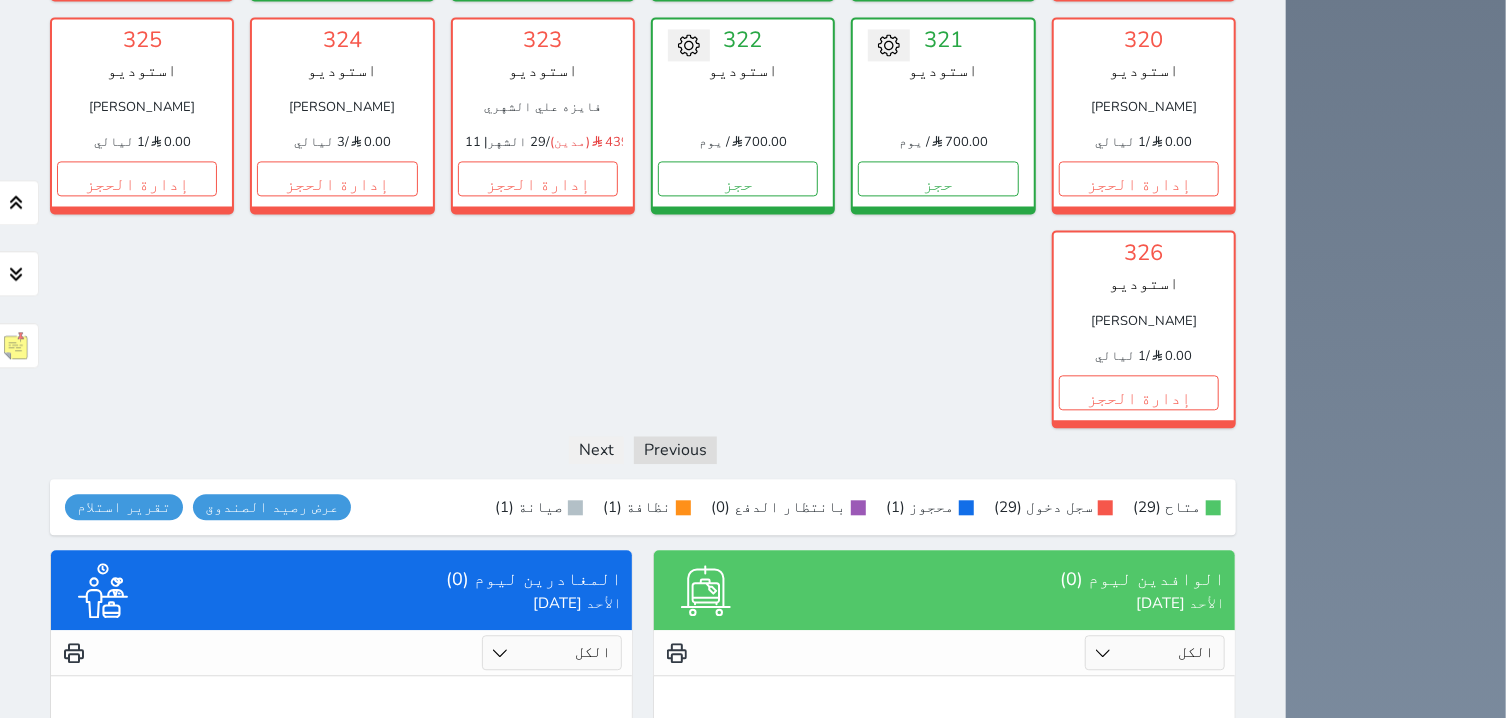 scroll, scrollTop: 2336, scrollLeft: 0, axis: vertical 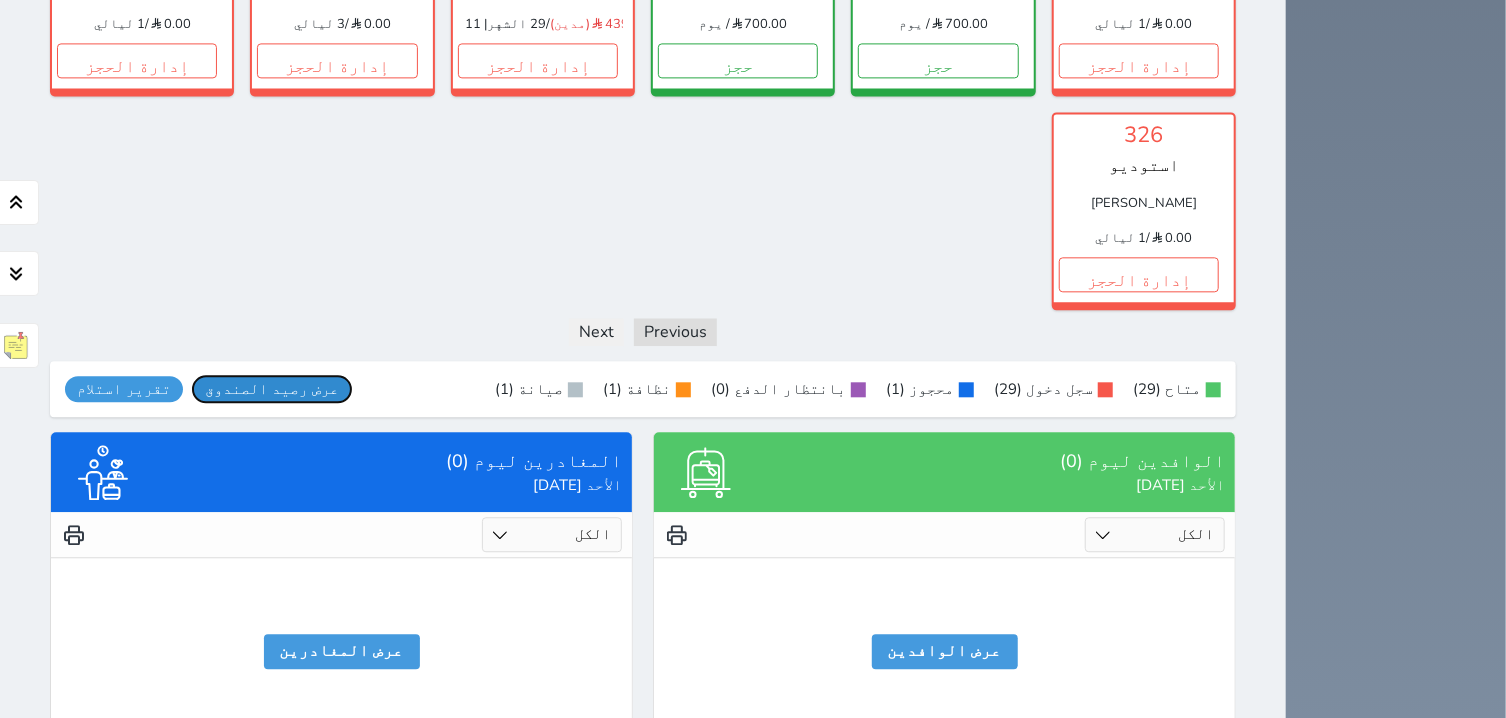 click on "عرض رصيد الصندوق" at bounding box center [272, 389] 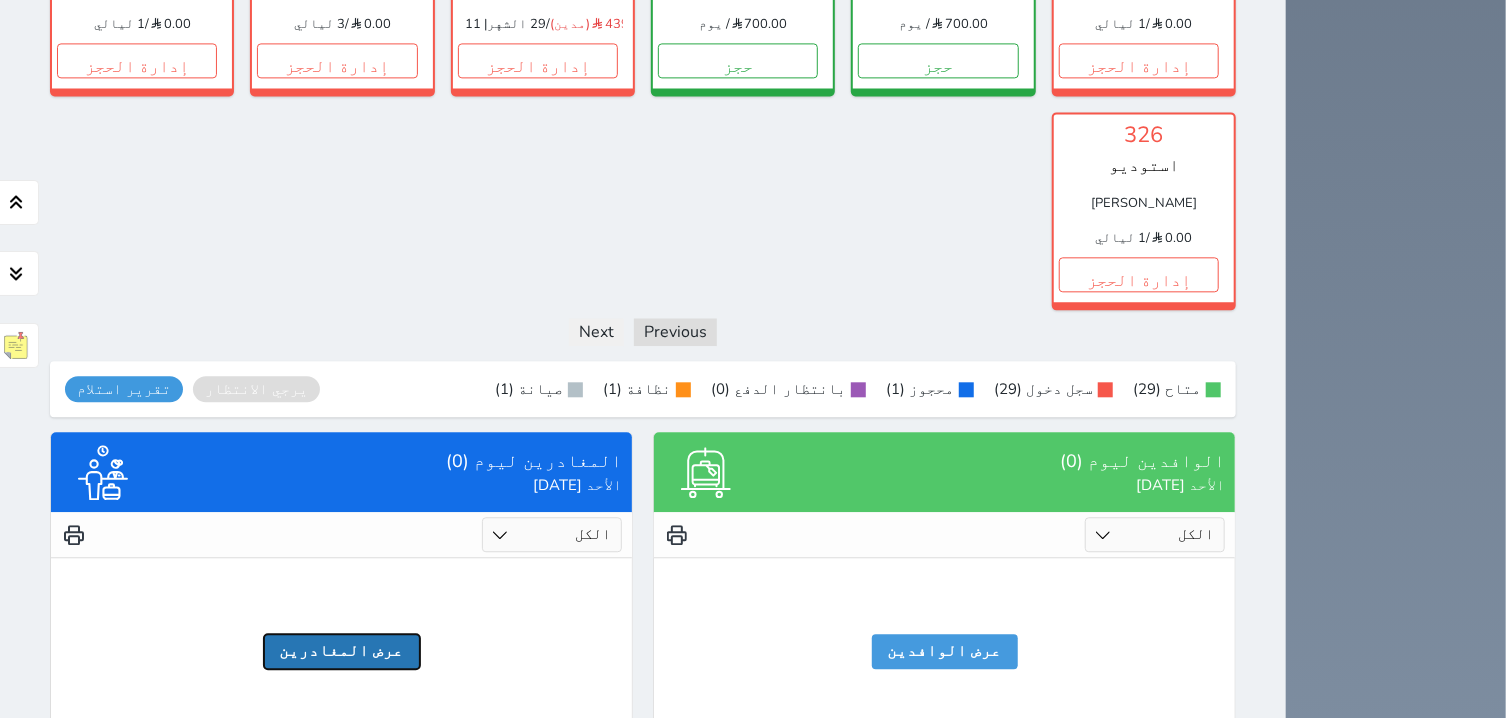 click on "عرض المغادرين" at bounding box center [342, 651] 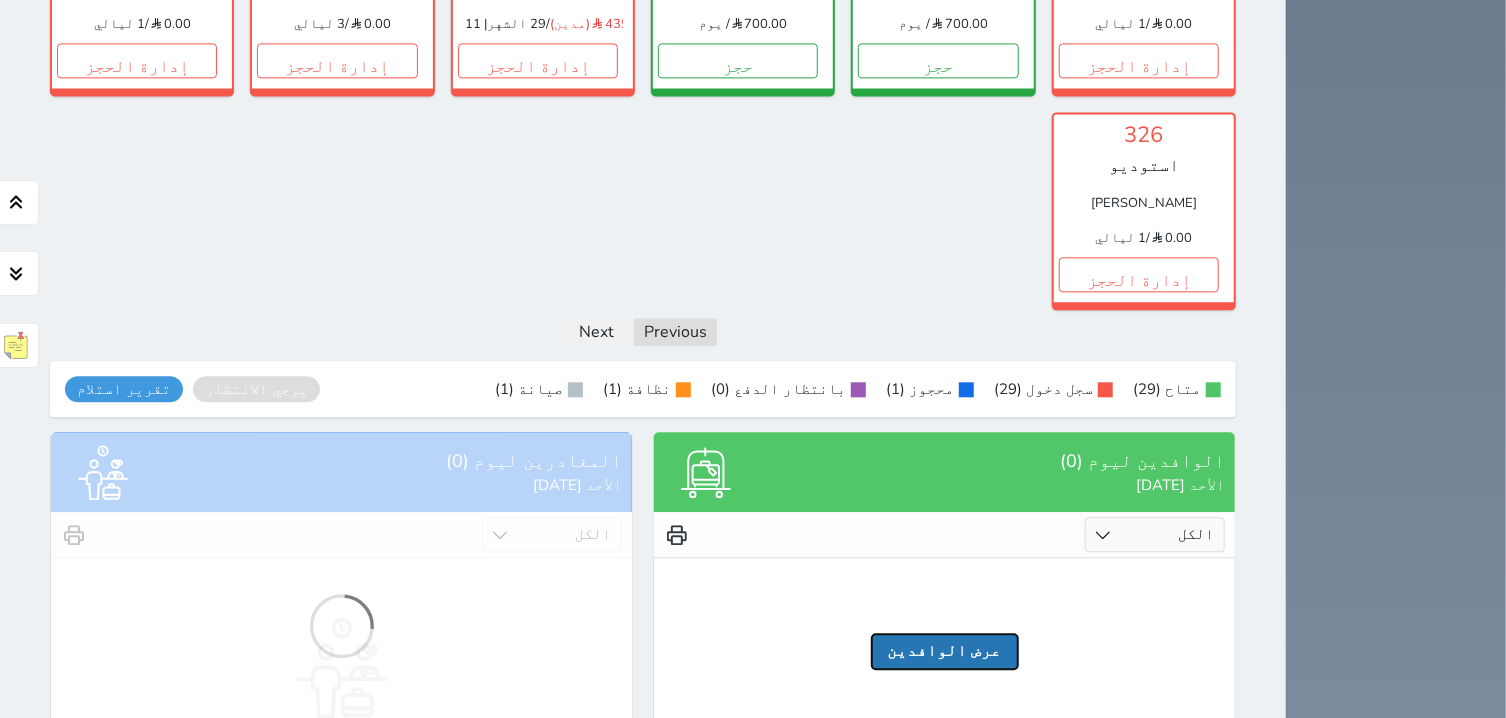 click on "عرض الوافدين" at bounding box center (945, 651) 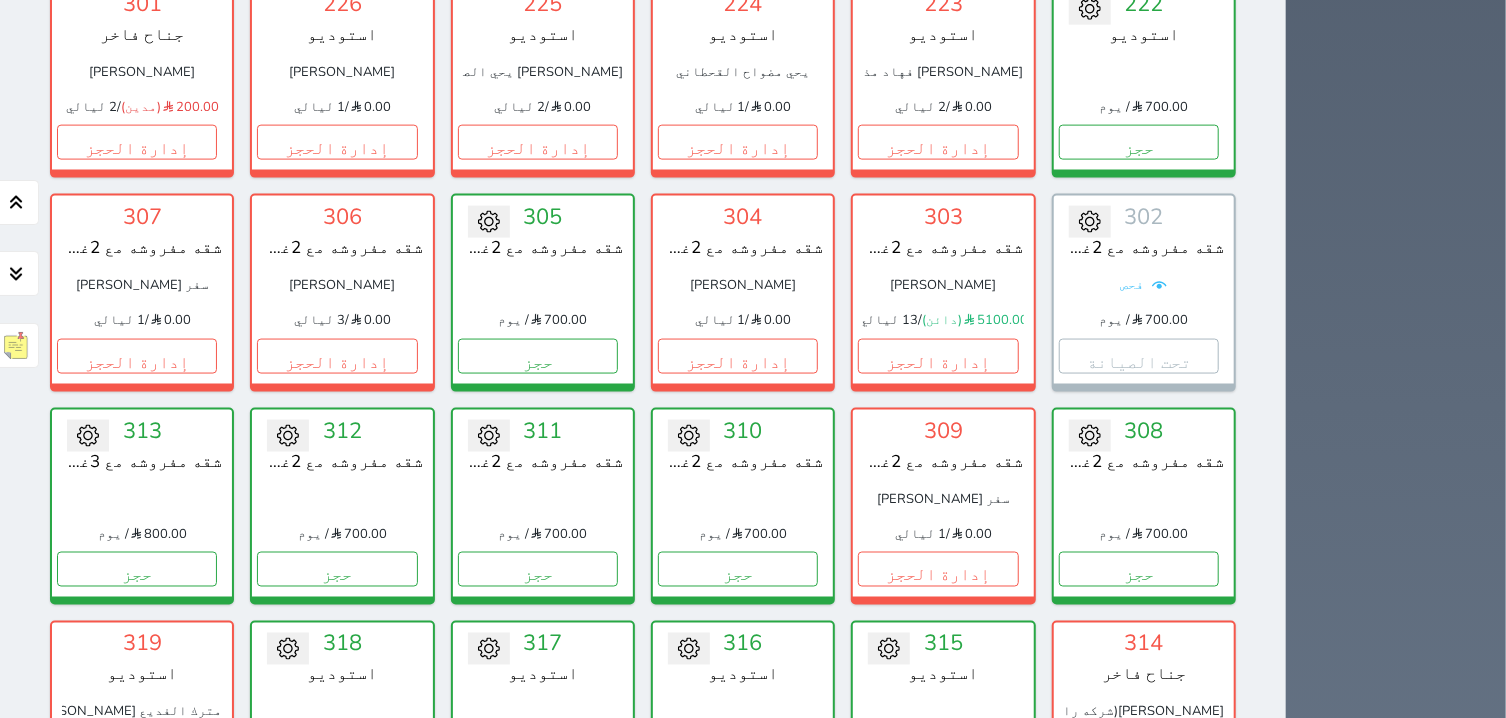 scroll, scrollTop: 1782, scrollLeft: 0, axis: vertical 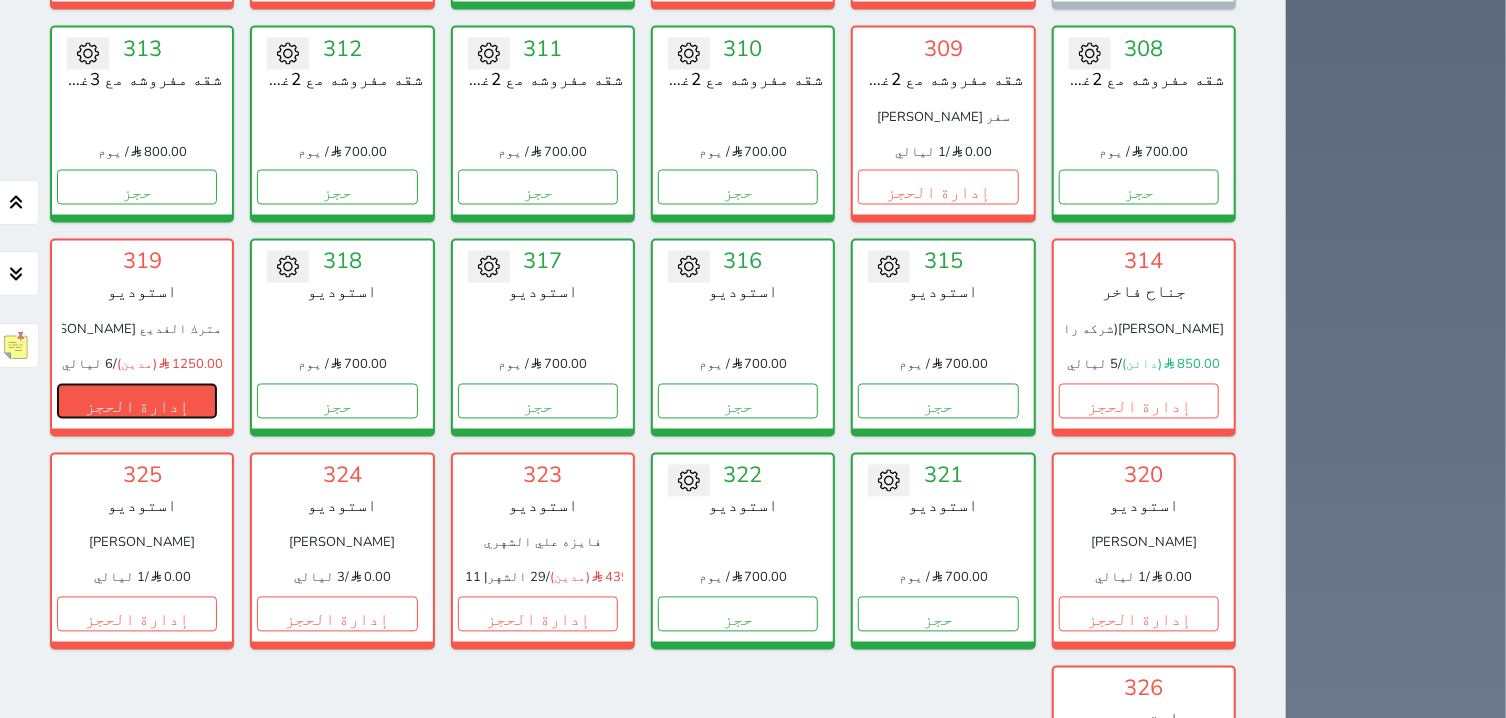 click on "إدارة الحجز" at bounding box center [137, 401] 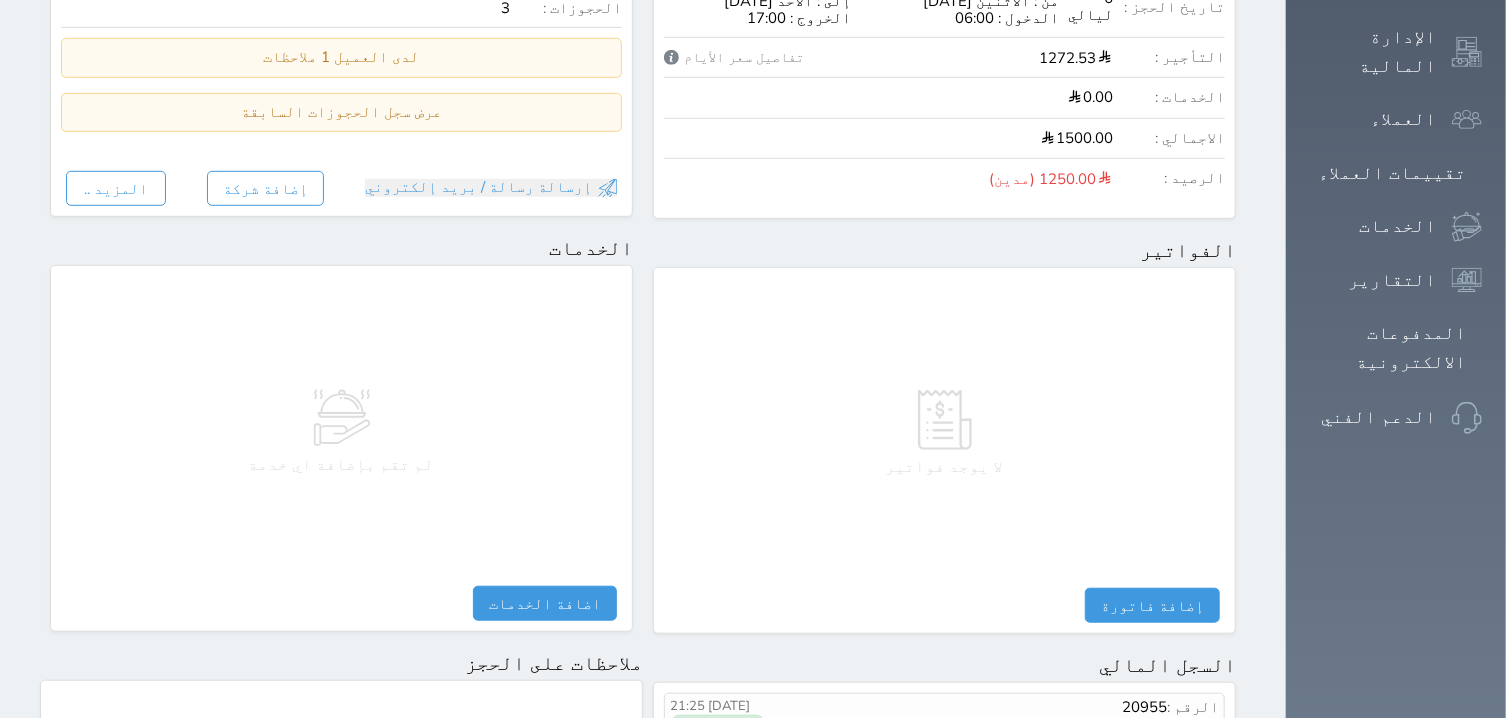 scroll, scrollTop: 553, scrollLeft: 0, axis: vertical 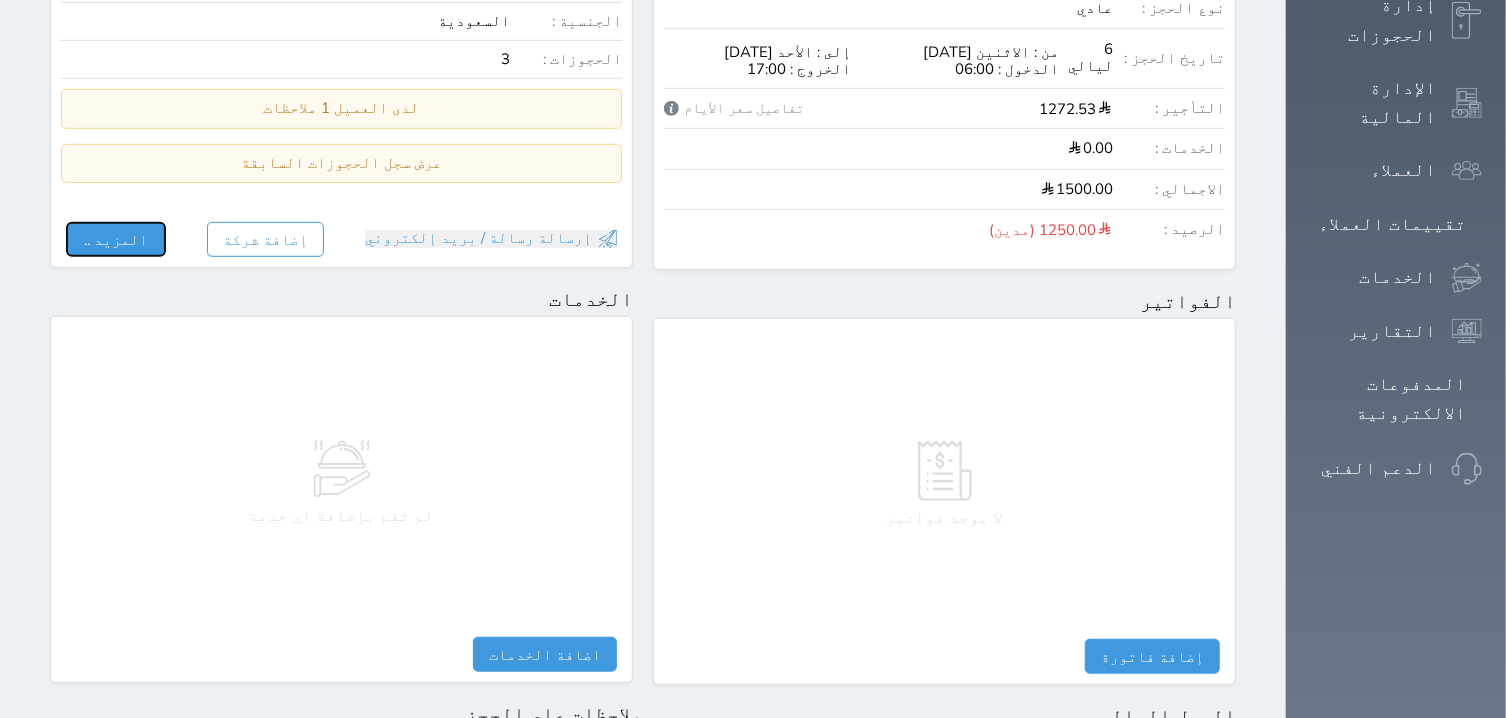 click on "المزيد .." at bounding box center (116, 239) 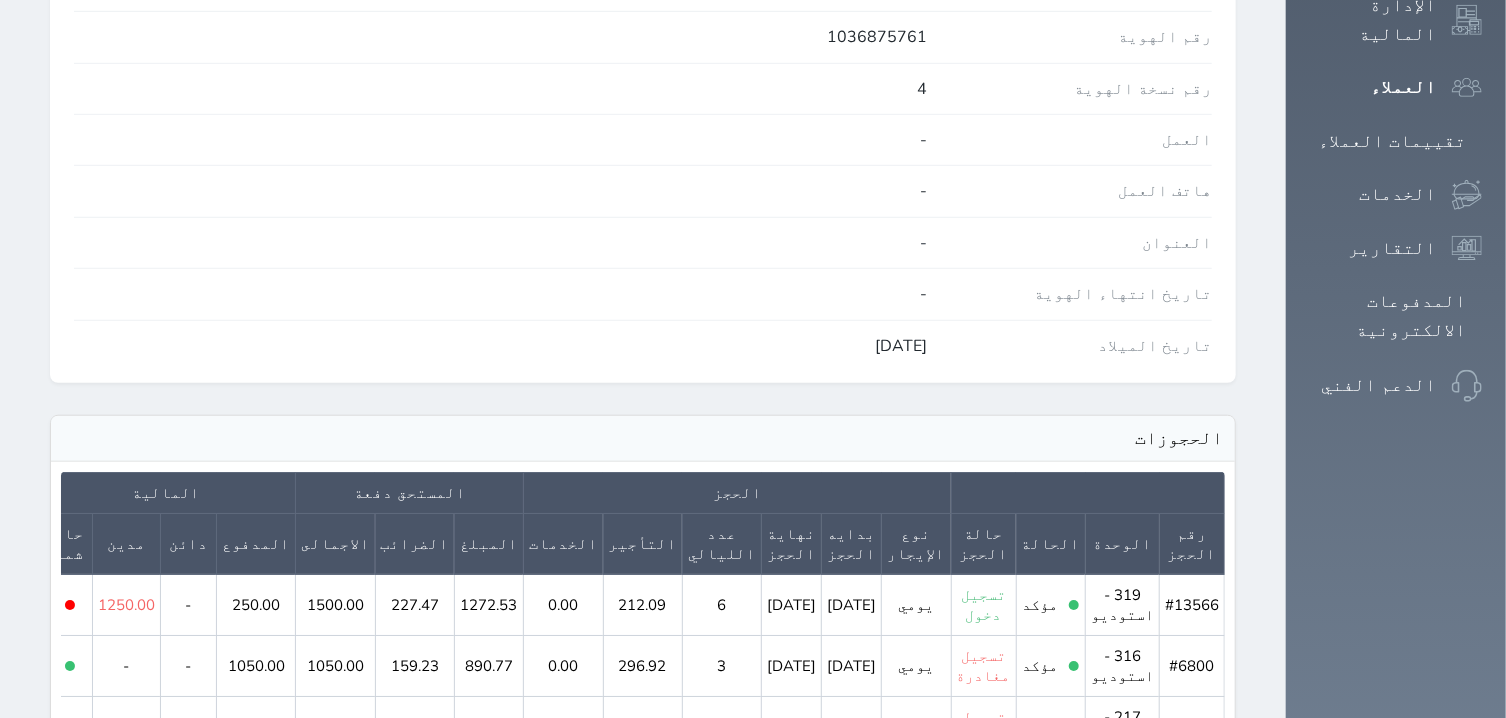scroll, scrollTop: 980, scrollLeft: 0, axis: vertical 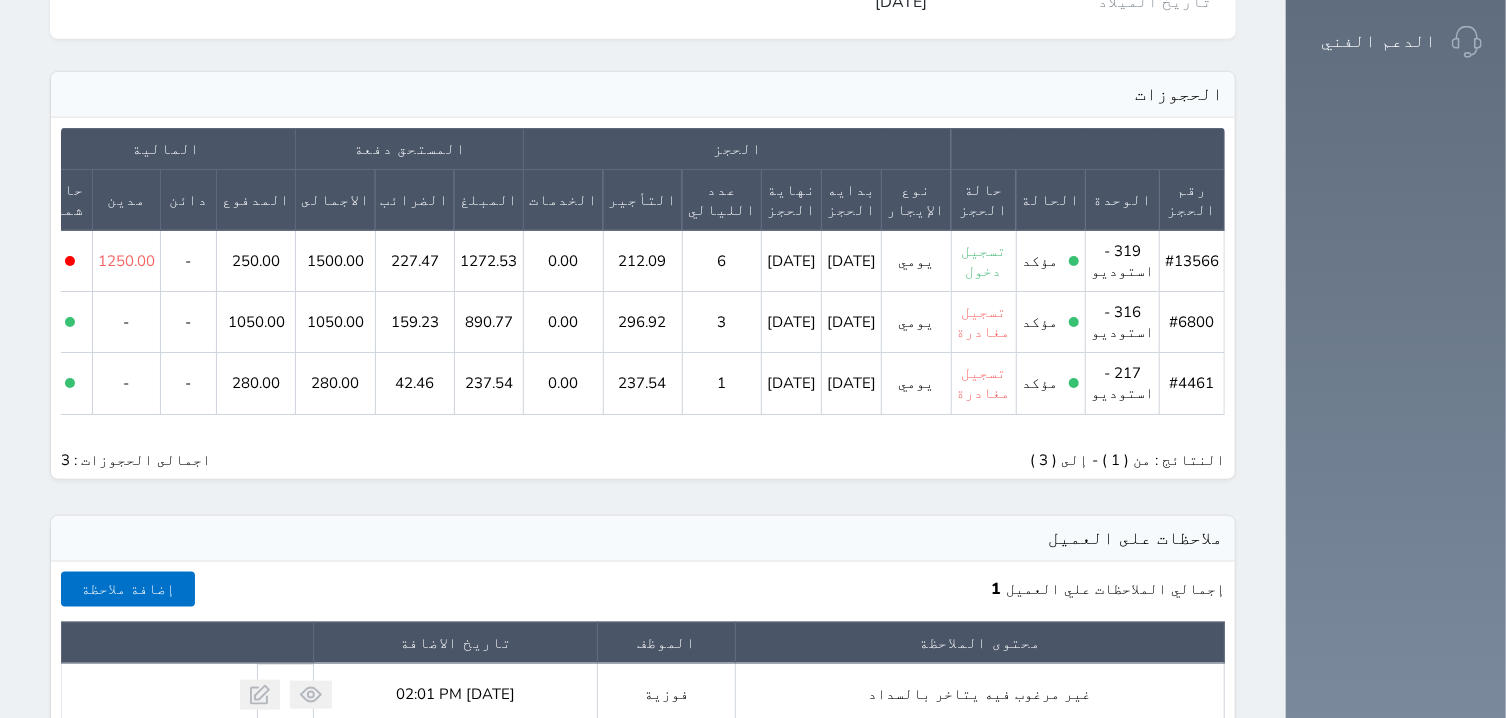 click on "إضافة ملاحظة" at bounding box center [128, 589] 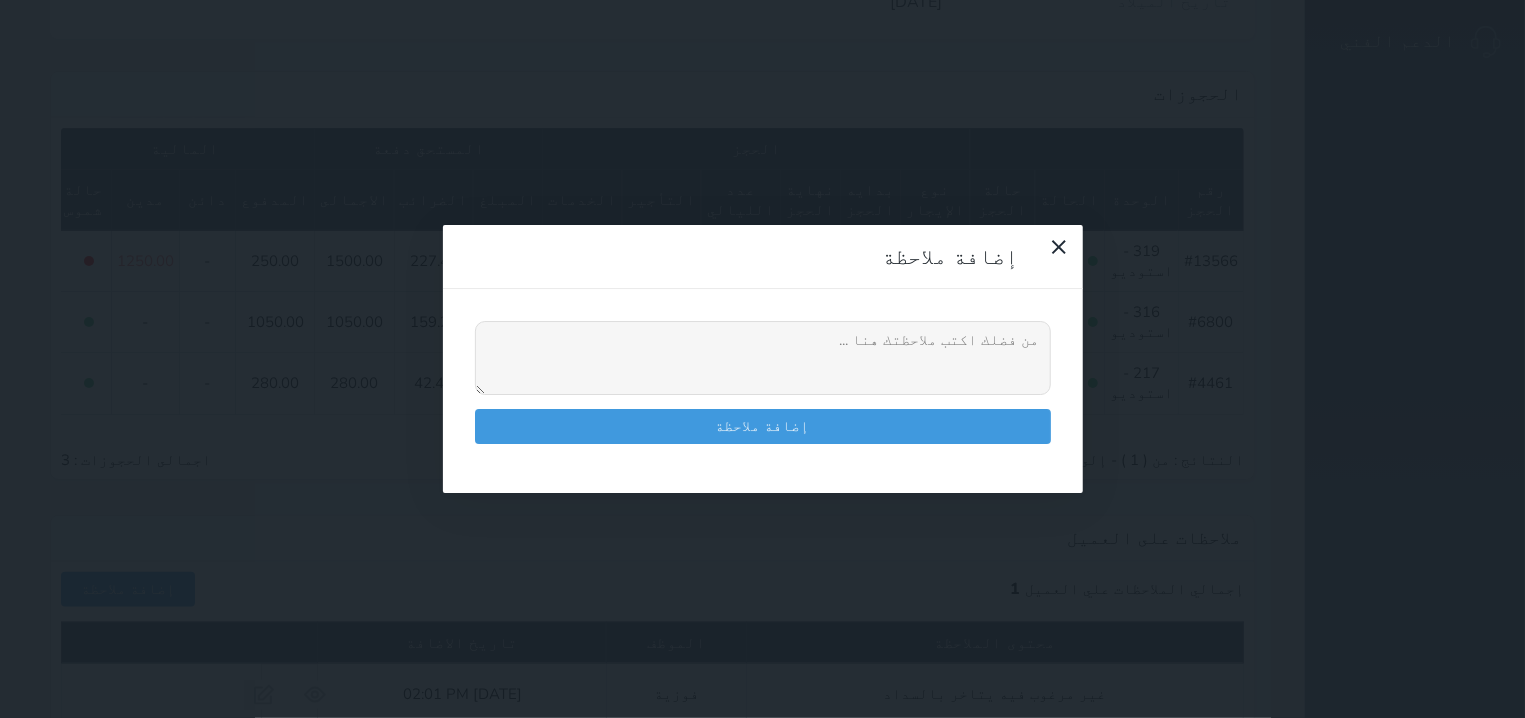 click at bounding box center [763, 358] 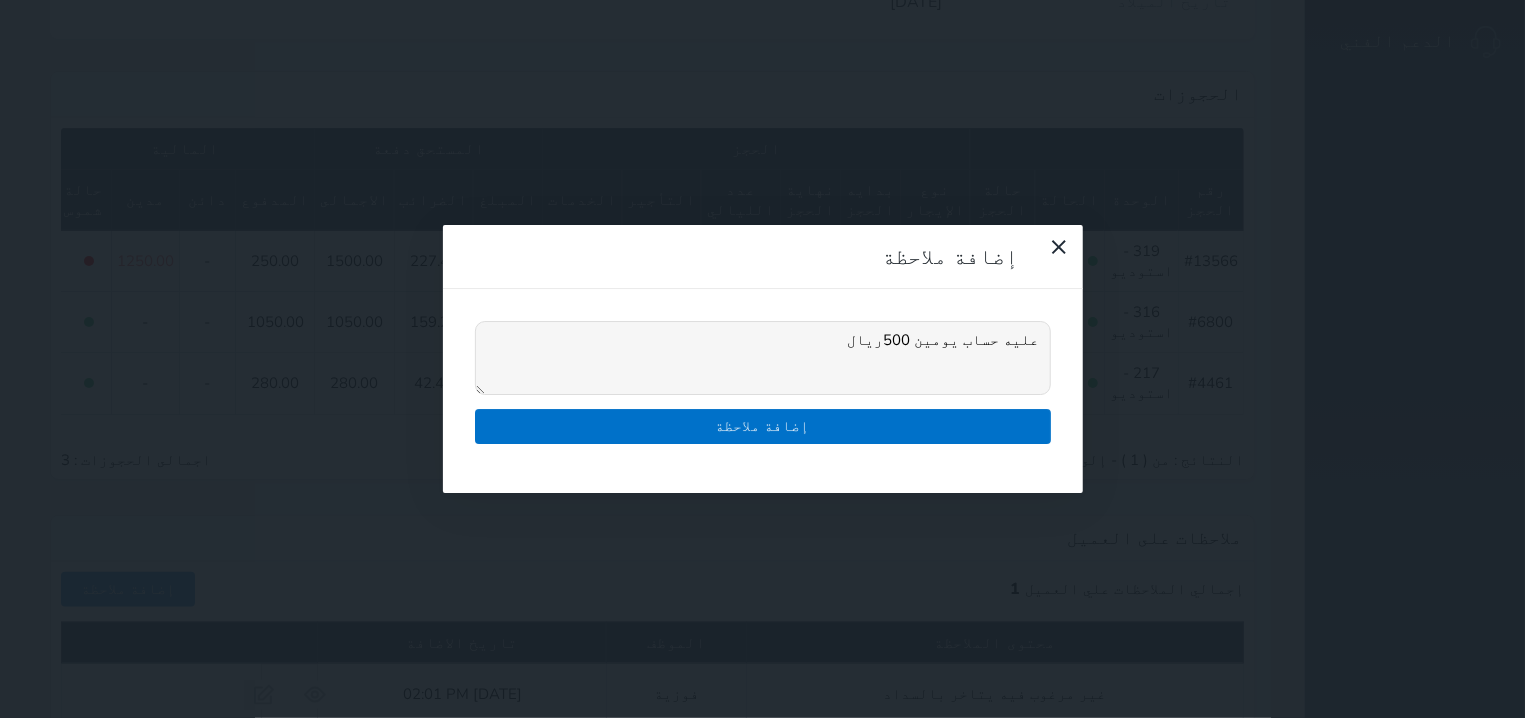 type on "عليه حساب يومين 500ريال" 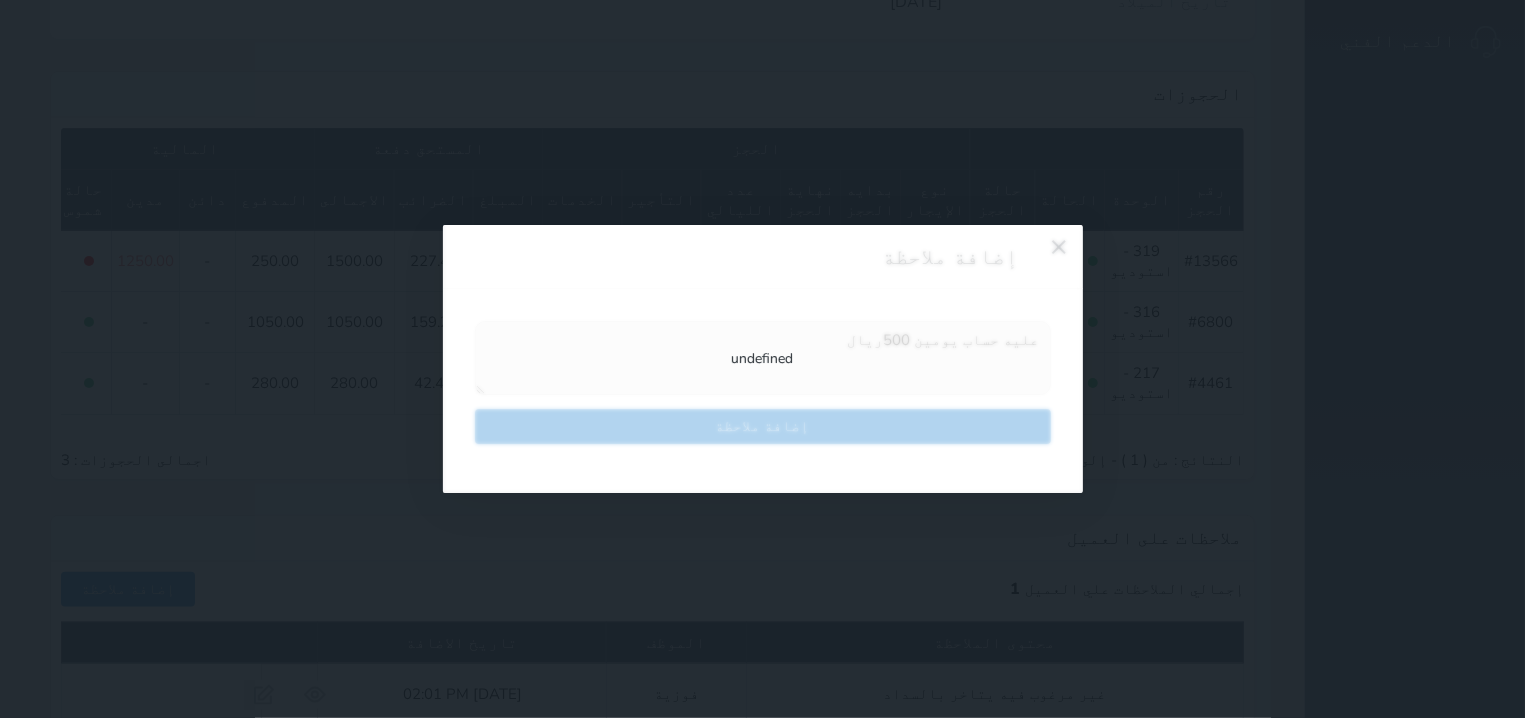 type 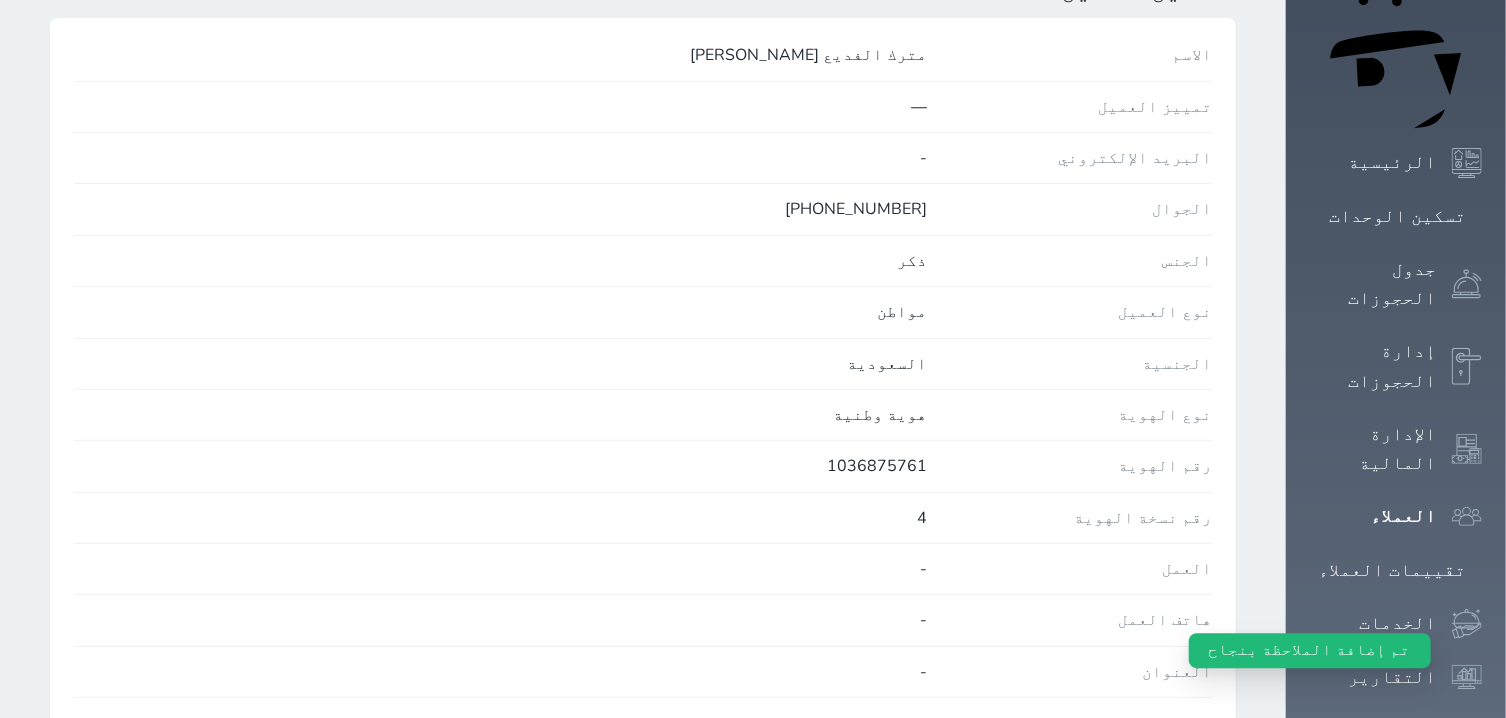 scroll, scrollTop: 0, scrollLeft: 0, axis: both 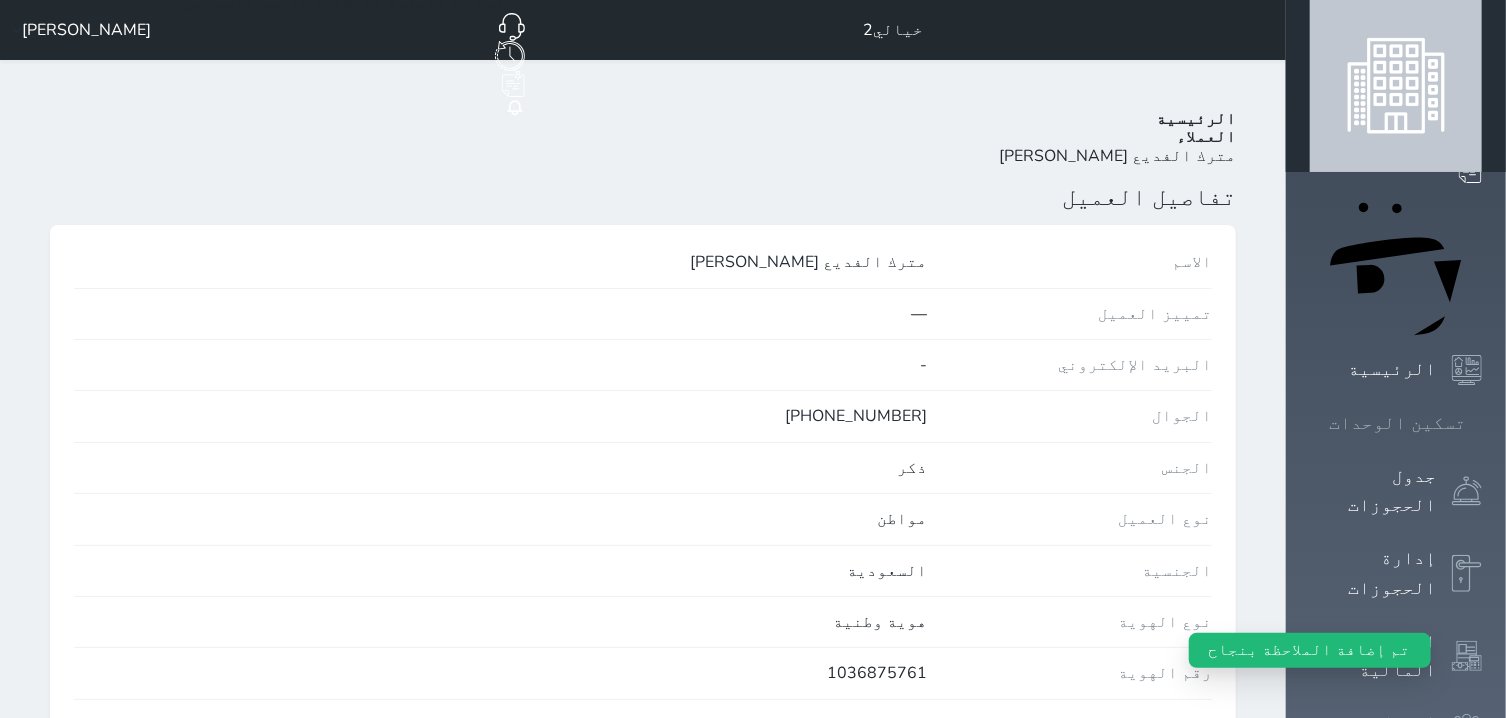 click 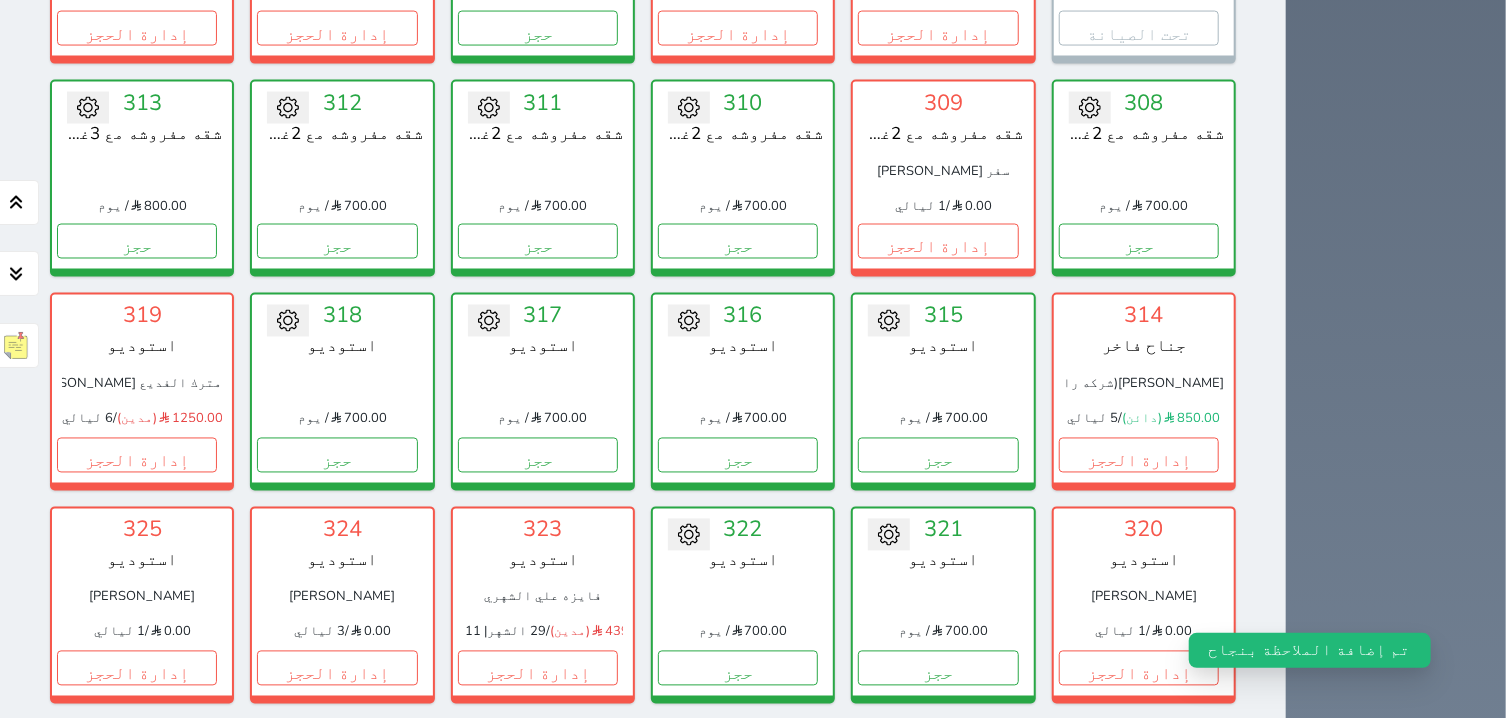scroll, scrollTop: 1733, scrollLeft: 0, axis: vertical 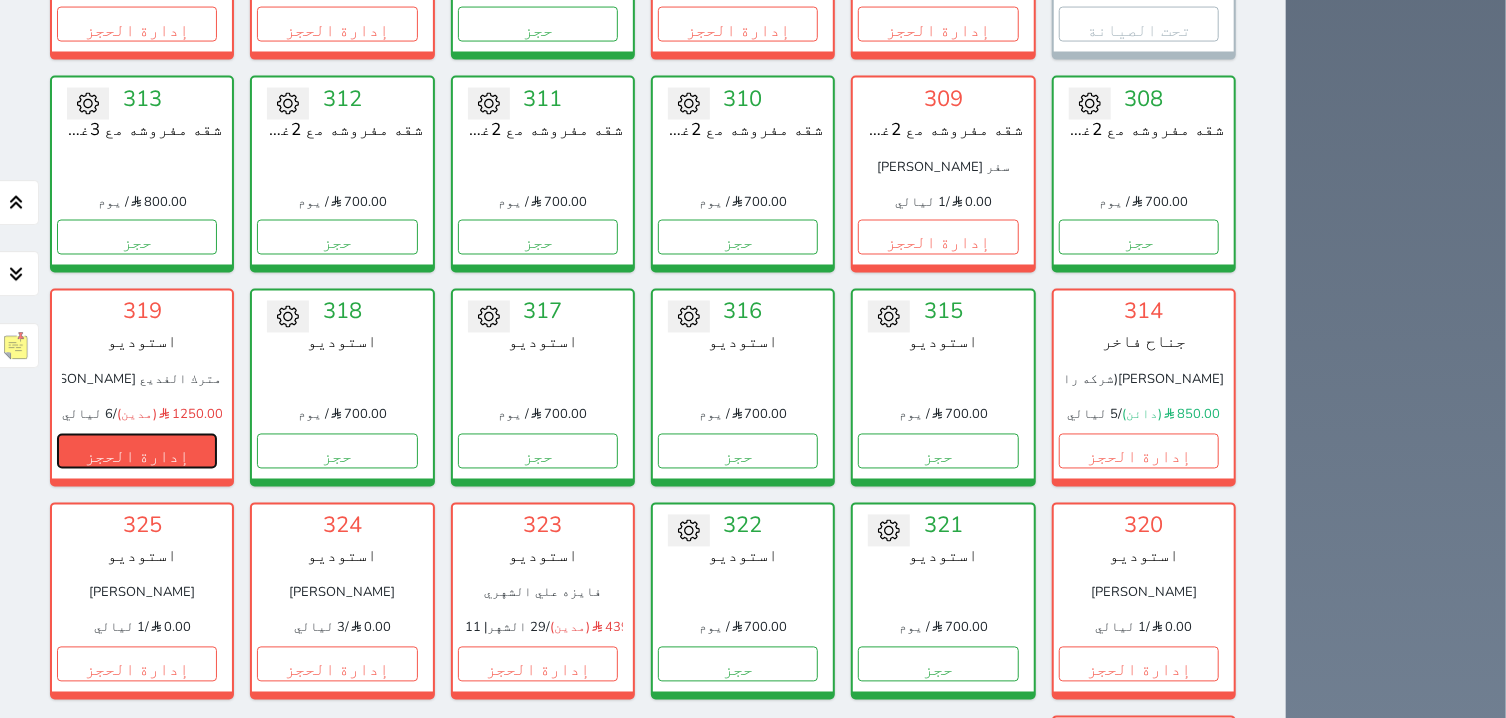 click on "إدارة الحجز" at bounding box center [137, 450] 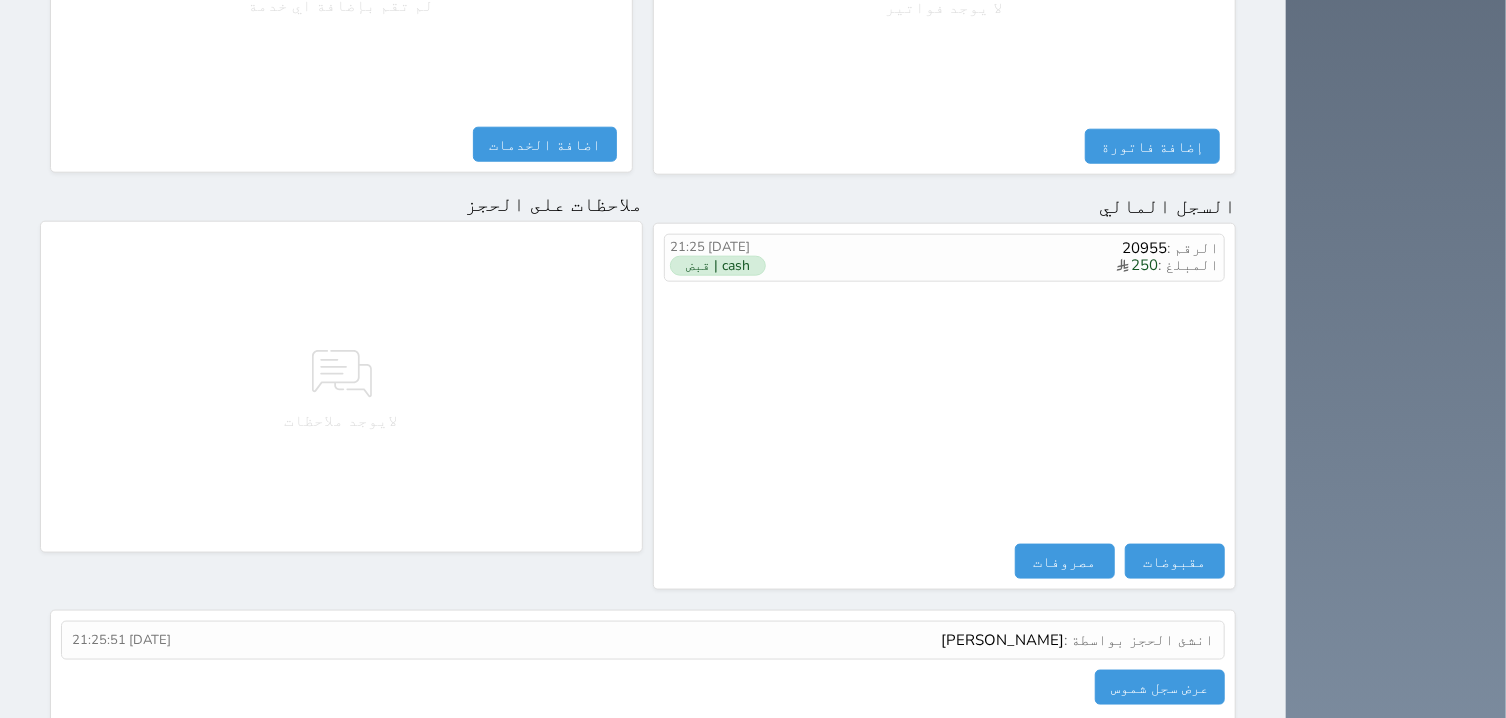 scroll, scrollTop: 426, scrollLeft: 0, axis: vertical 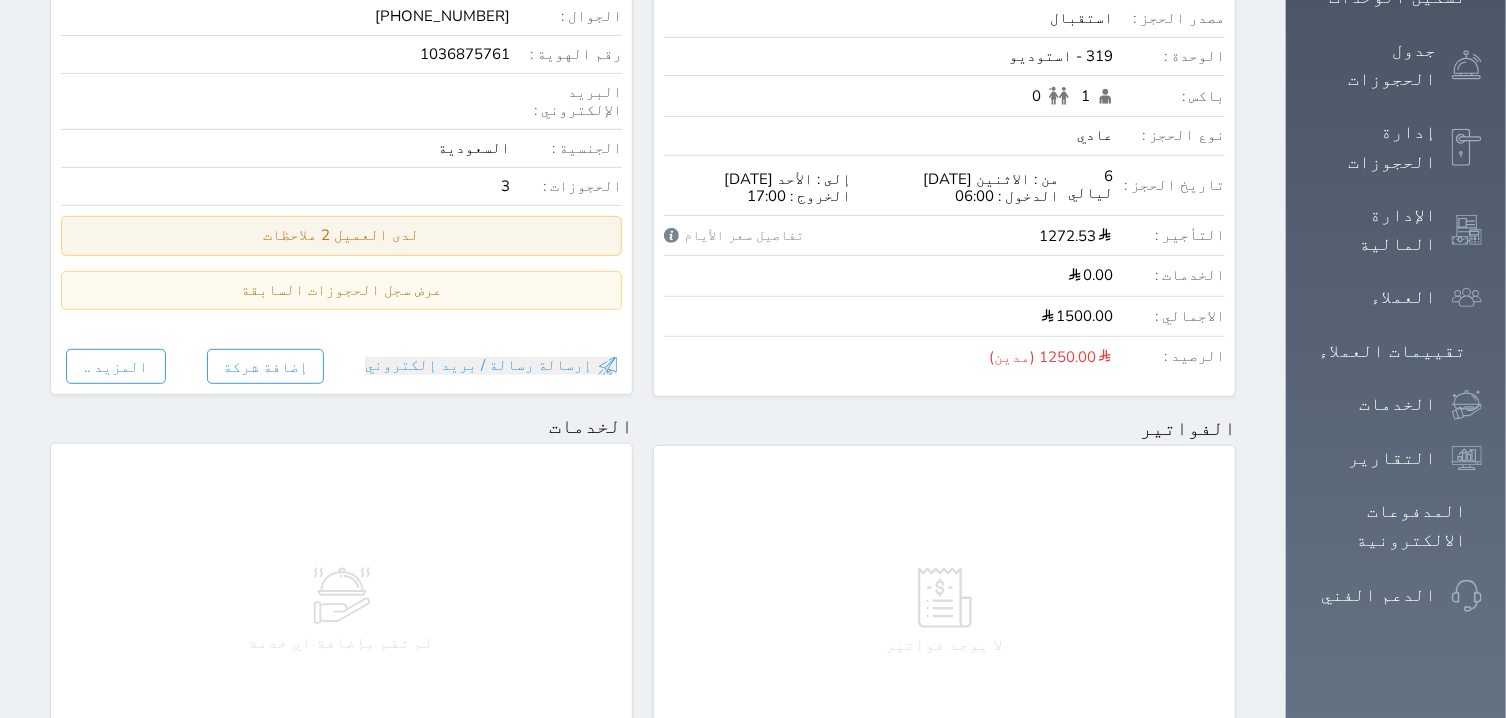 click on "لدى العميل 2 ملاحظات" at bounding box center (341, 235) 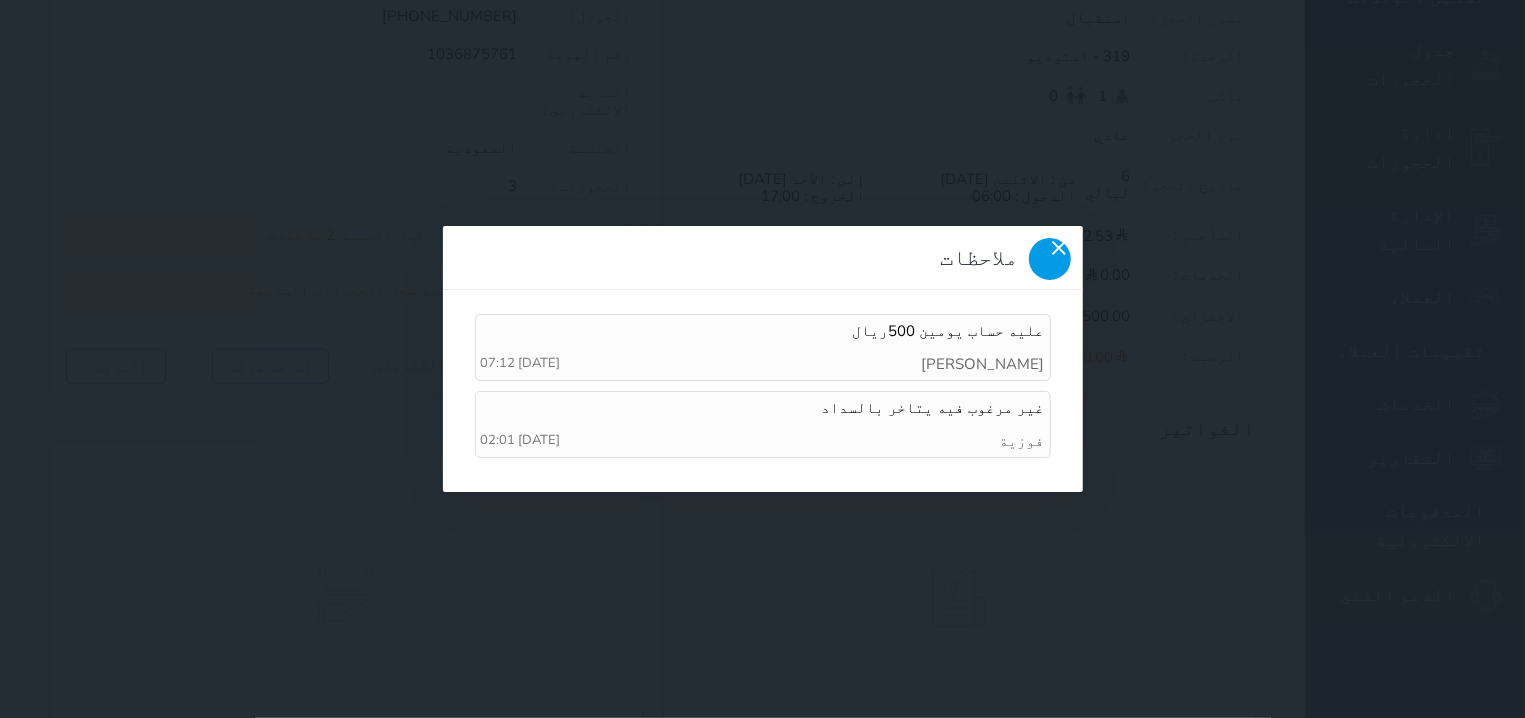 click 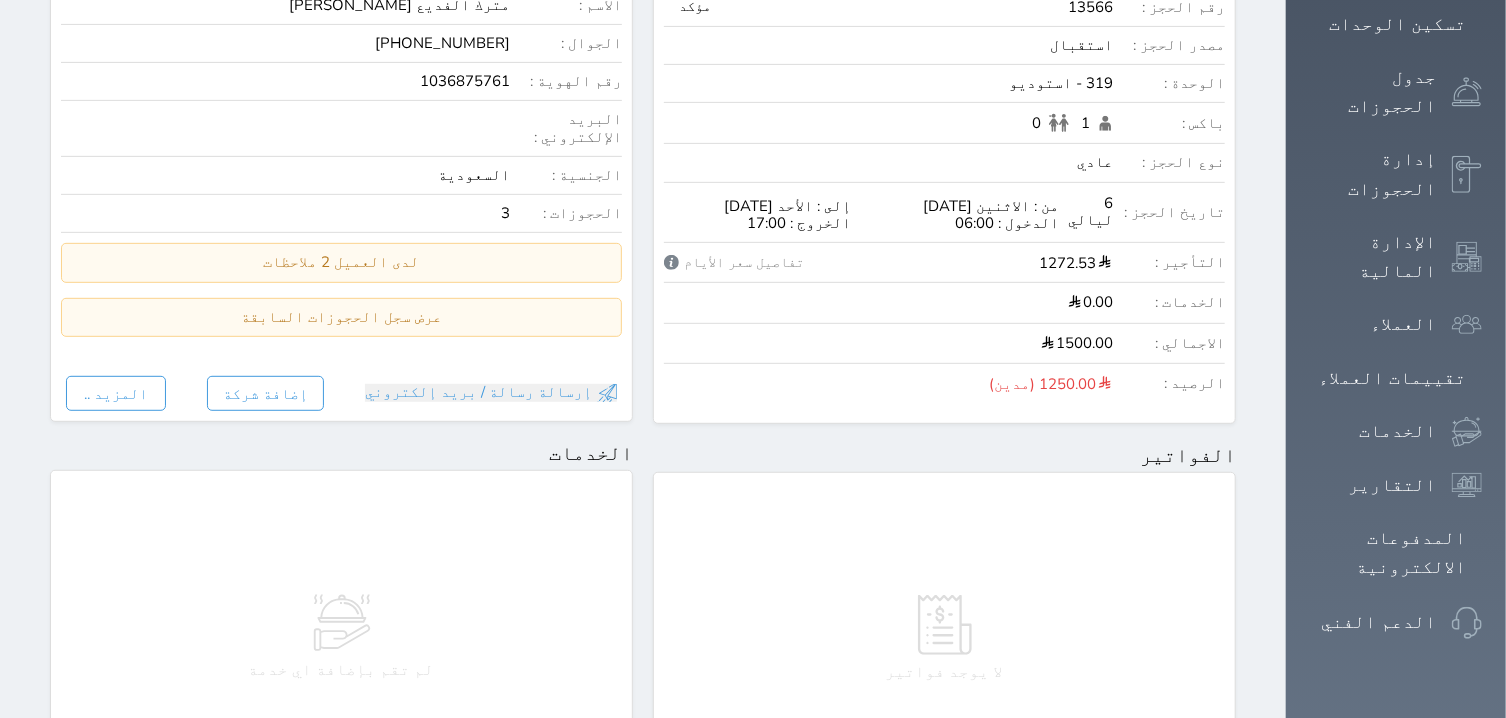 scroll, scrollTop: 0, scrollLeft: 0, axis: both 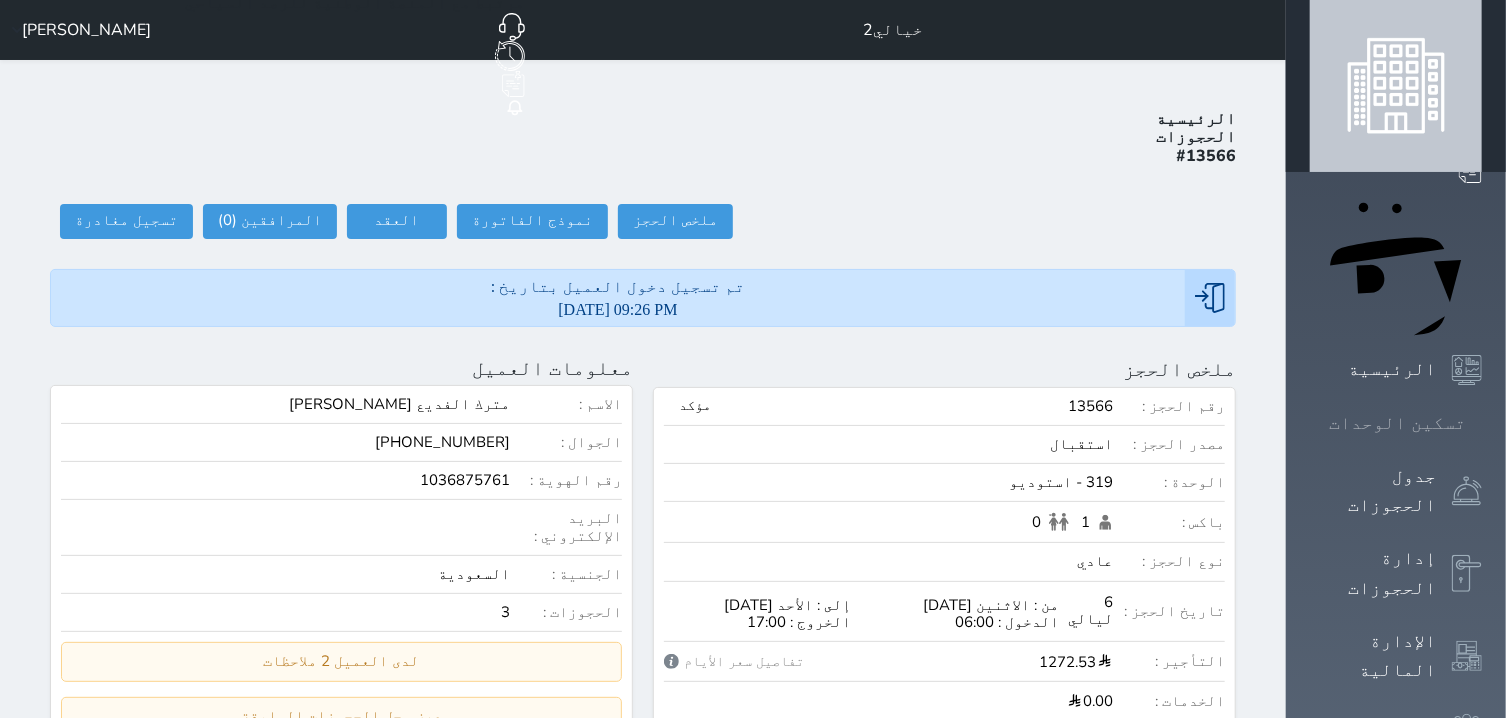 click 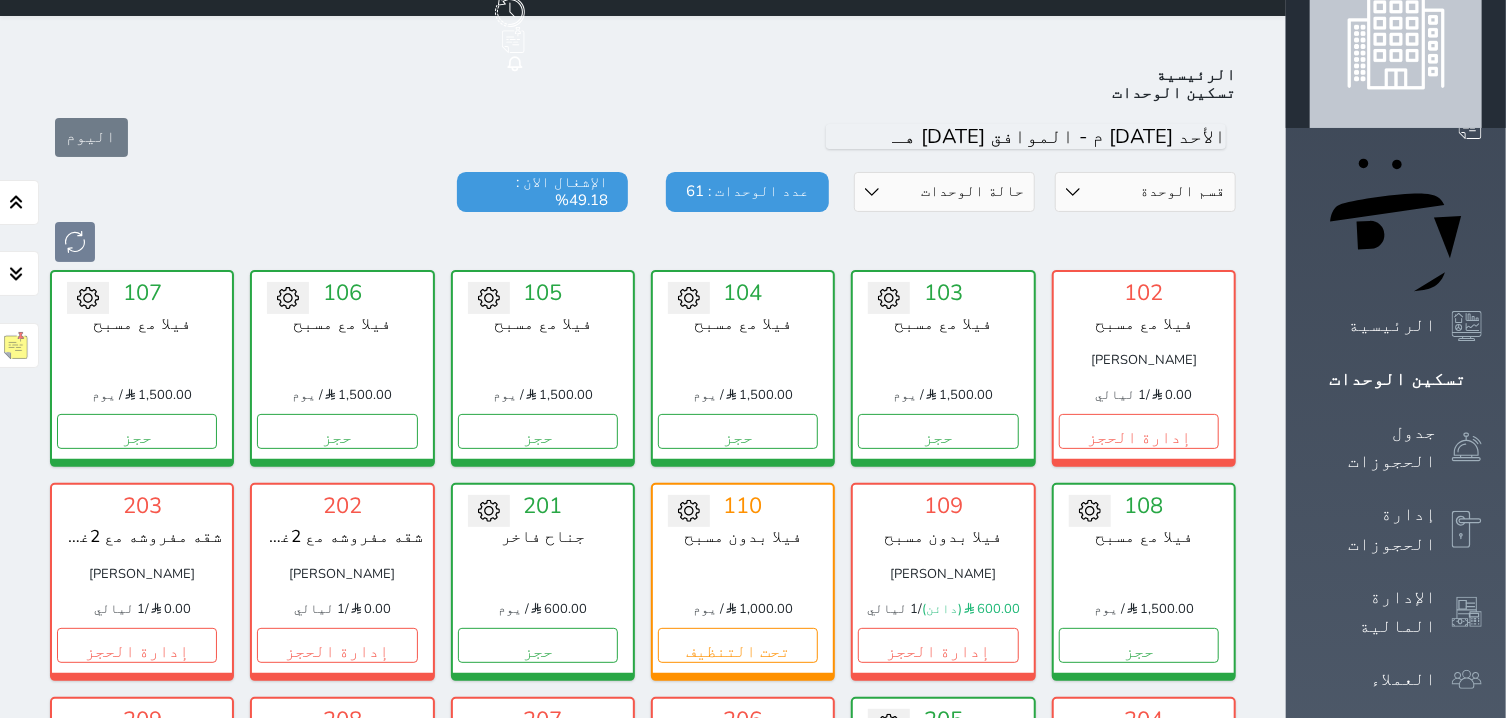 scroll, scrollTop: 0, scrollLeft: 0, axis: both 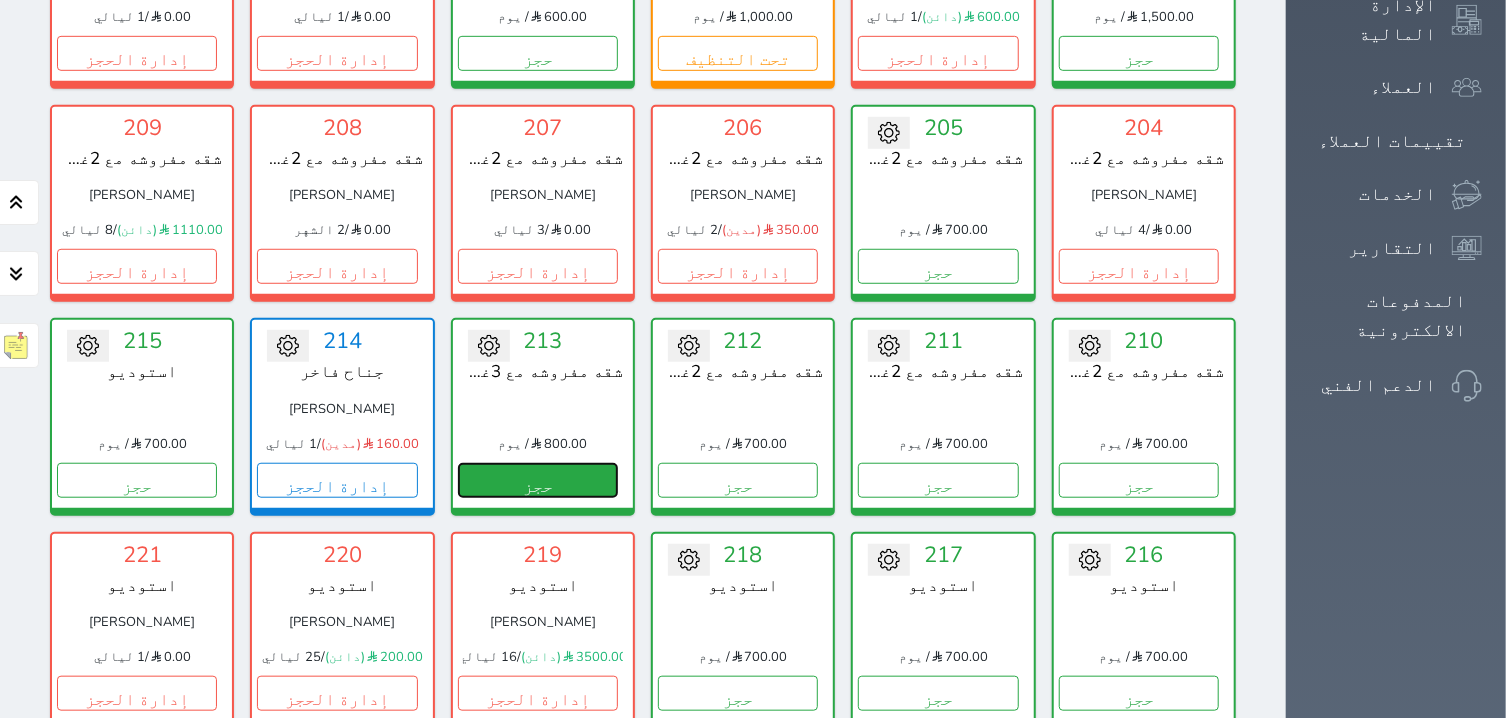click on "حجز" at bounding box center (538, 480) 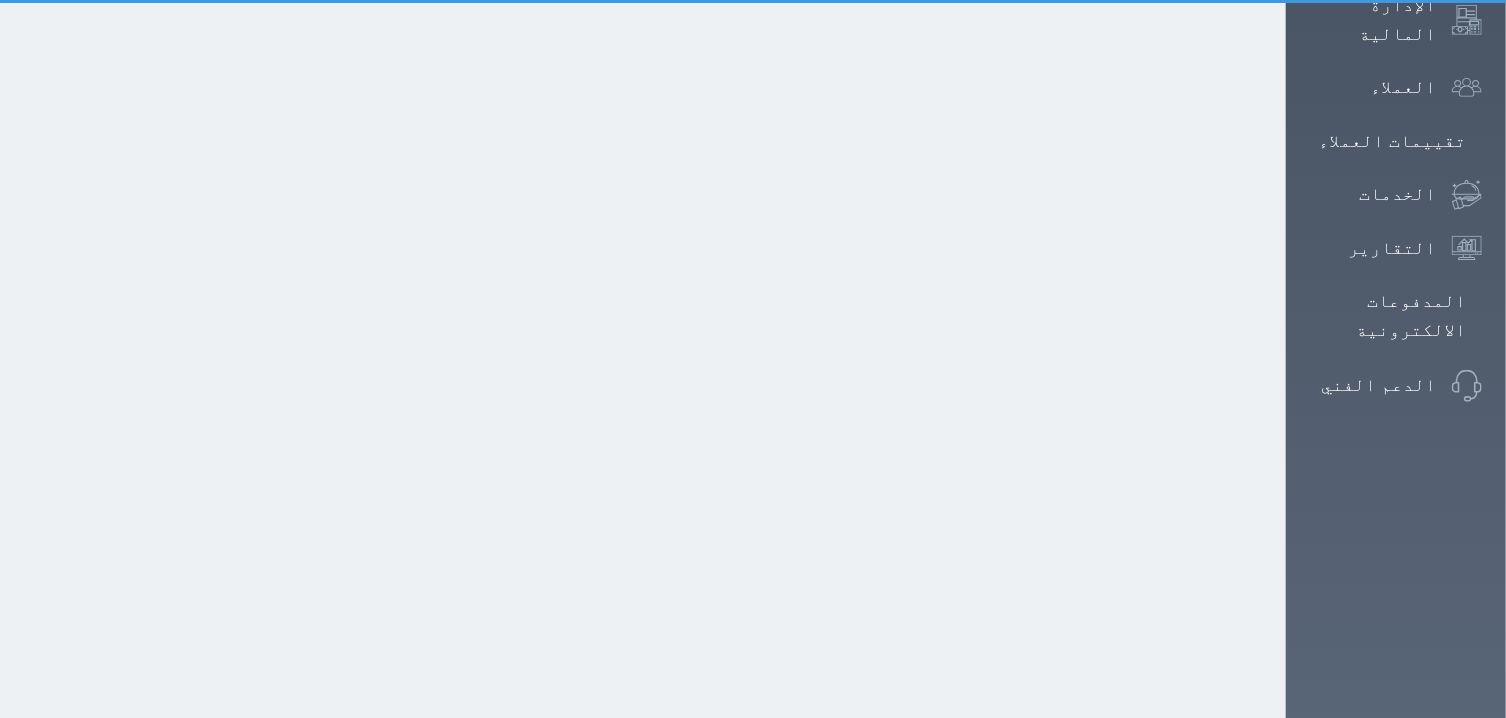 select on "1" 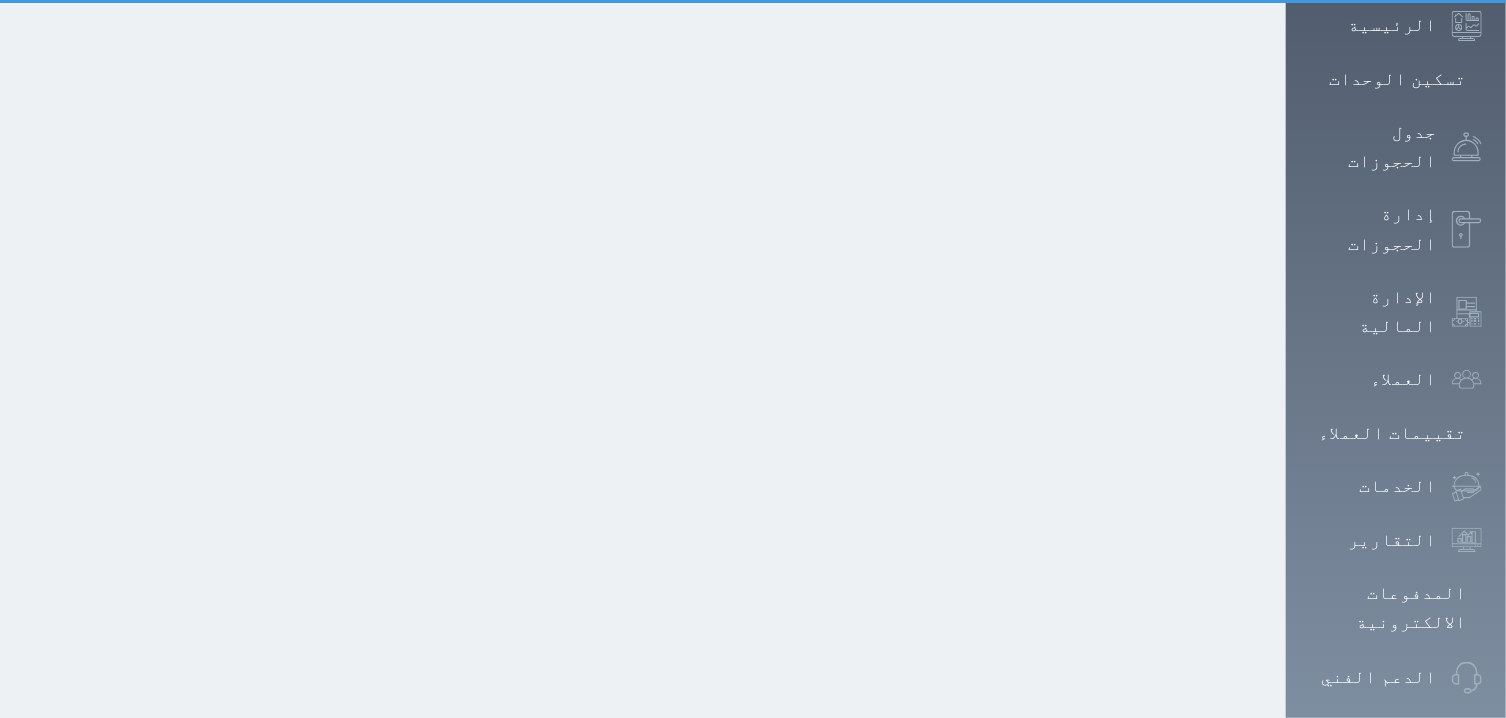 scroll, scrollTop: 0, scrollLeft: 0, axis: both 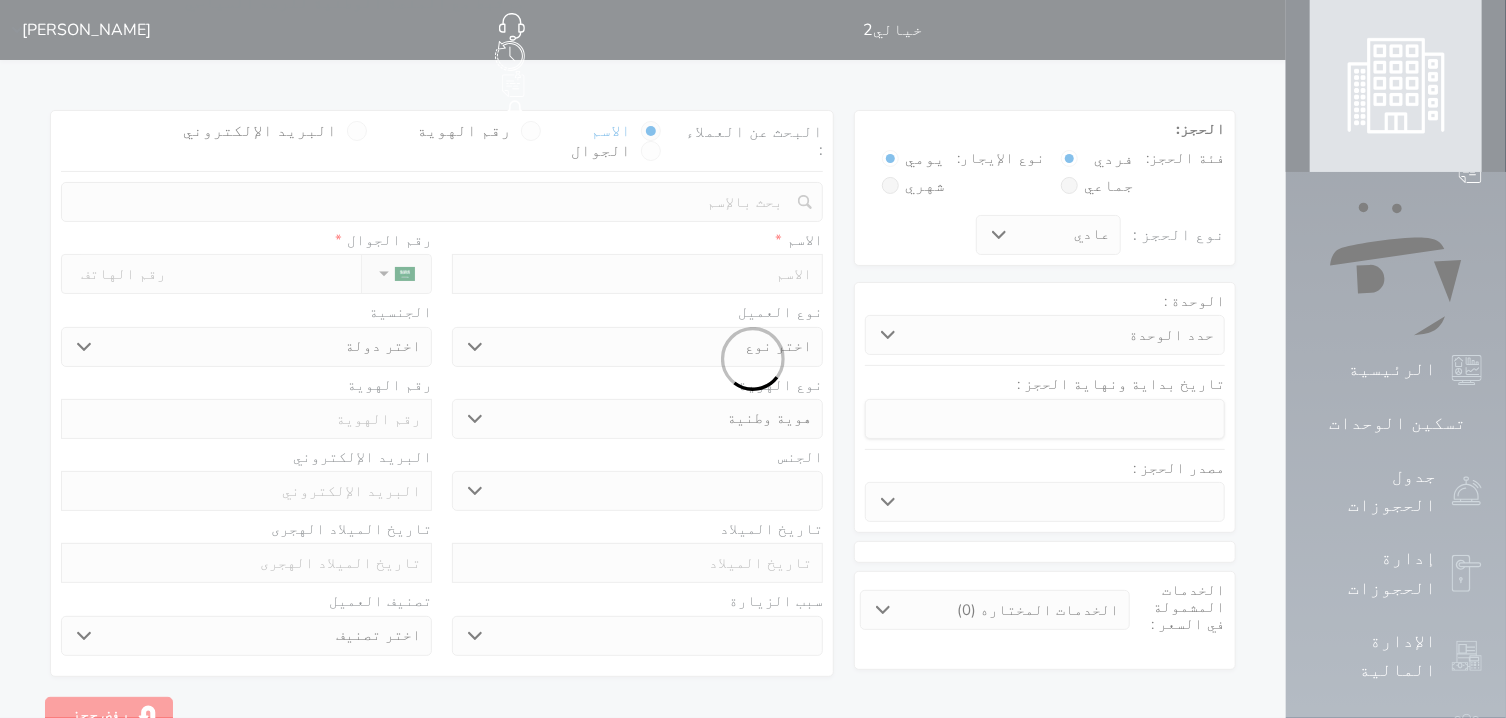 select 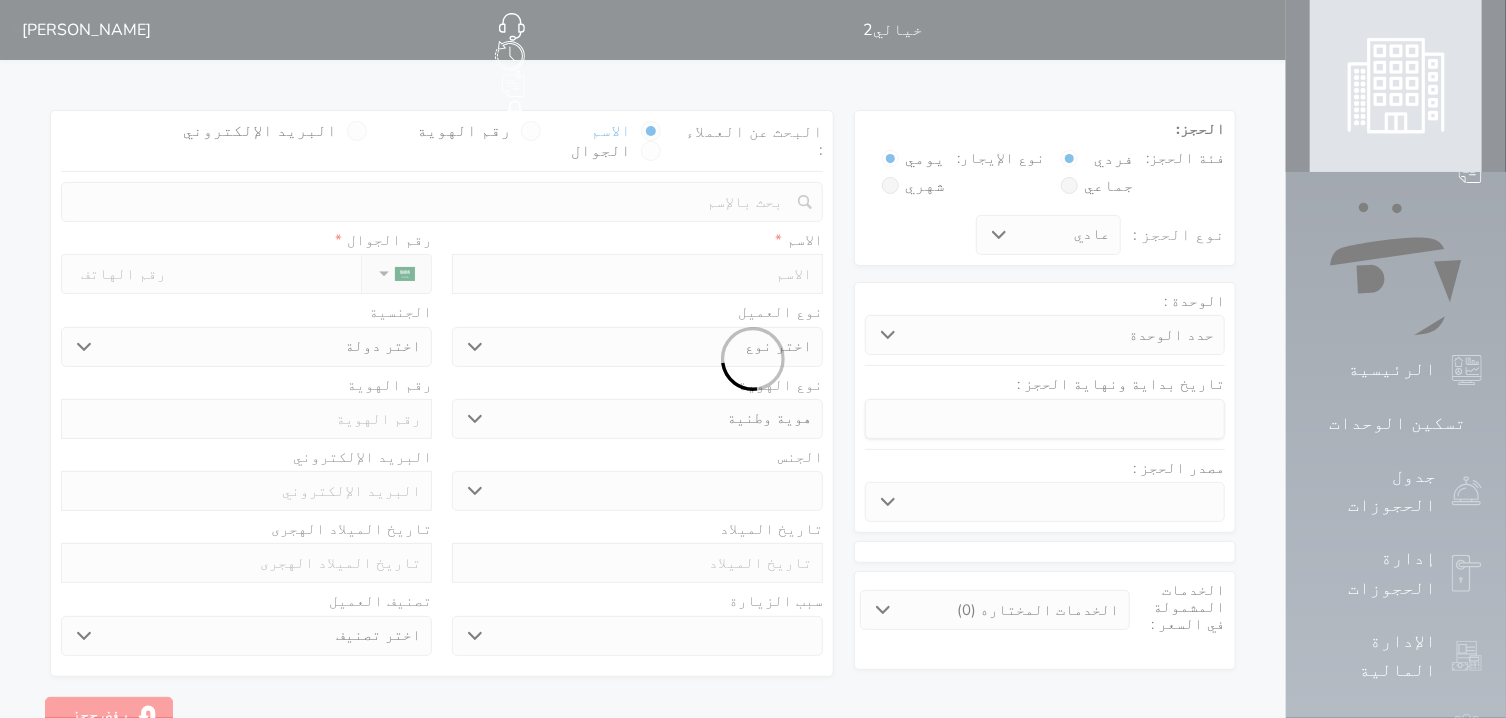select on "5977" 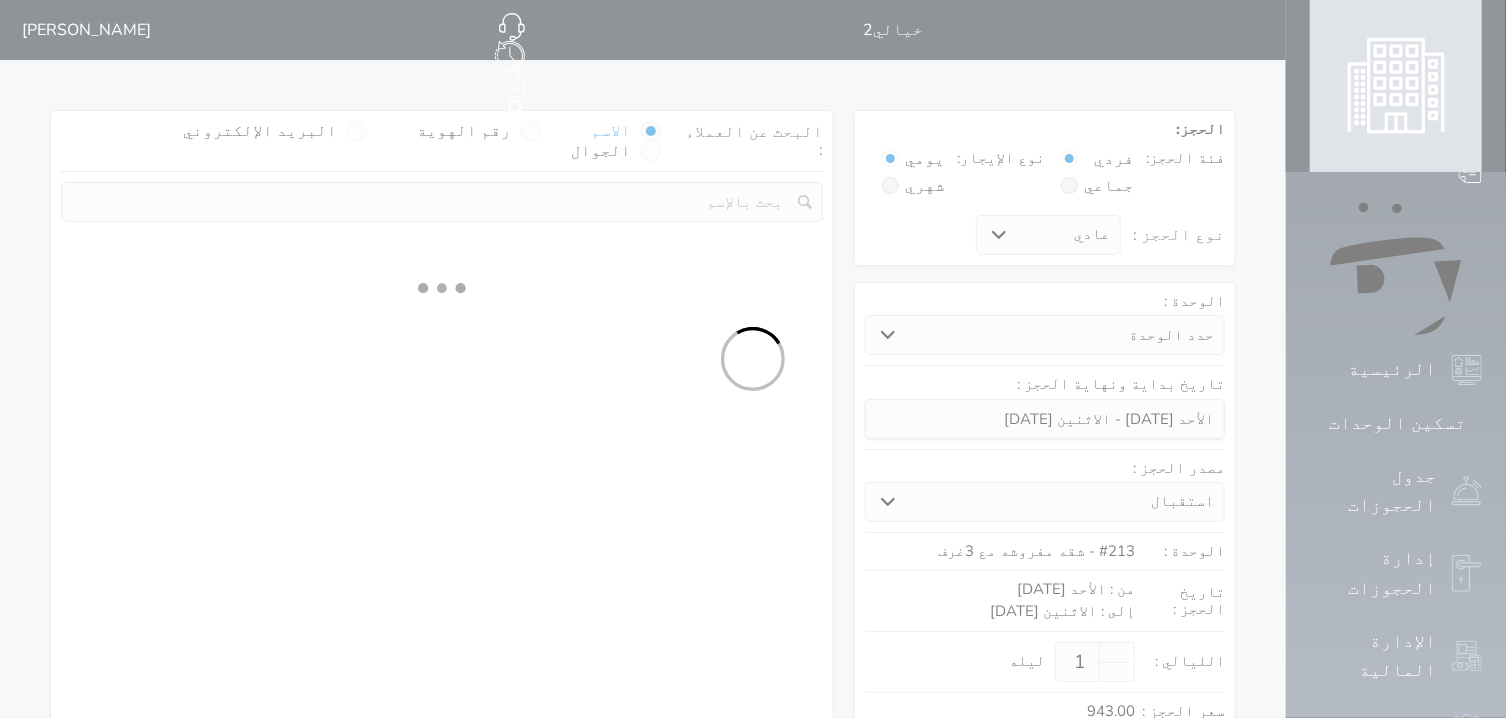 select 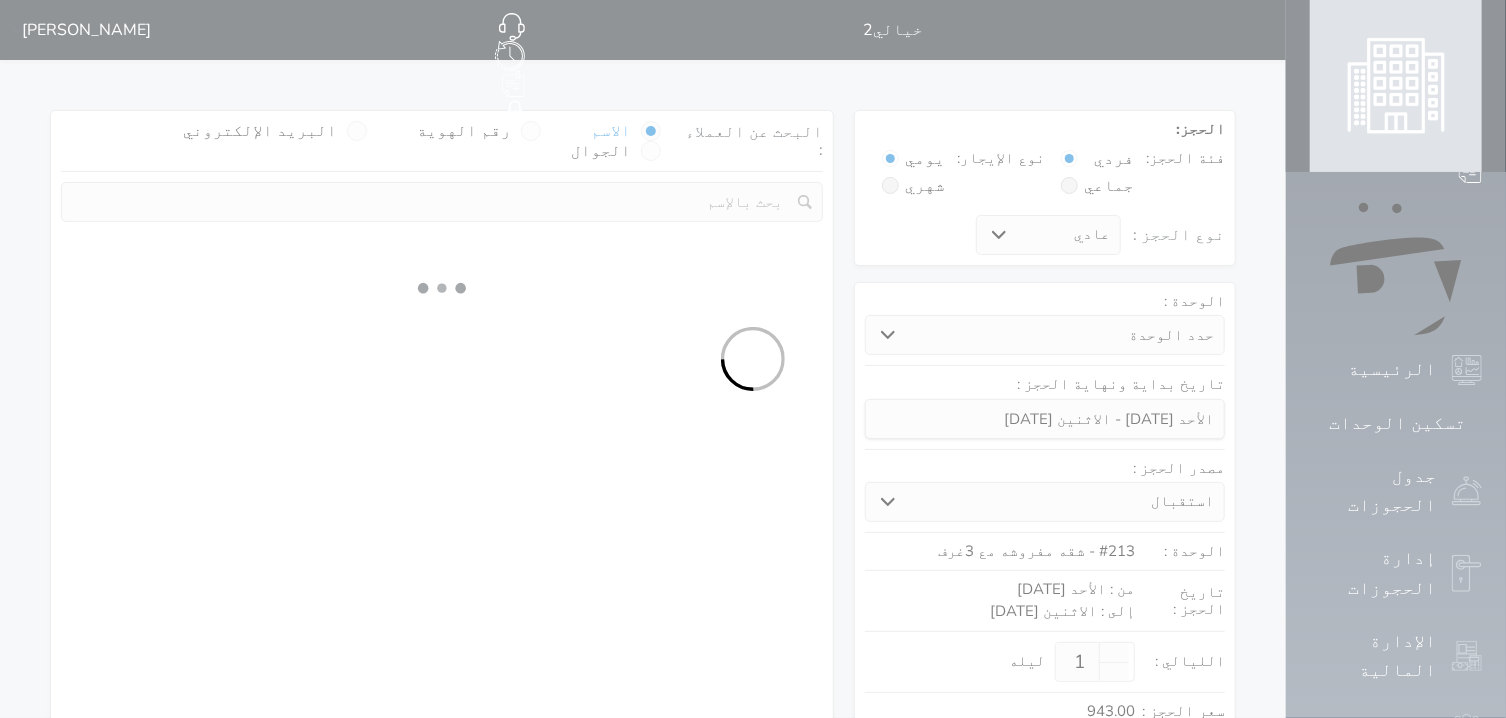 select on "113" 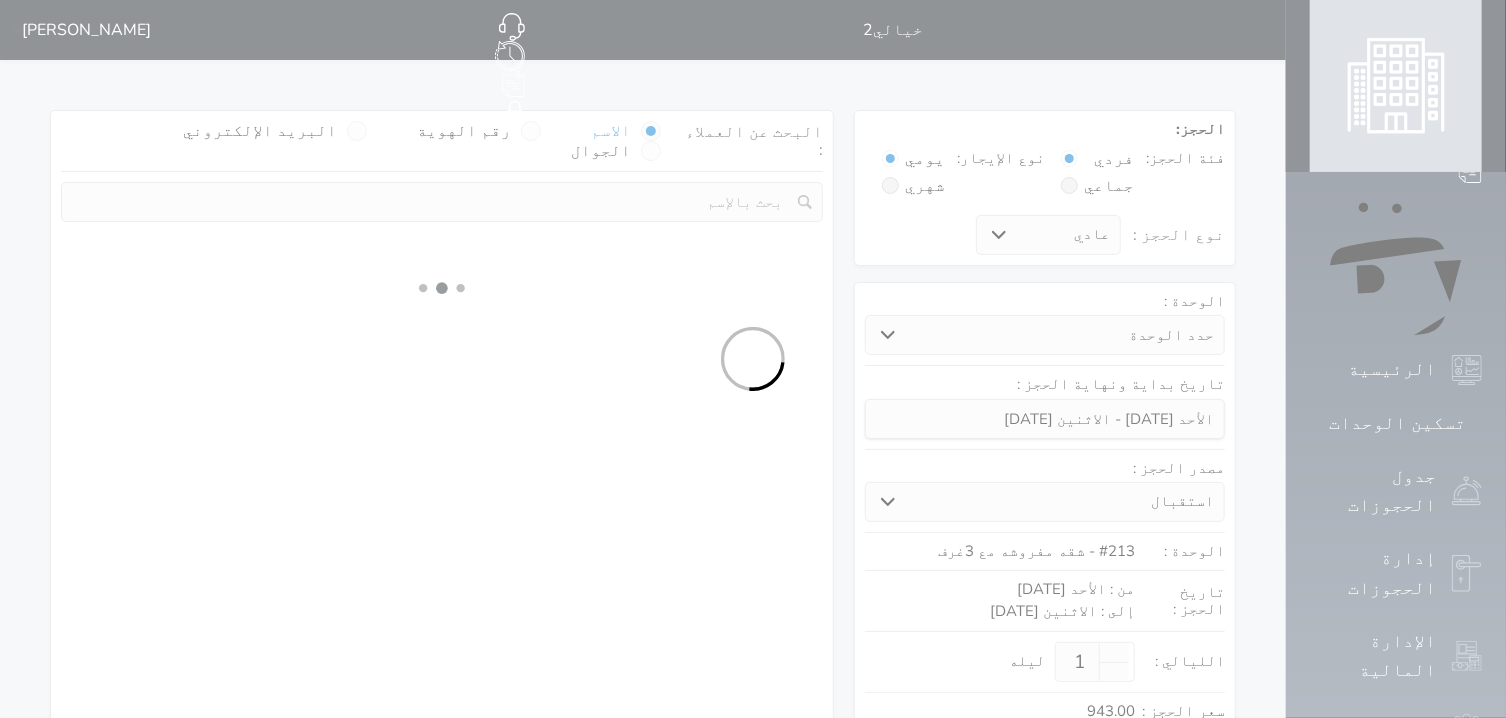 select on "1" 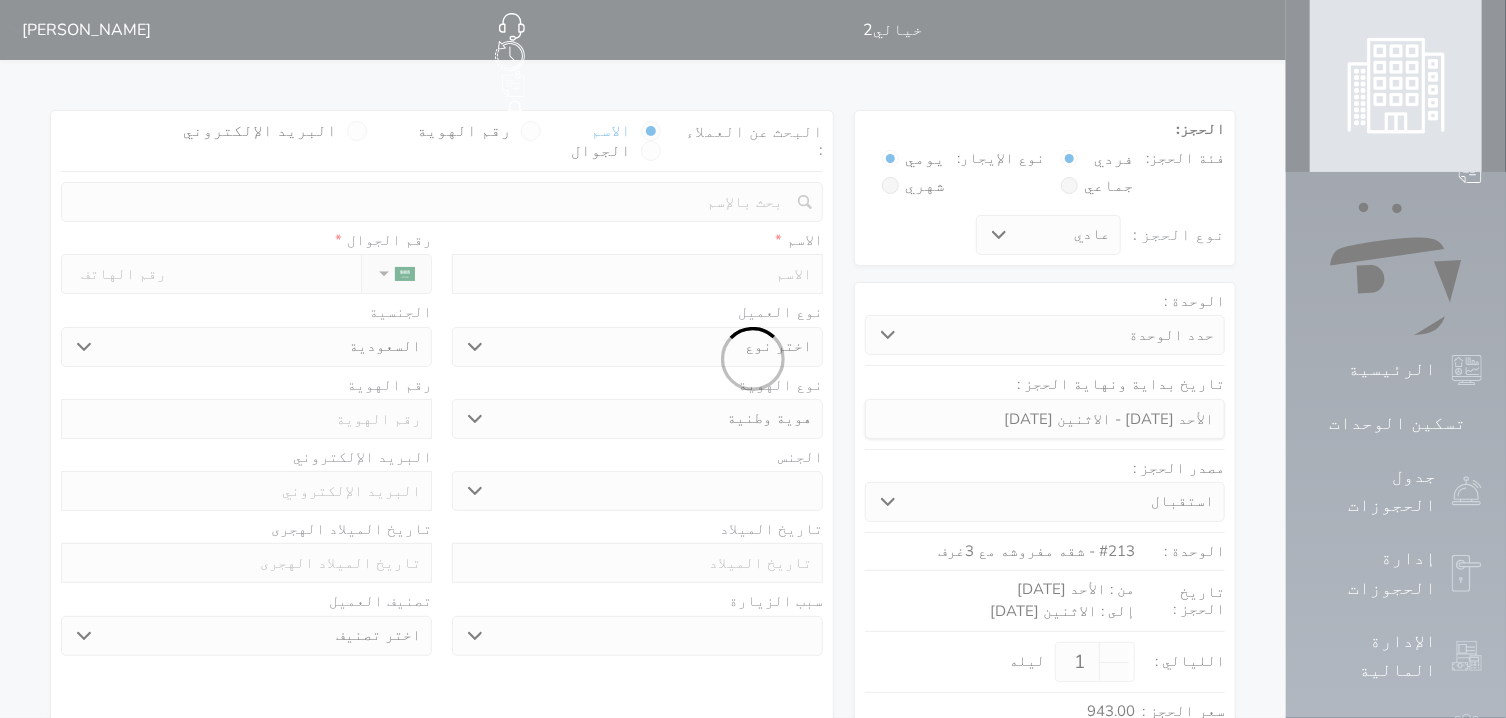 select 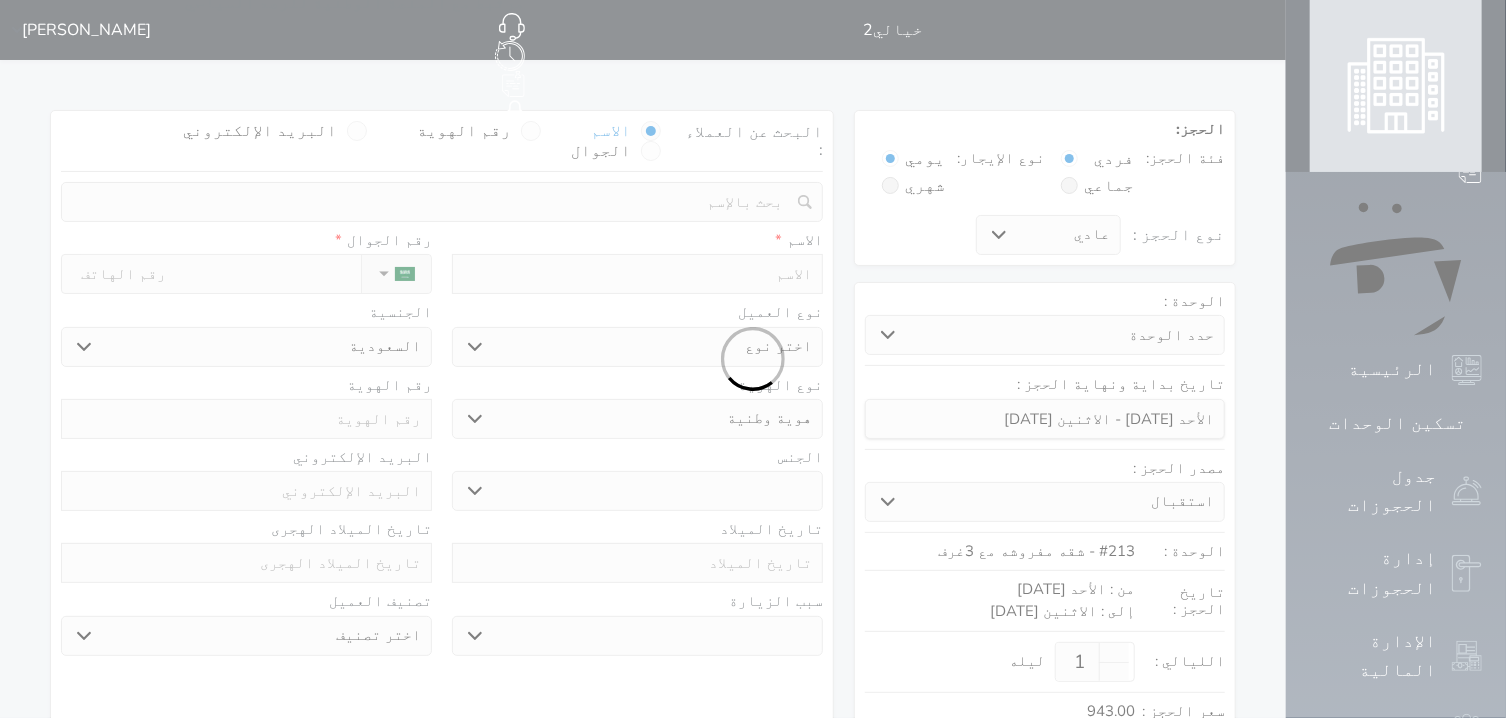select on "1" 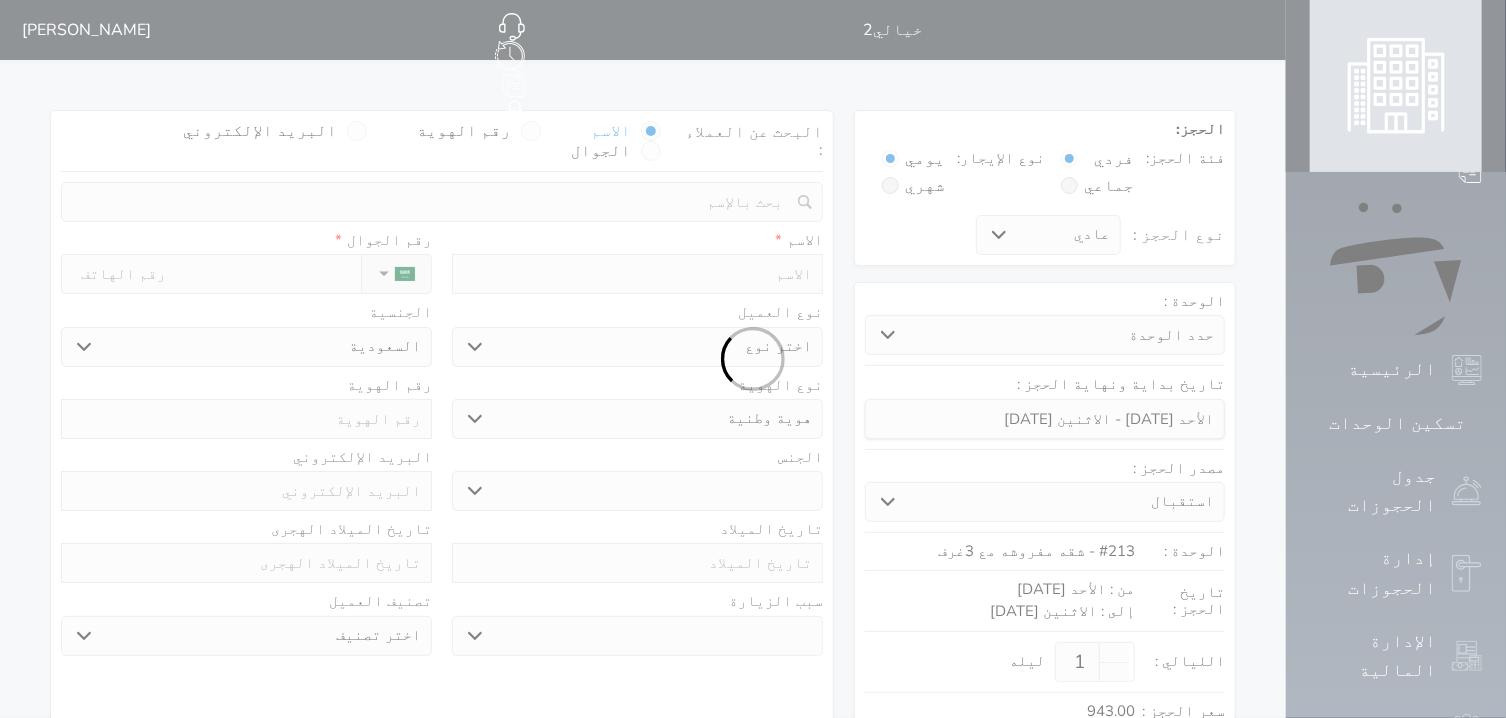select on "7" 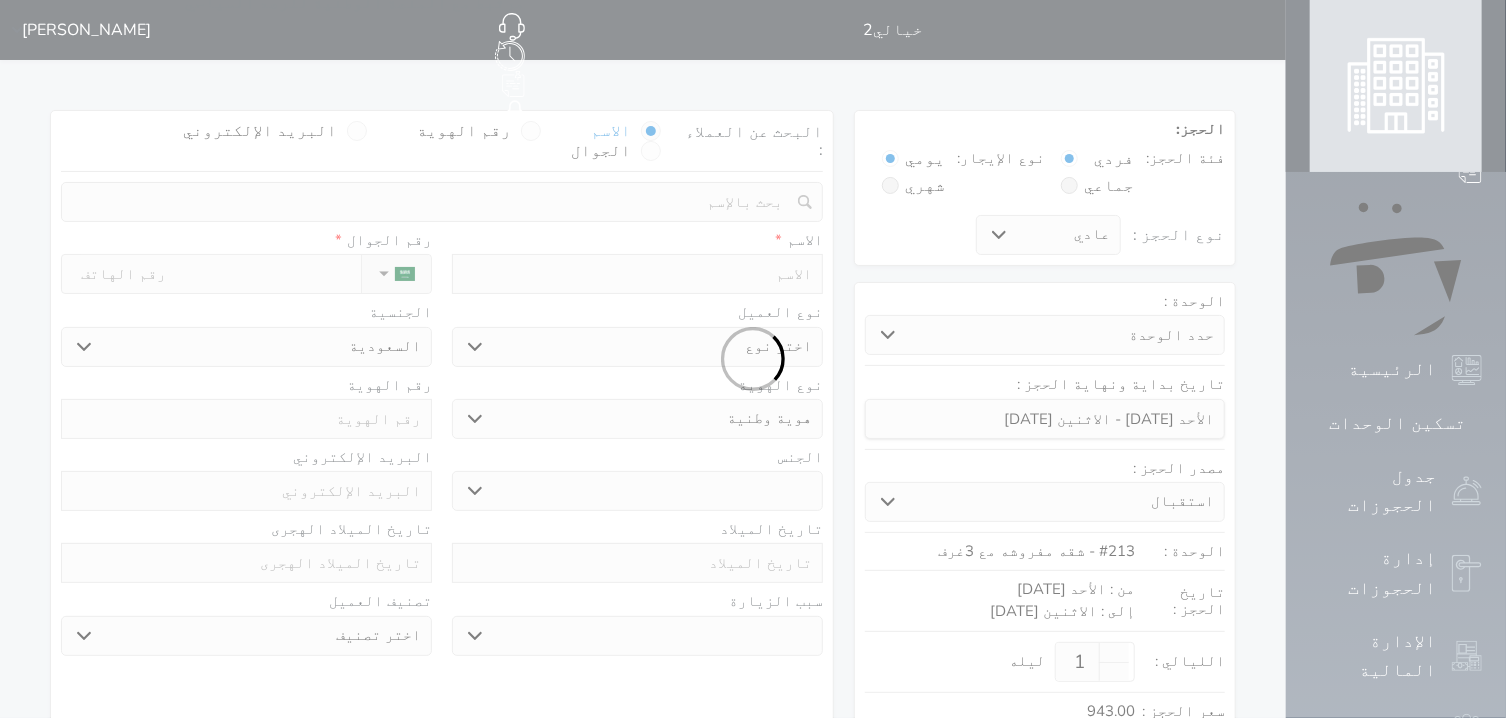 select 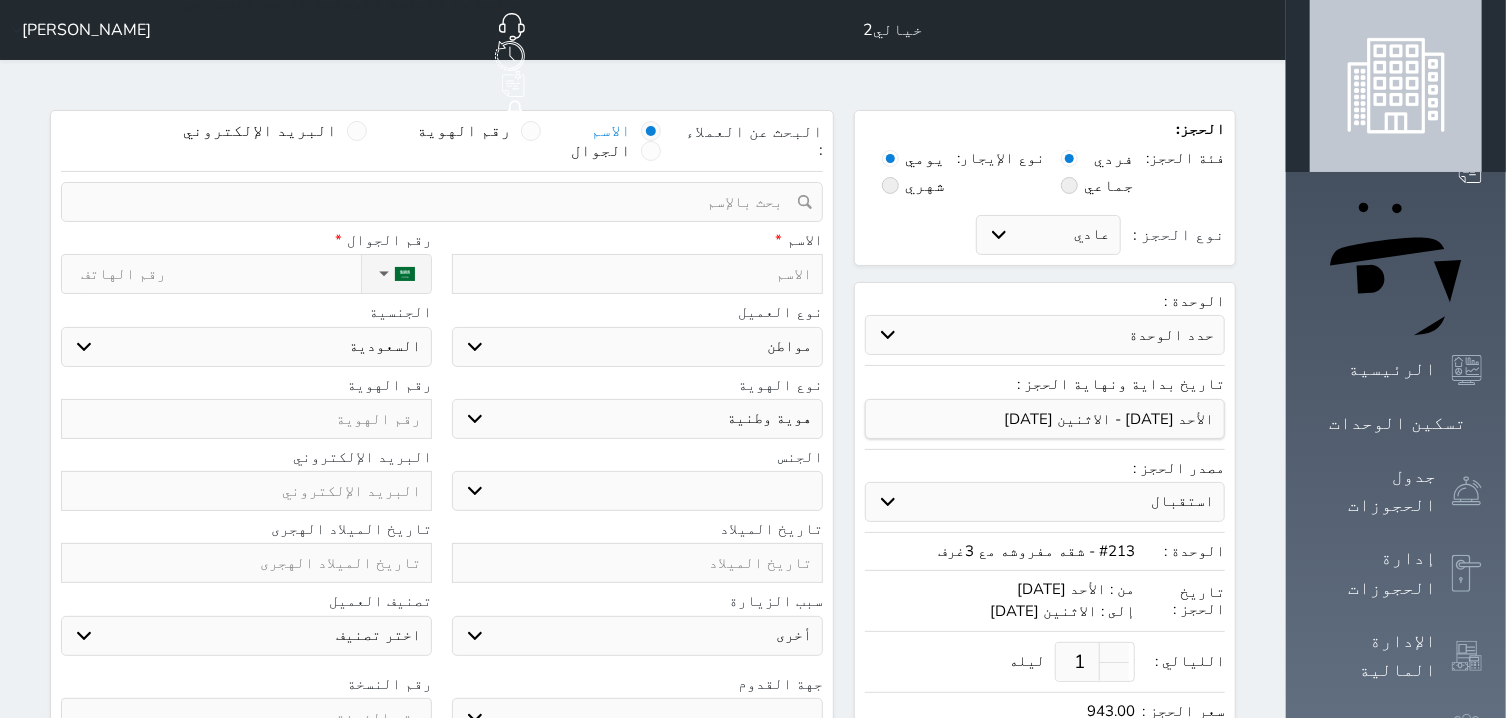 select 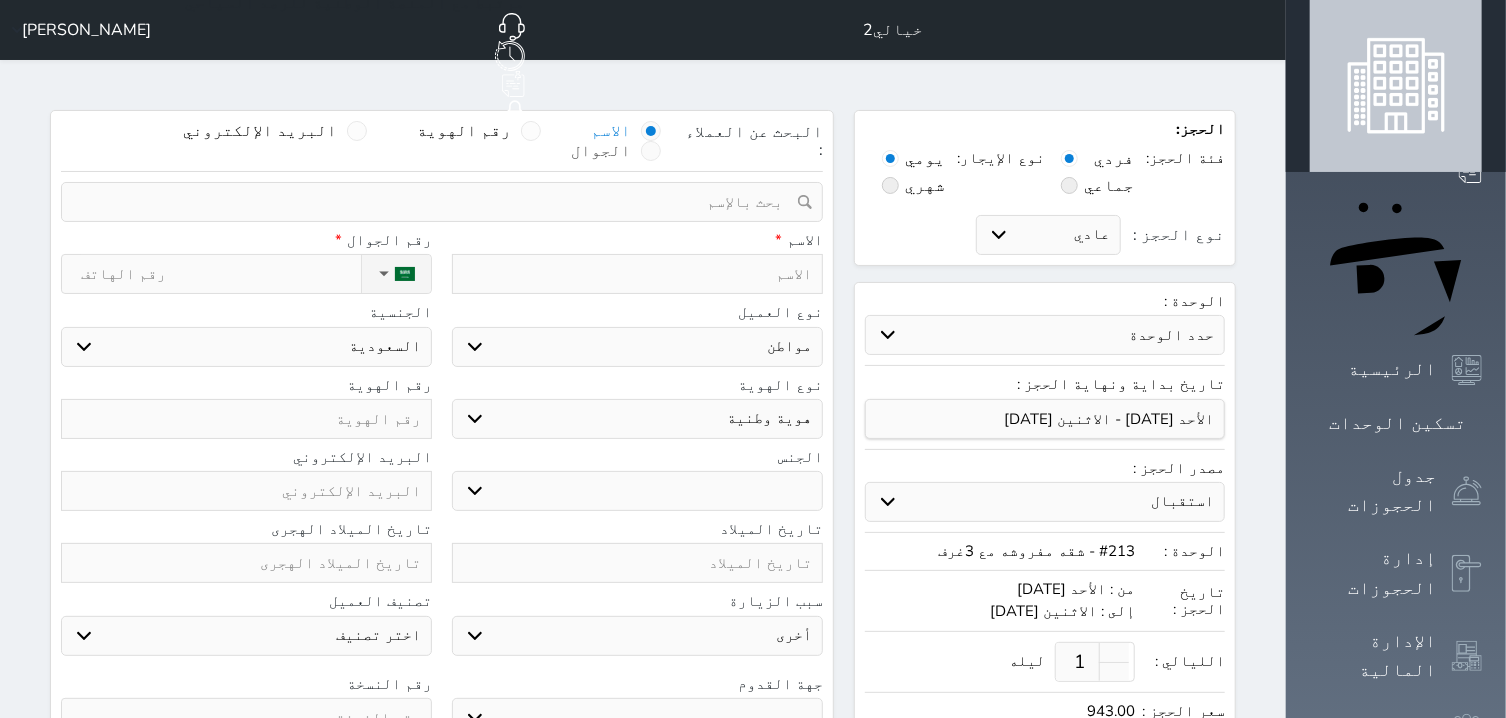 click at bounding box center [651, 151] 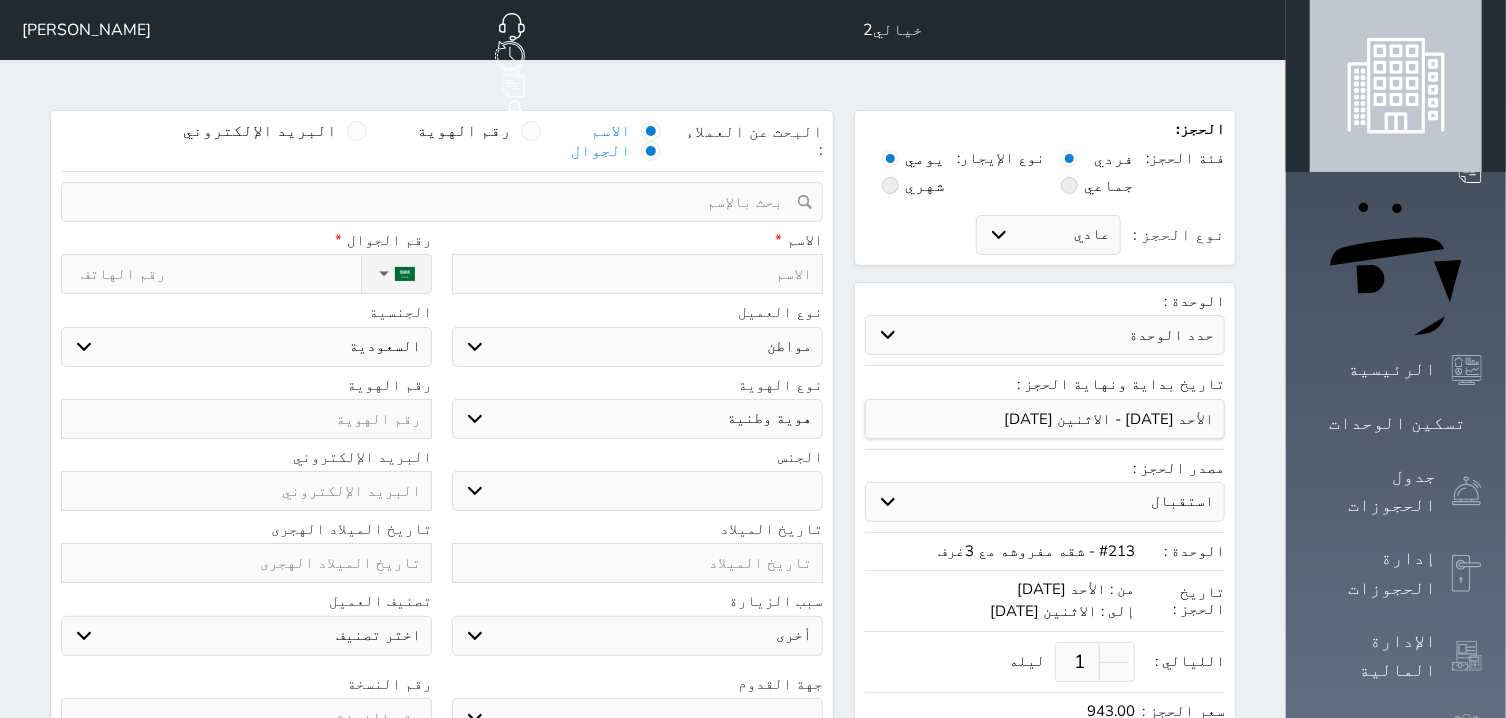 select 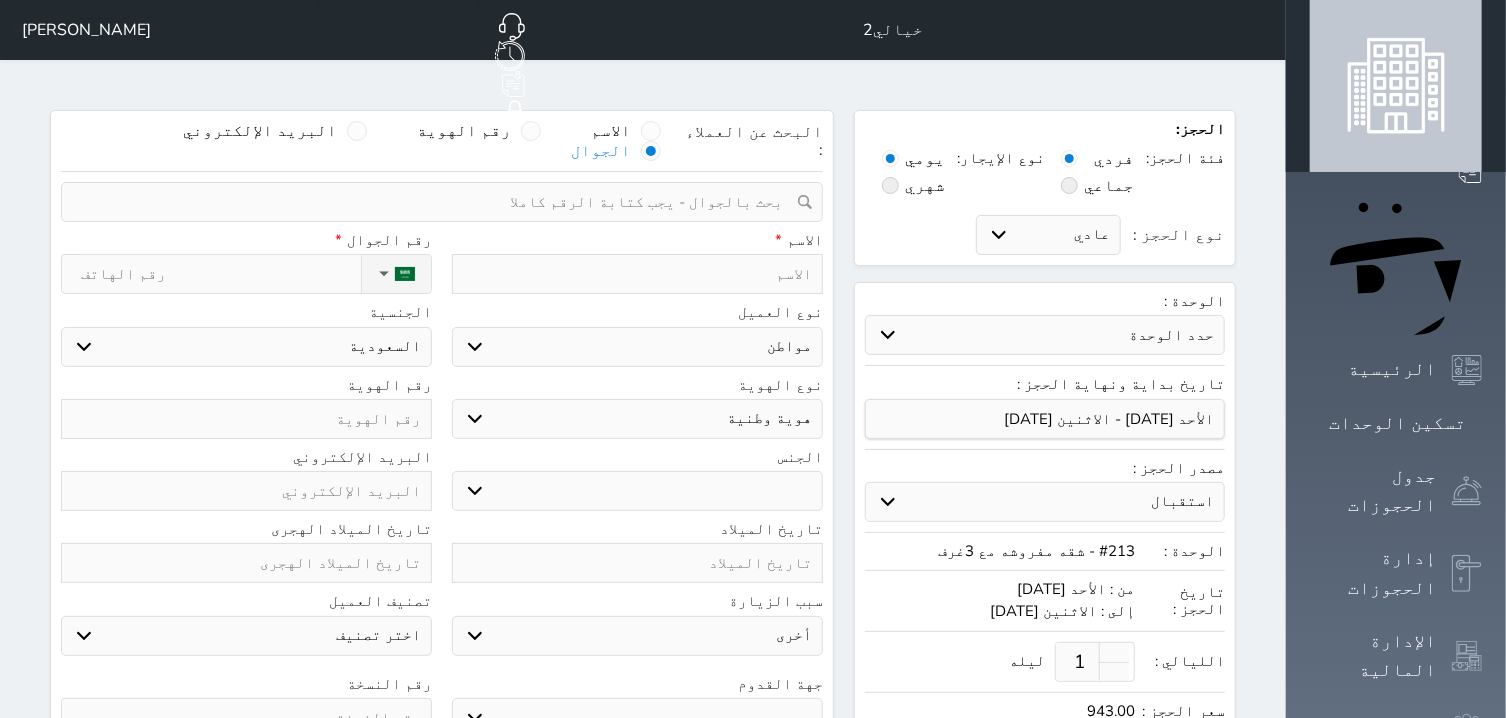 click at bounding box center (435, 202) 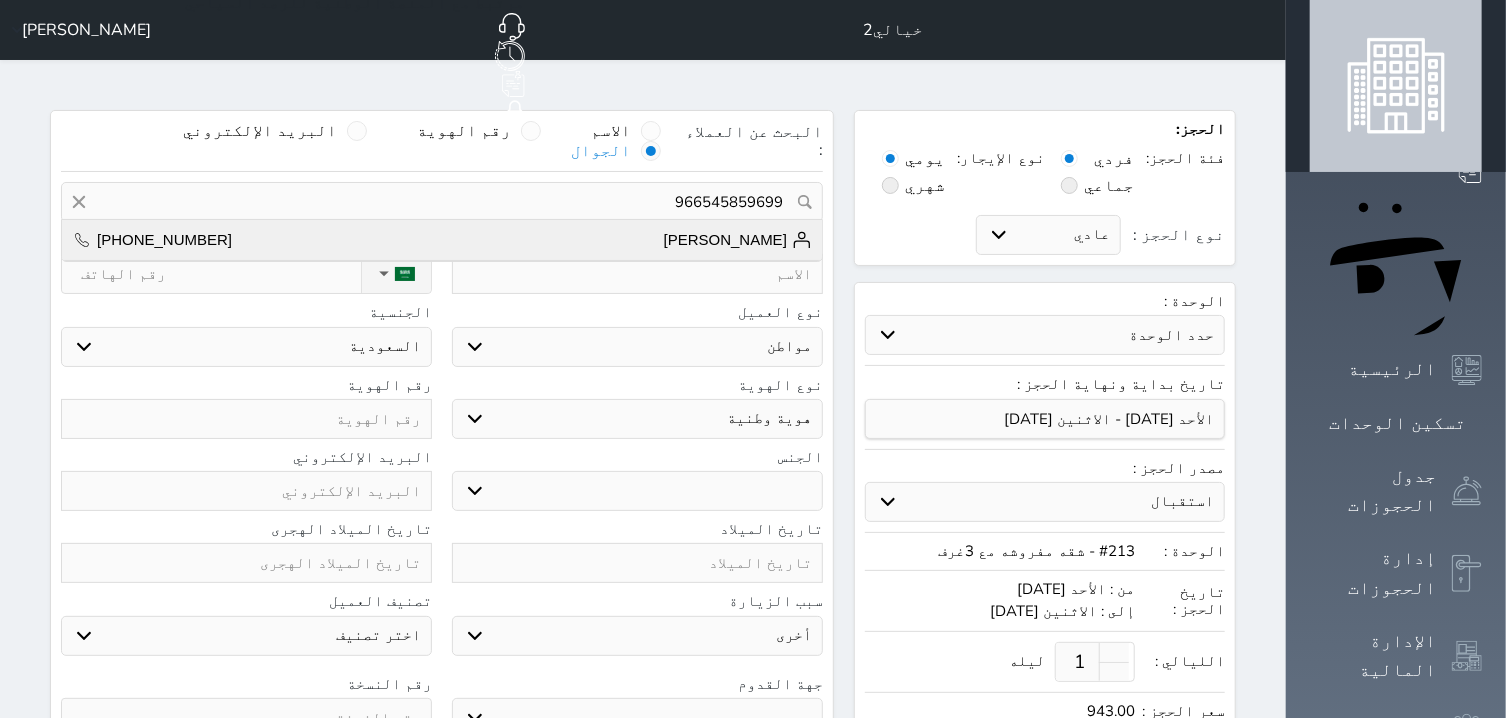 click on "[PERSON_NAME]" at bounding box center (738, 240) 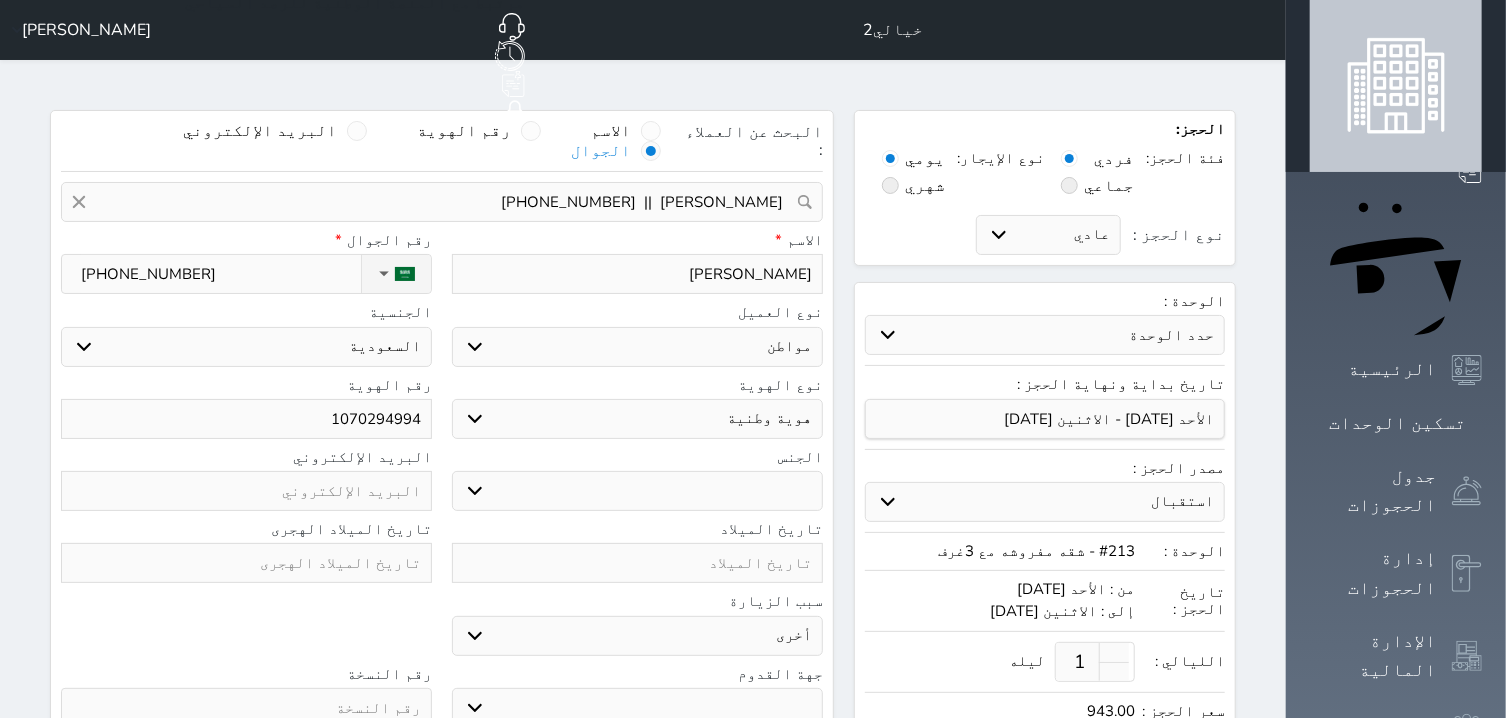 select 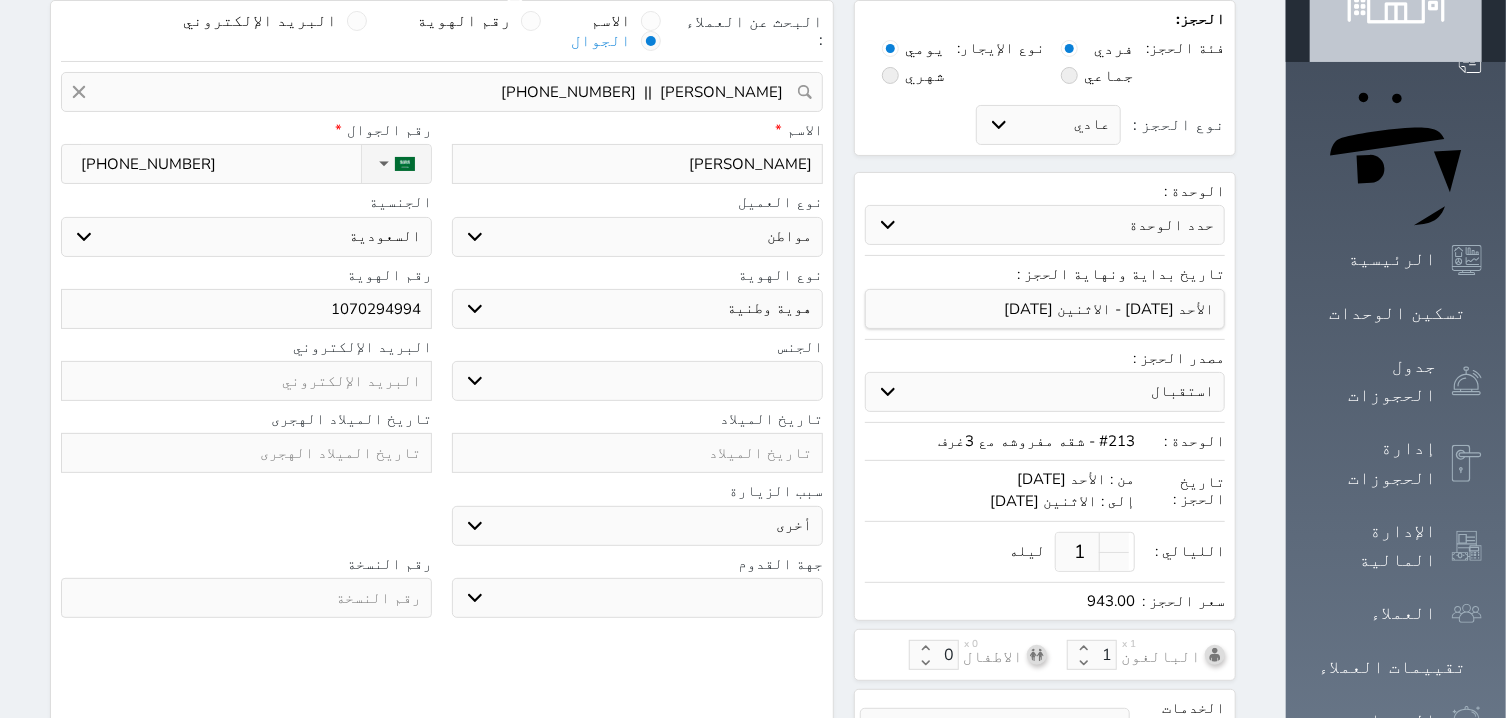 scroll, scrollTop: 0, scrollLeft: 0, axis: both 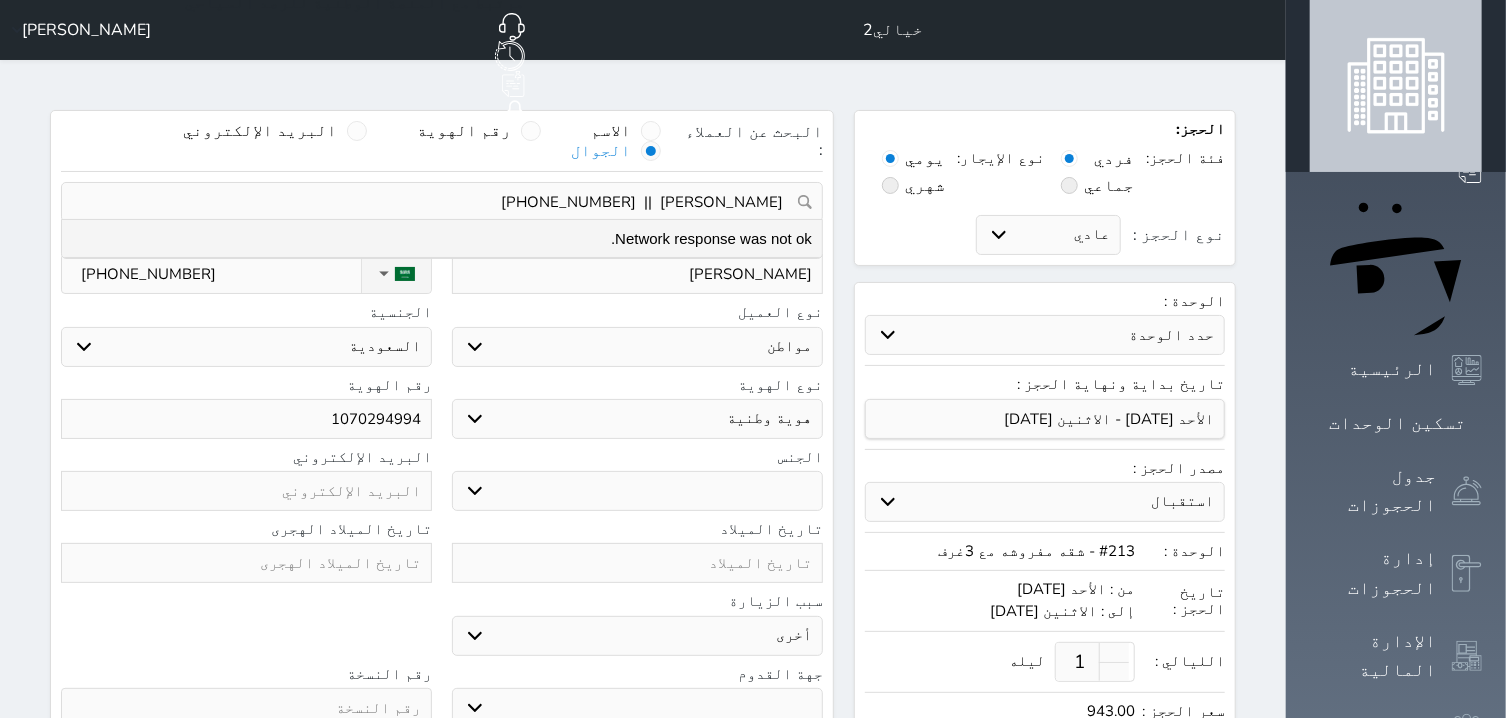 drag, startPoint x: 328, startPoint y: 363, endPoint x: 460, endPoint y: 348, distance: 132.84953 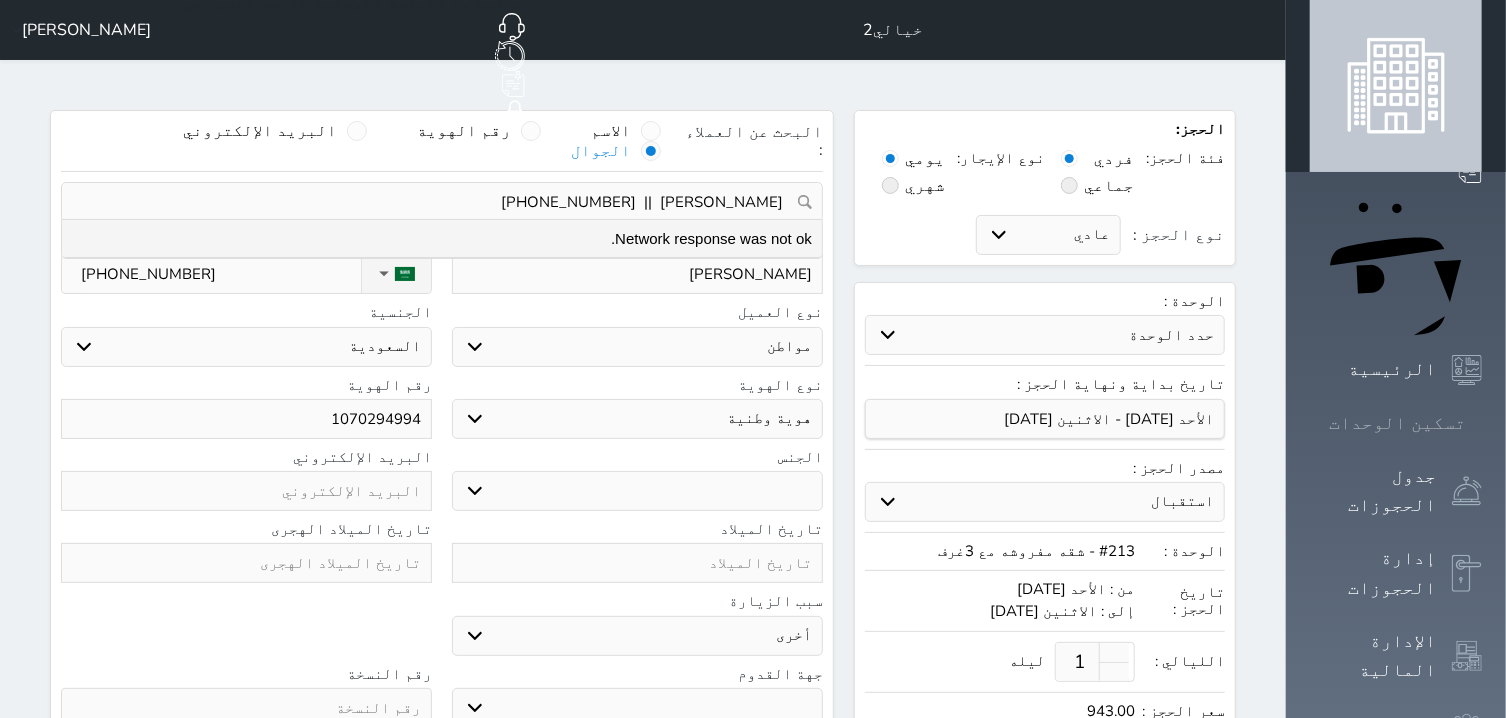 click 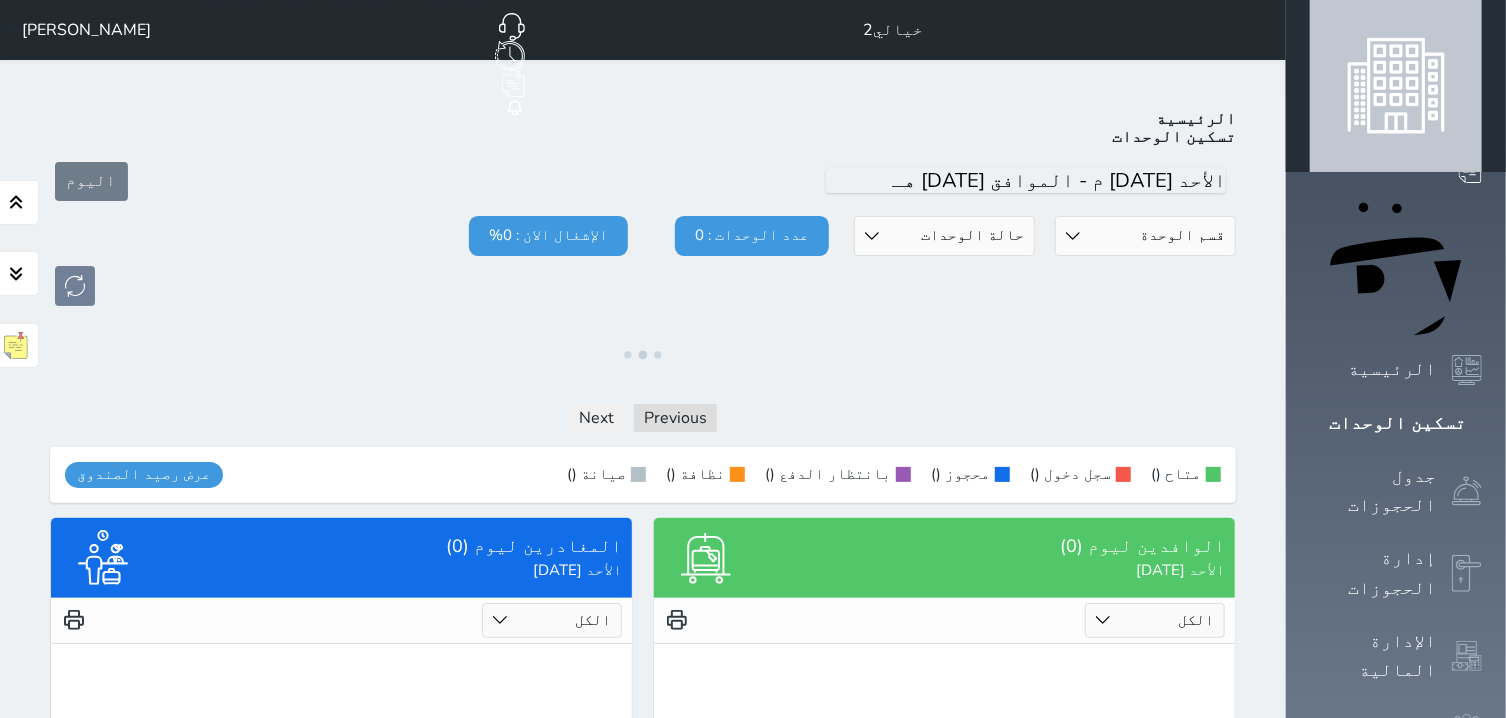 click on "[PERSON_NAME]" at bounding box center [77, 30] 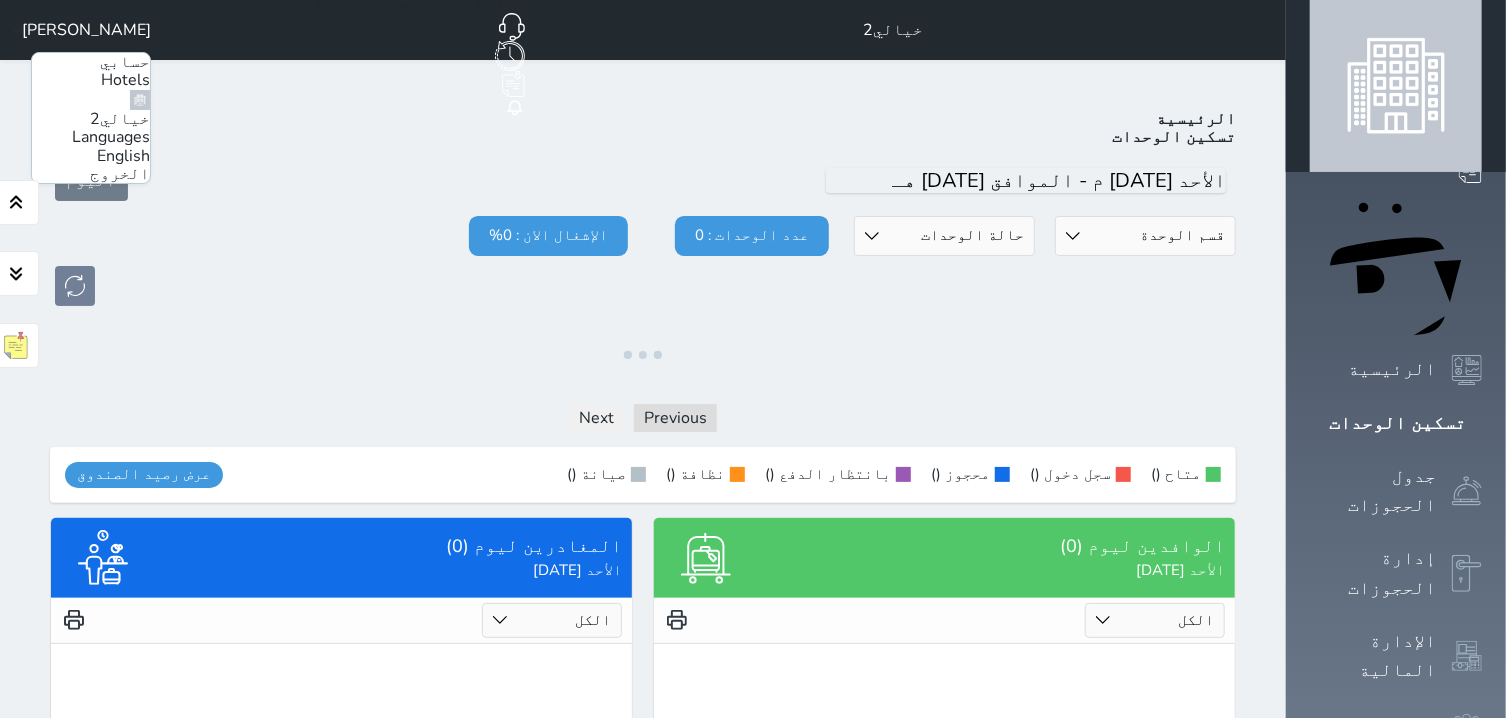 click on "الخروج" at bounding box center [120, 174] 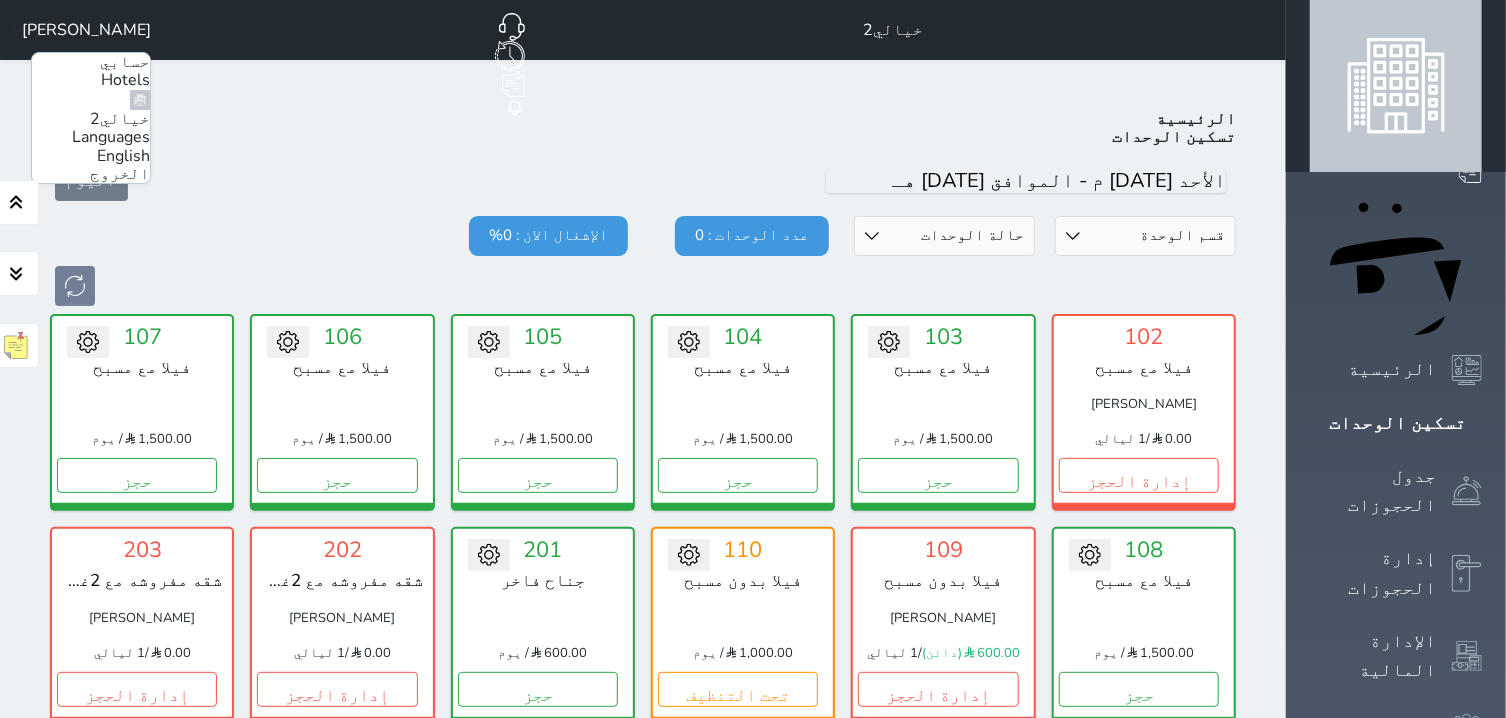 click on "الخروج" at bounding box center (120, 174) 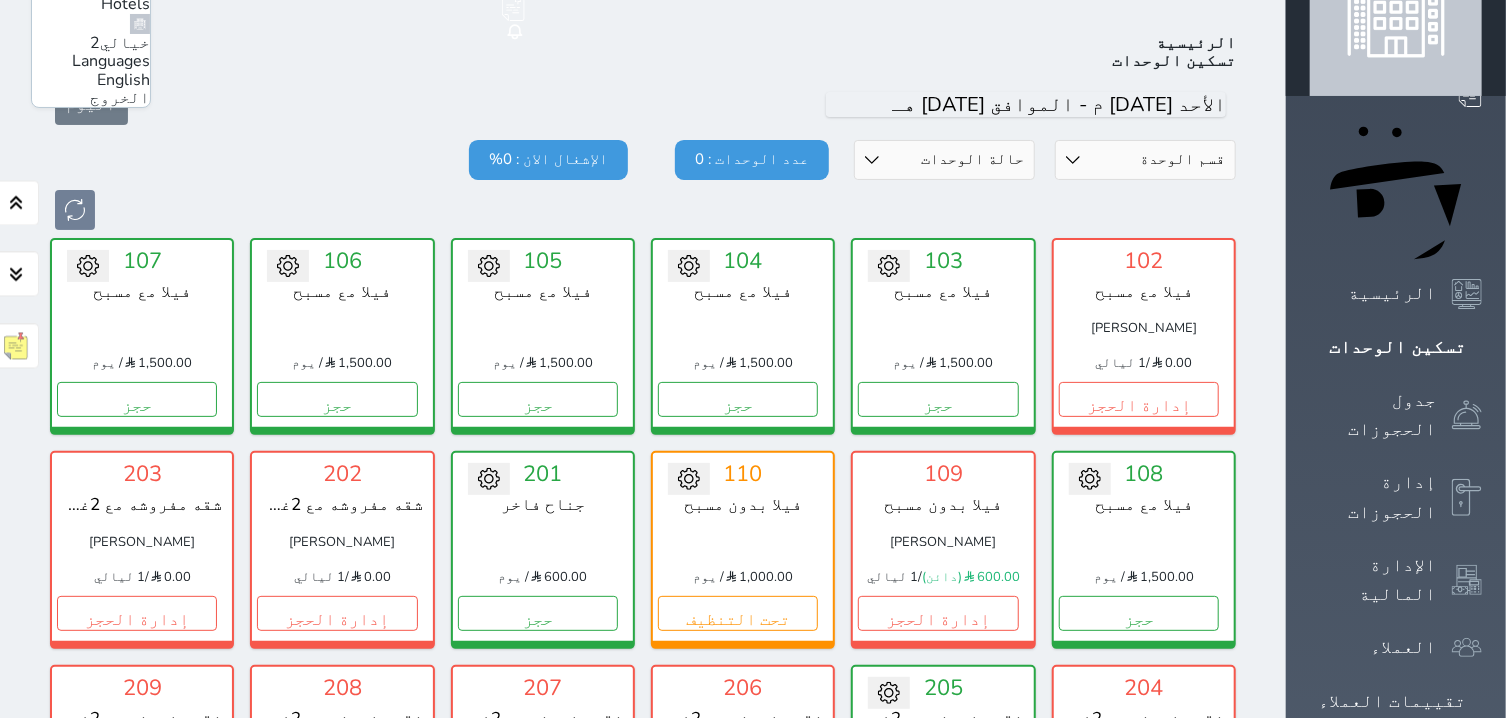 scroll, scrollTop: 78, scrollLeft: 0, axis: vertical 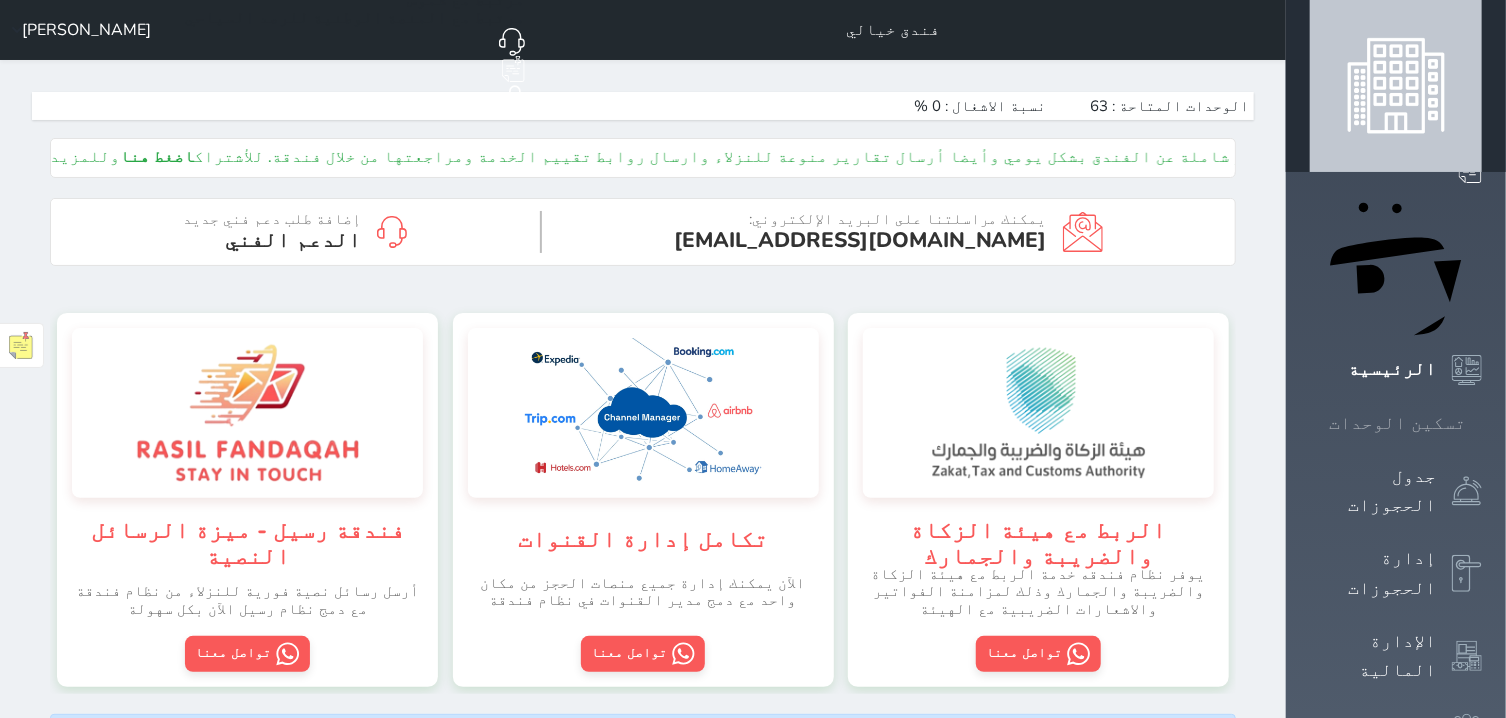 click 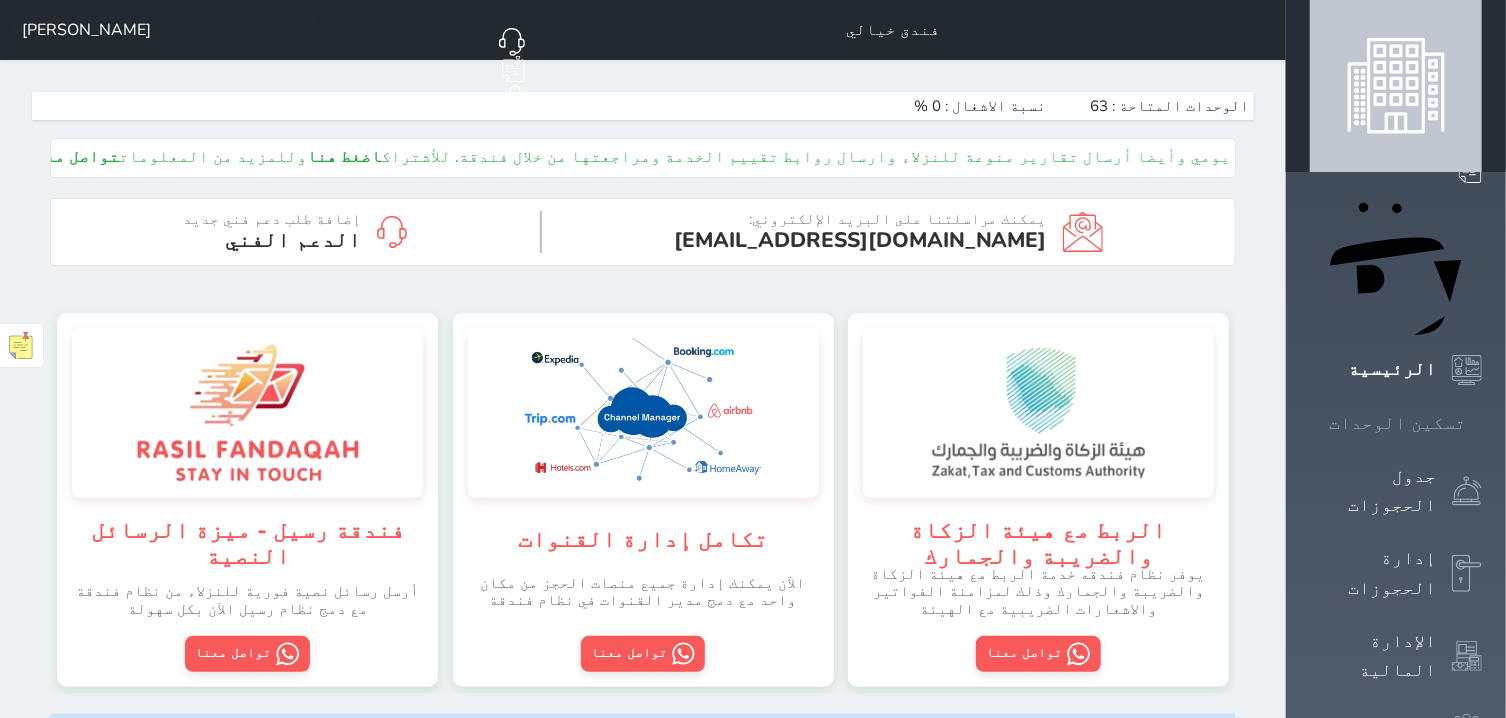 scroll, scrollTop: 0, scrollLeft: 0, axis: both 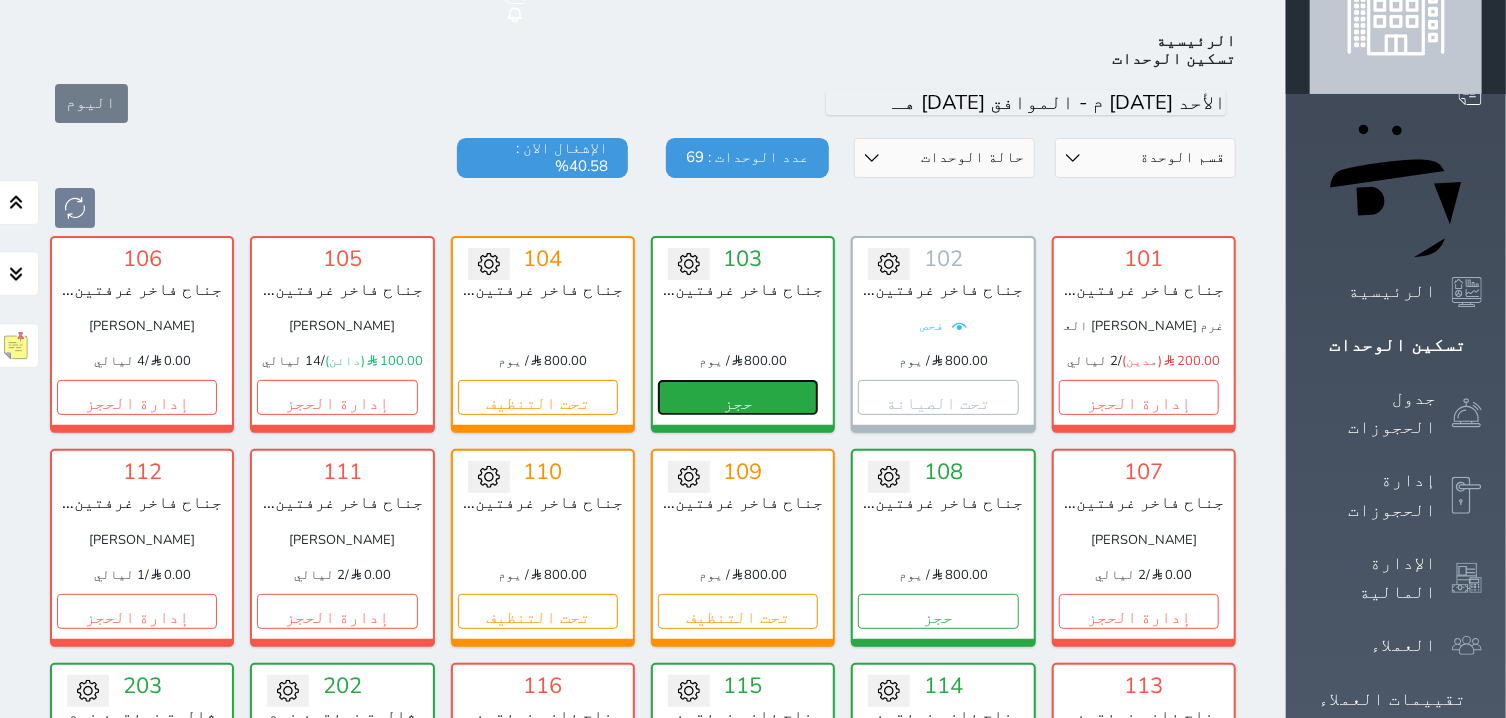 click on "حجز" at bounding box center [738, 397] 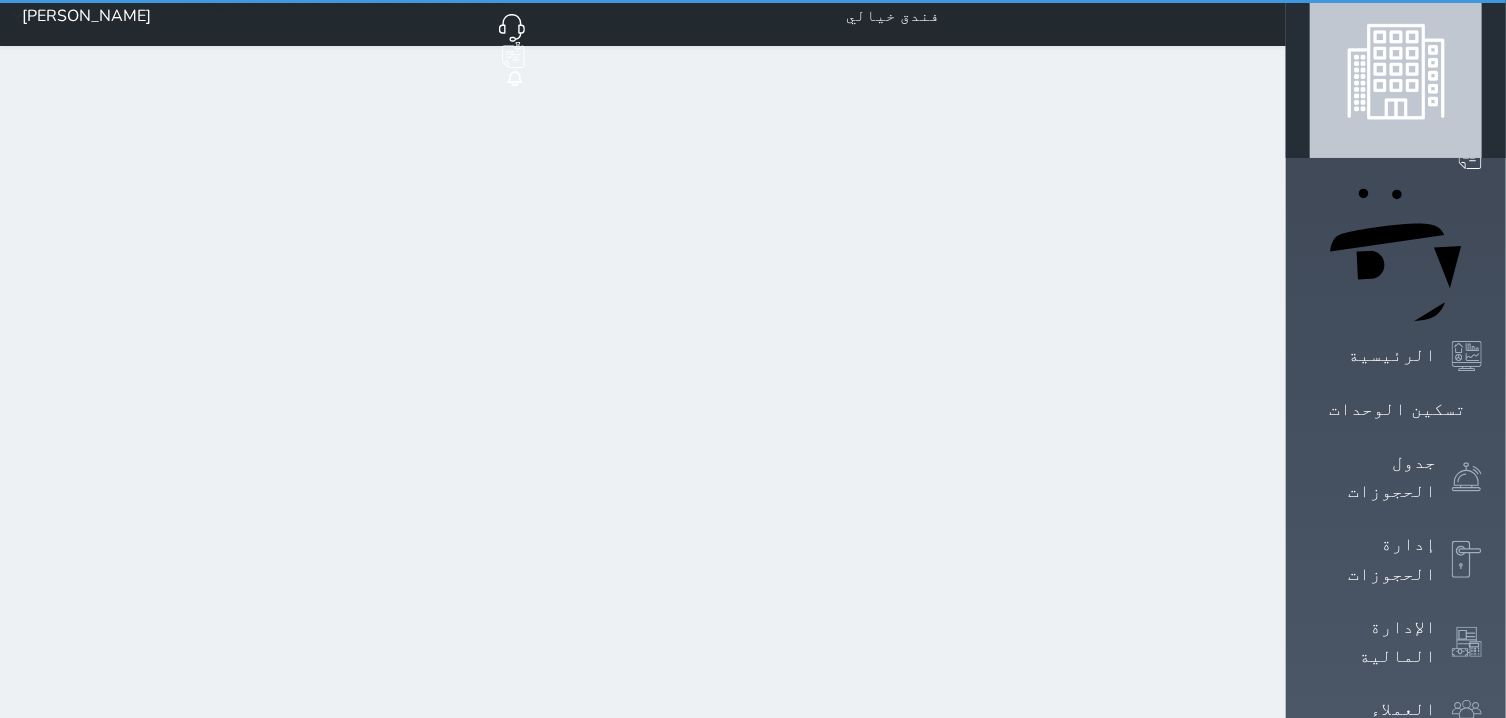 scroll, scrollTop: 0, scrollLeft: 0, axis: both 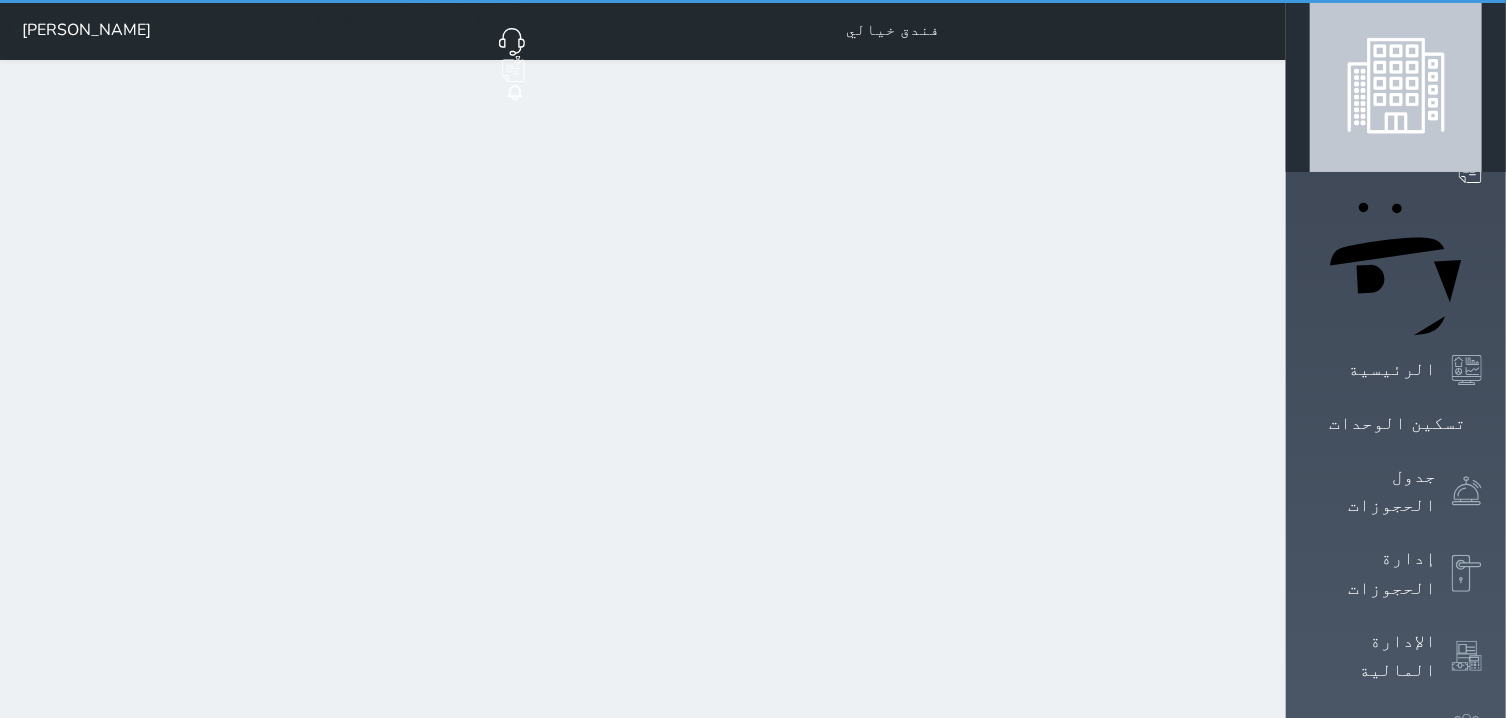 select on "1" 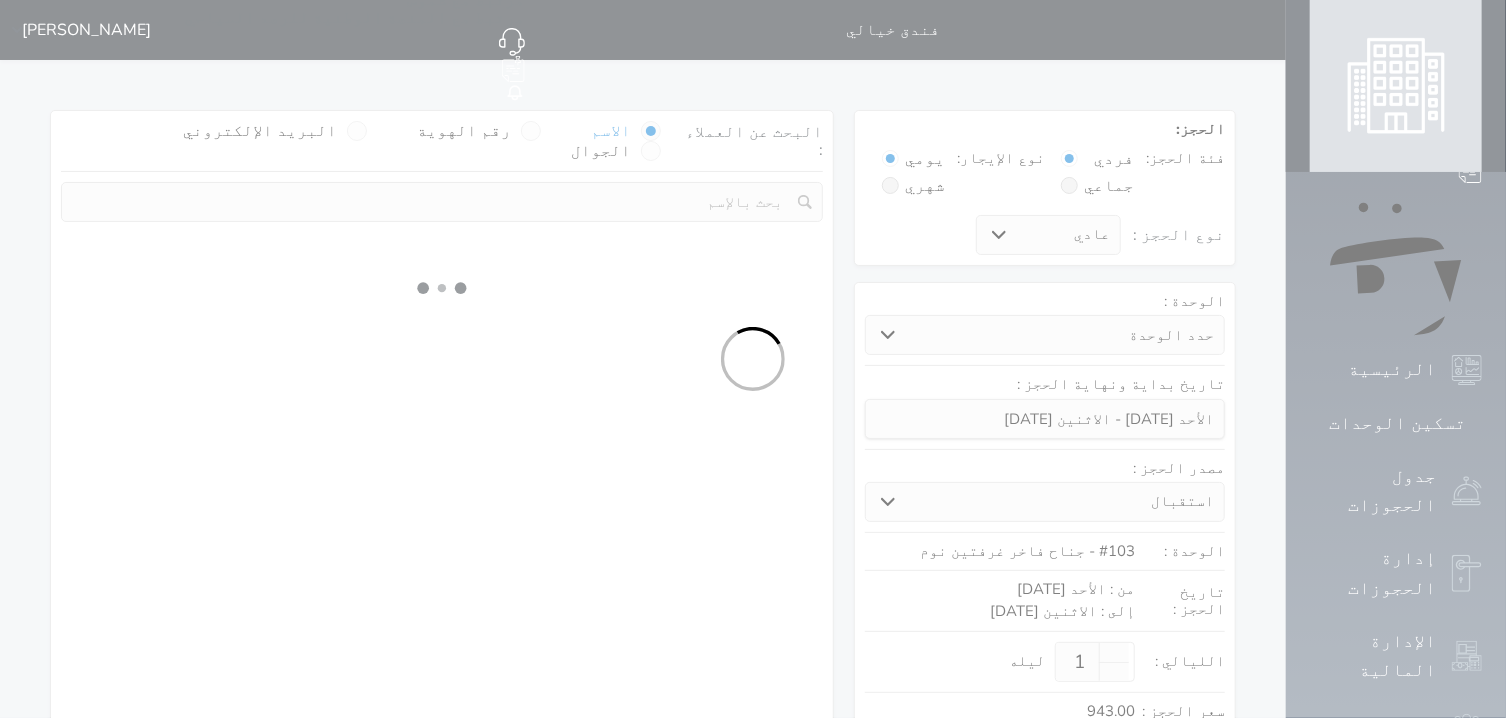 select 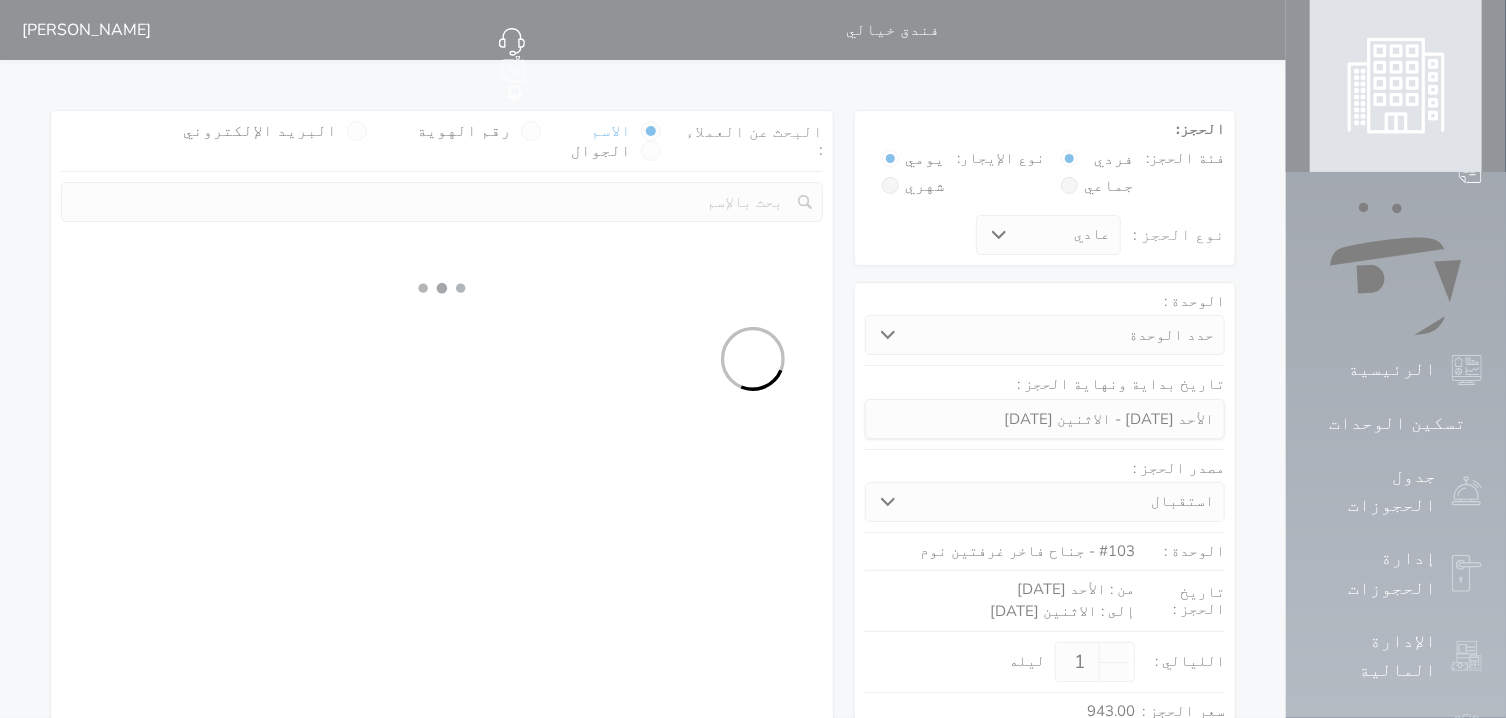 select on "113" 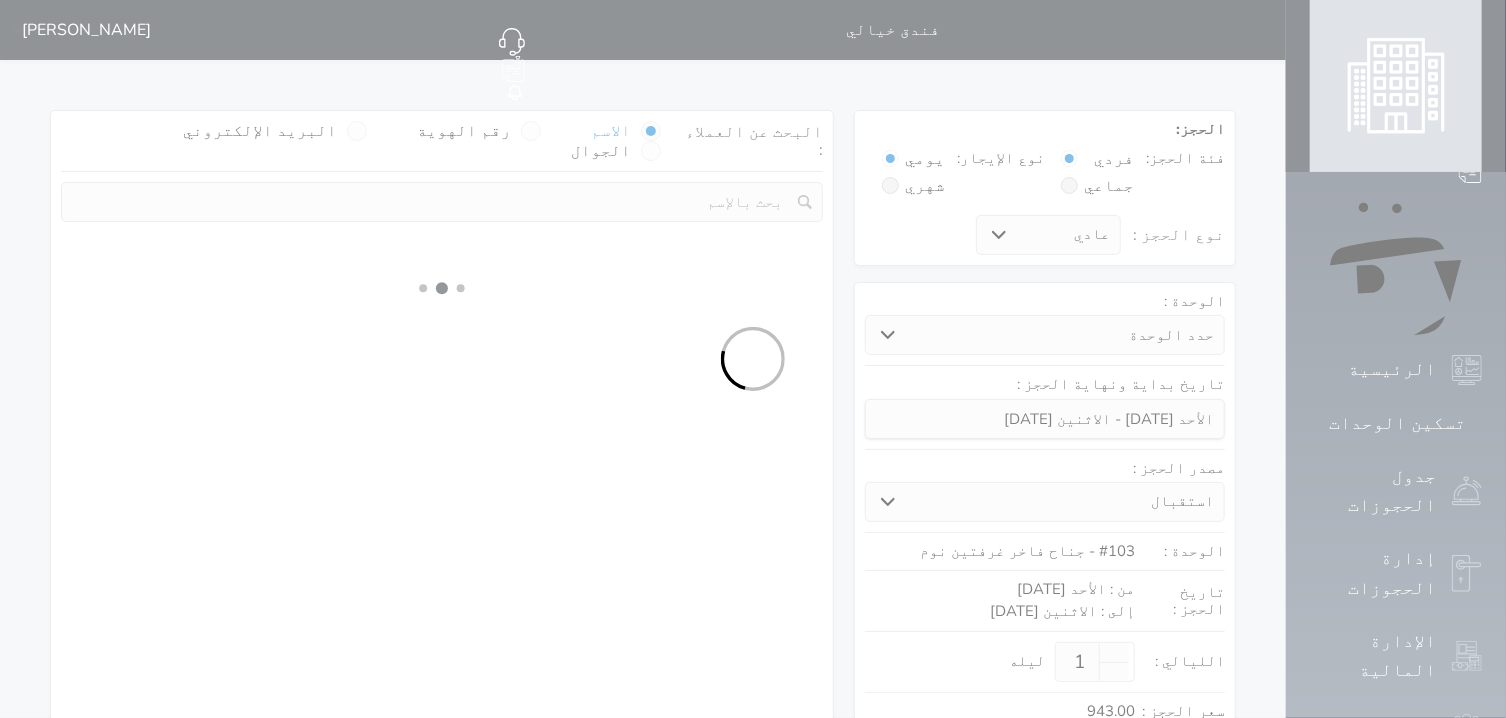 select on "1" 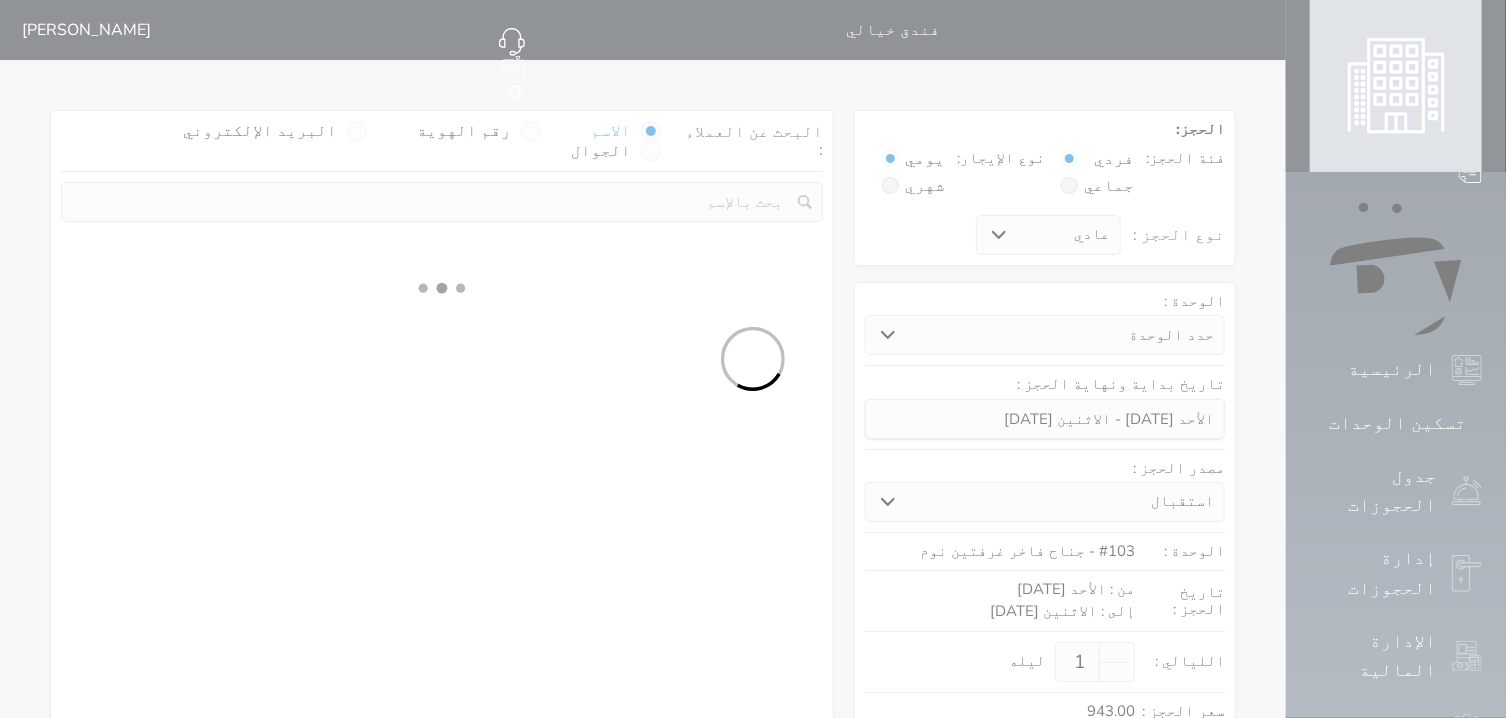 select 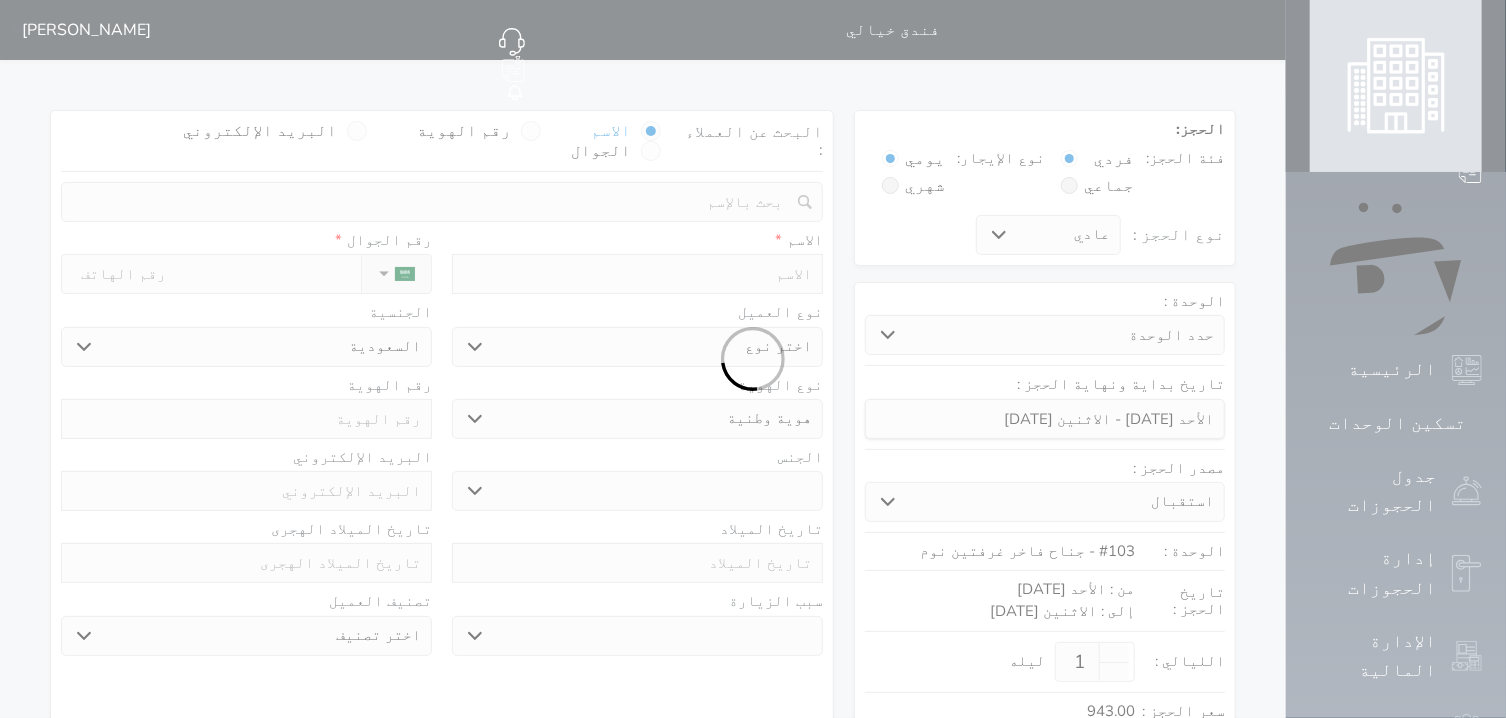 select 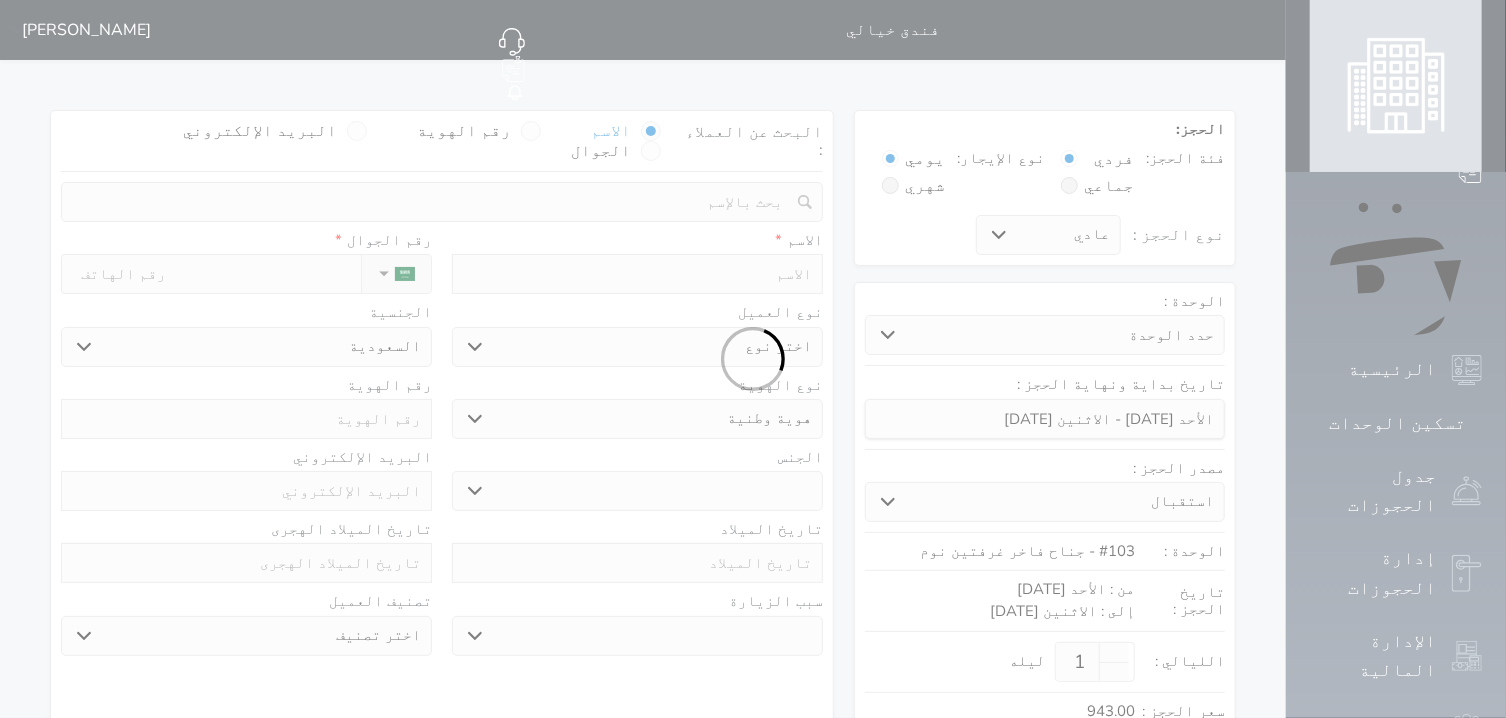 select 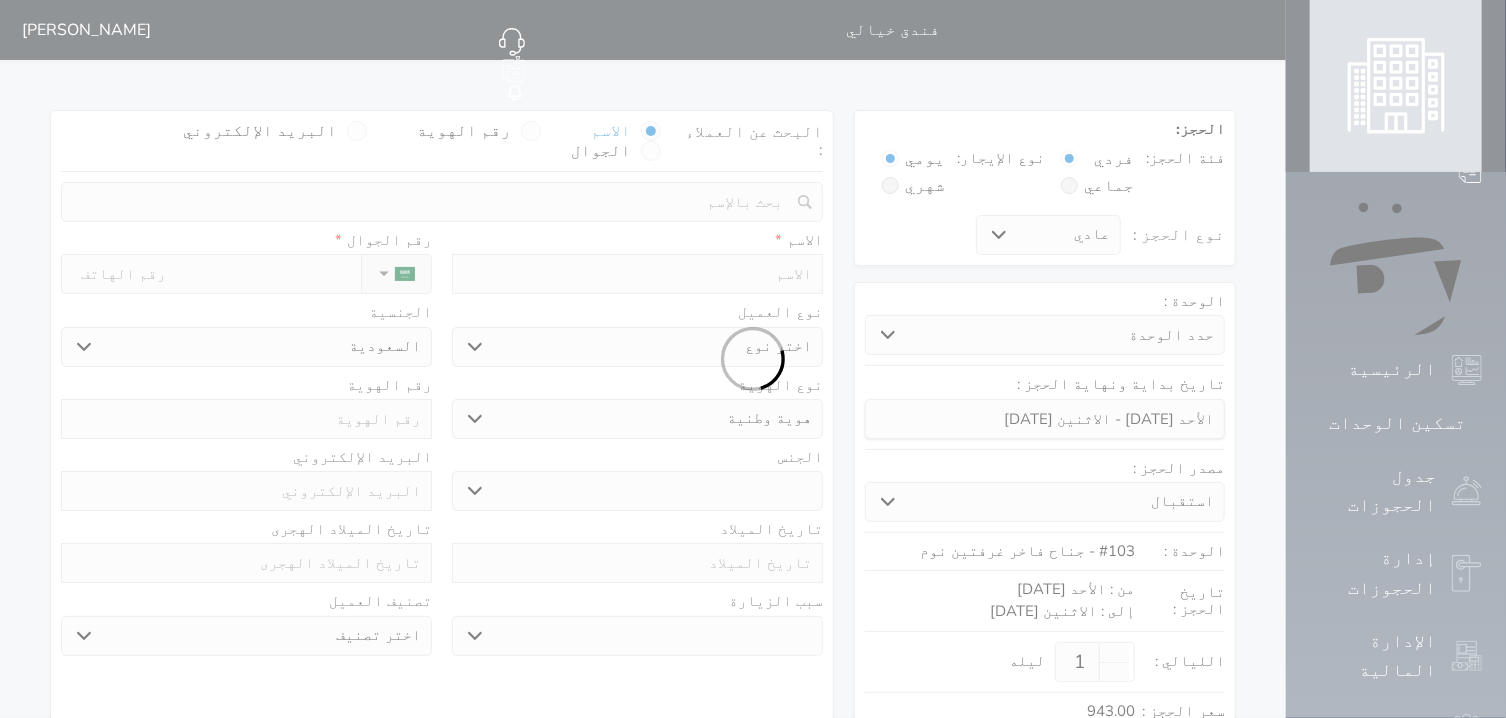 select 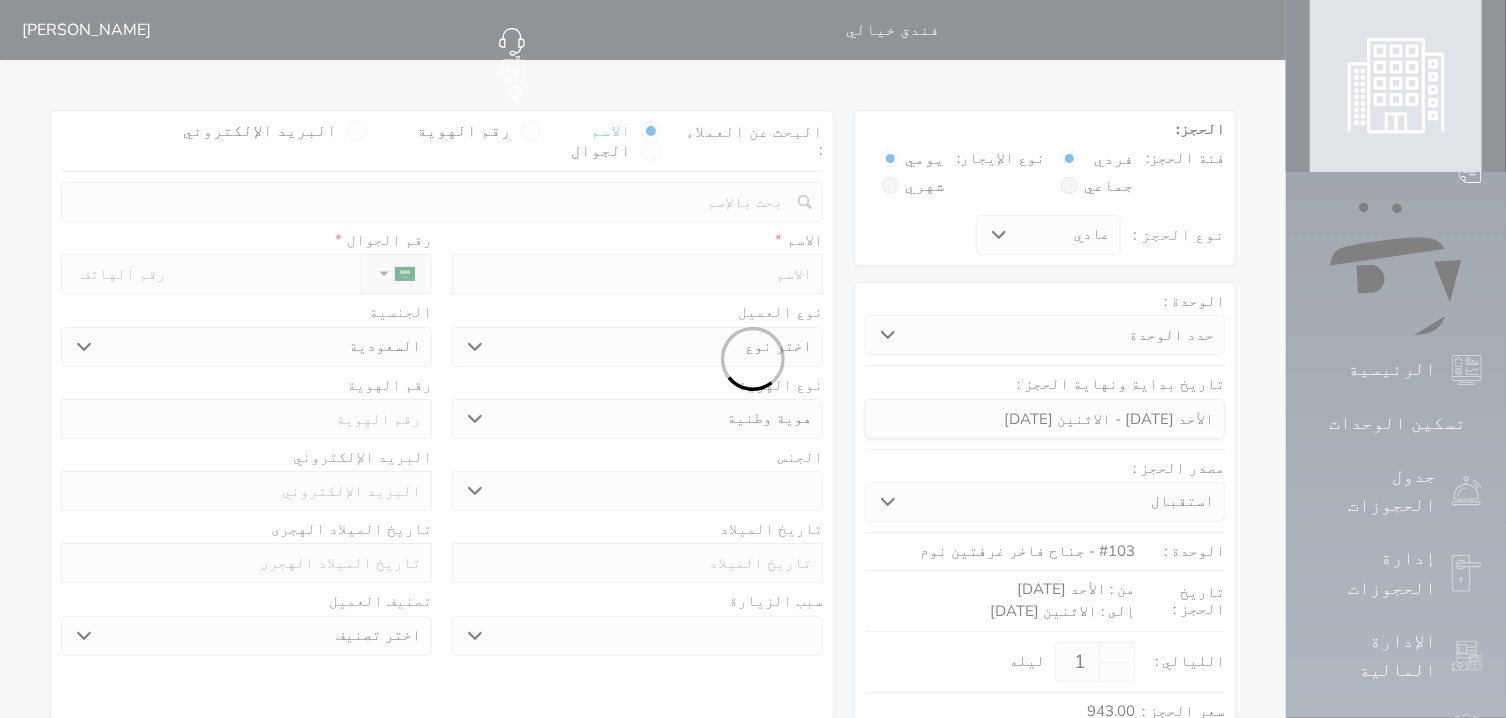select 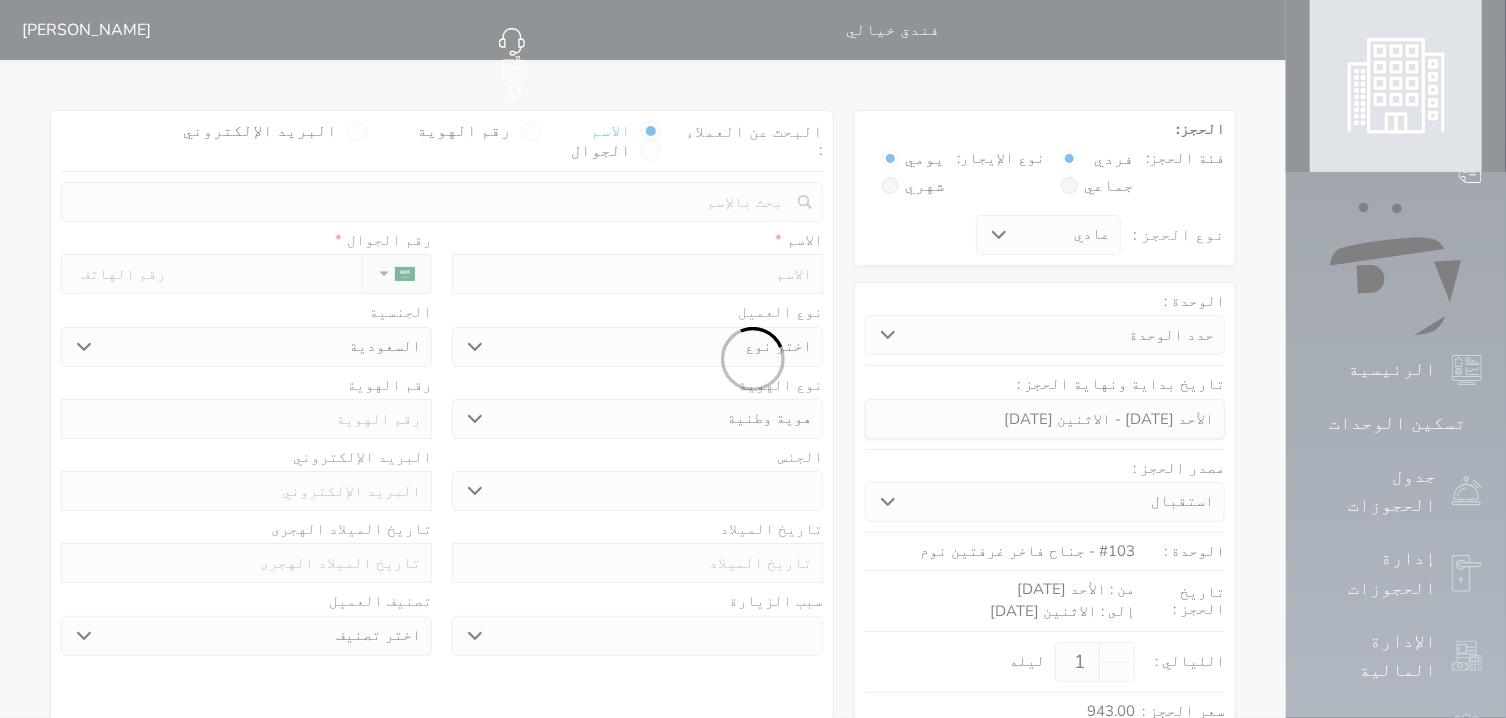 select on "1" 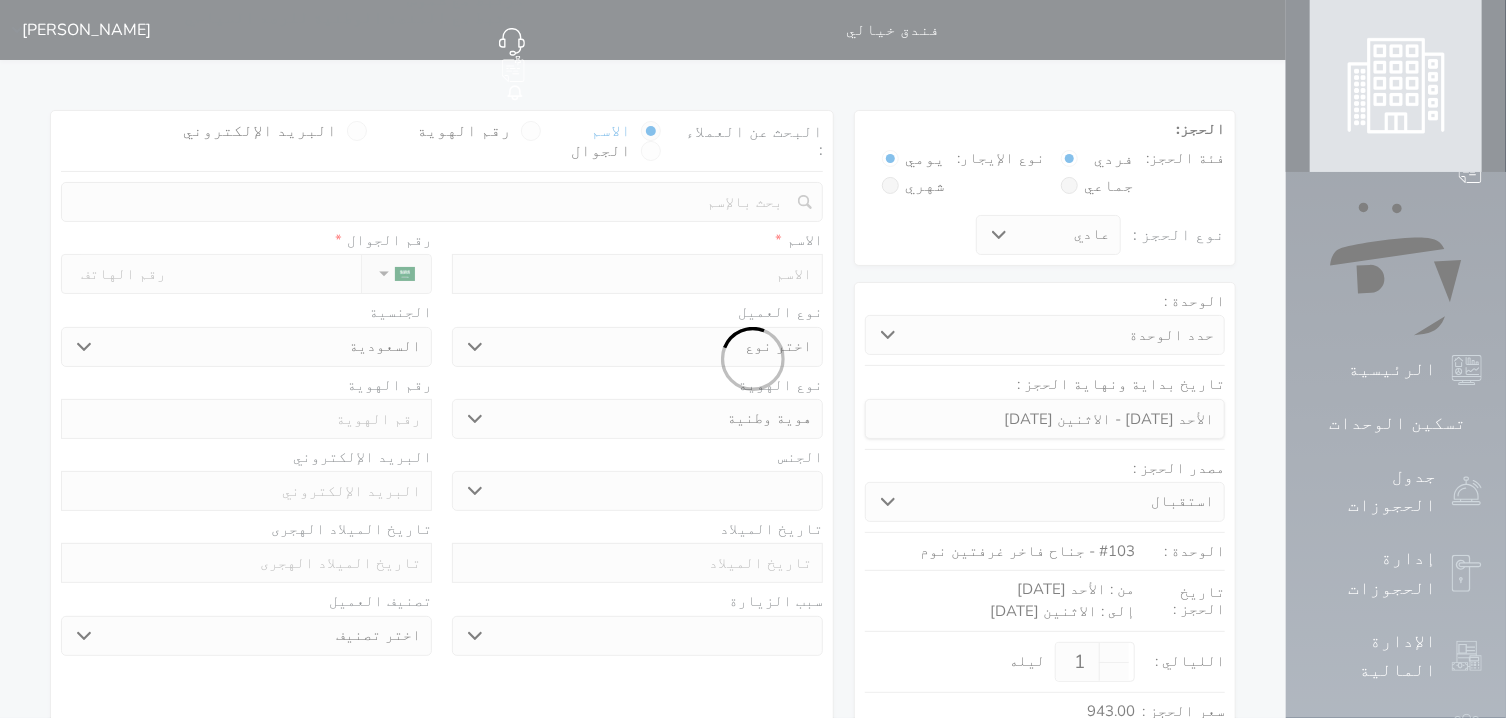 select on "7" 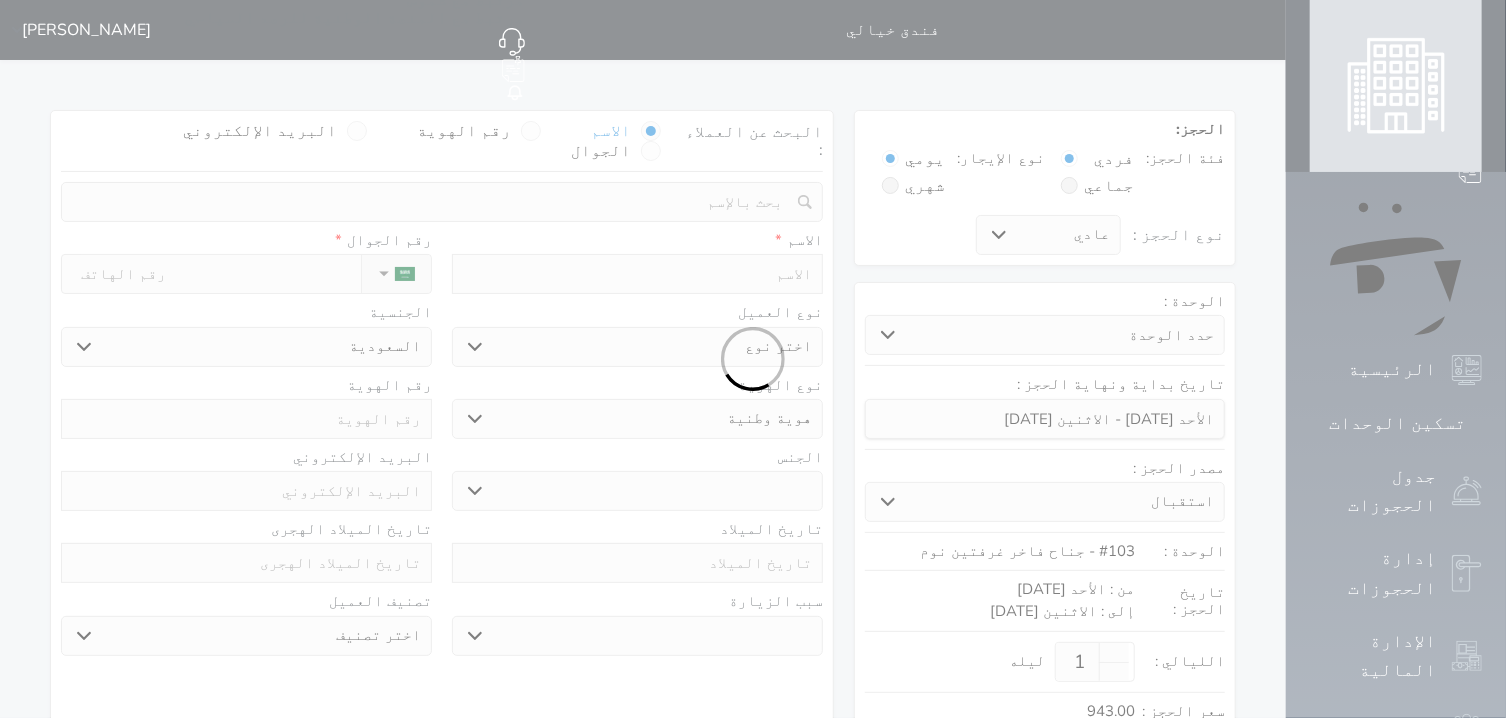 select 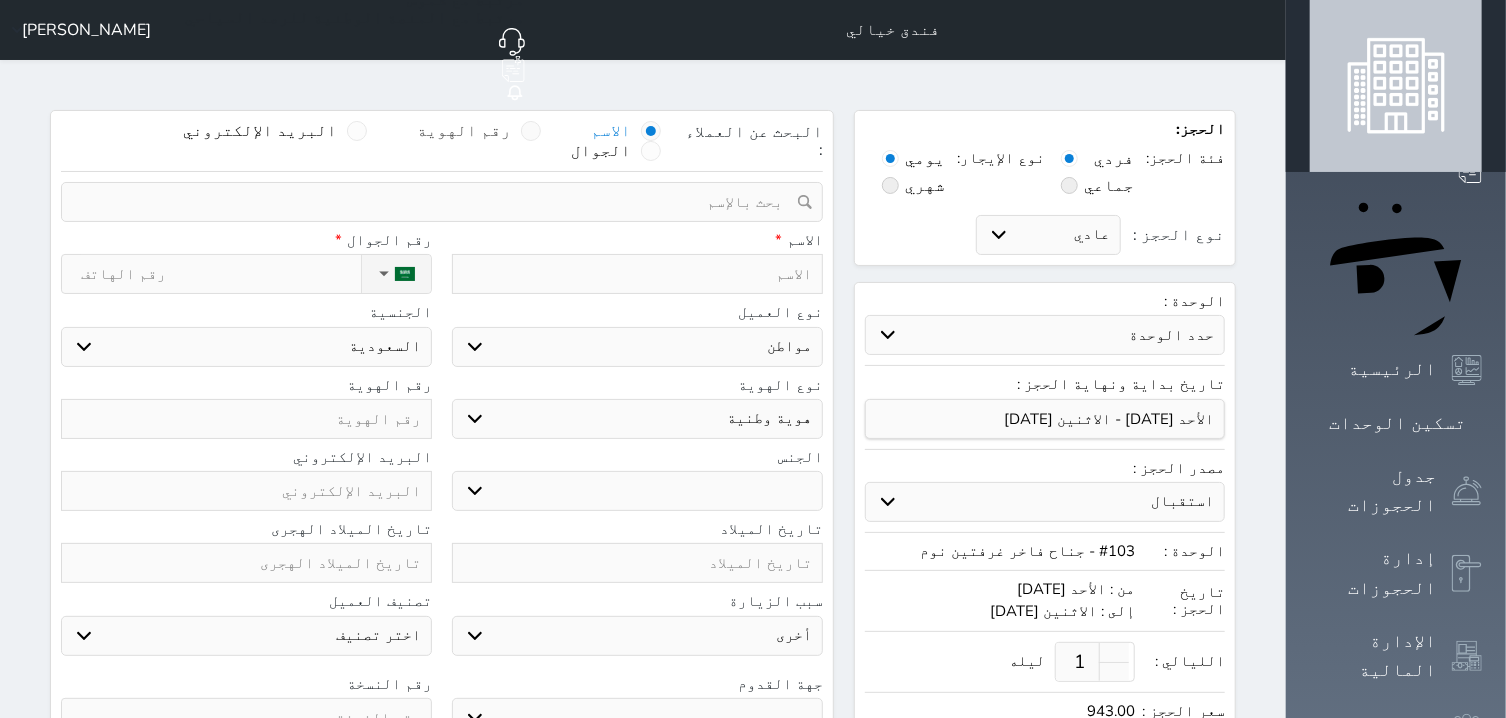 click at bounding box center (531, 131) 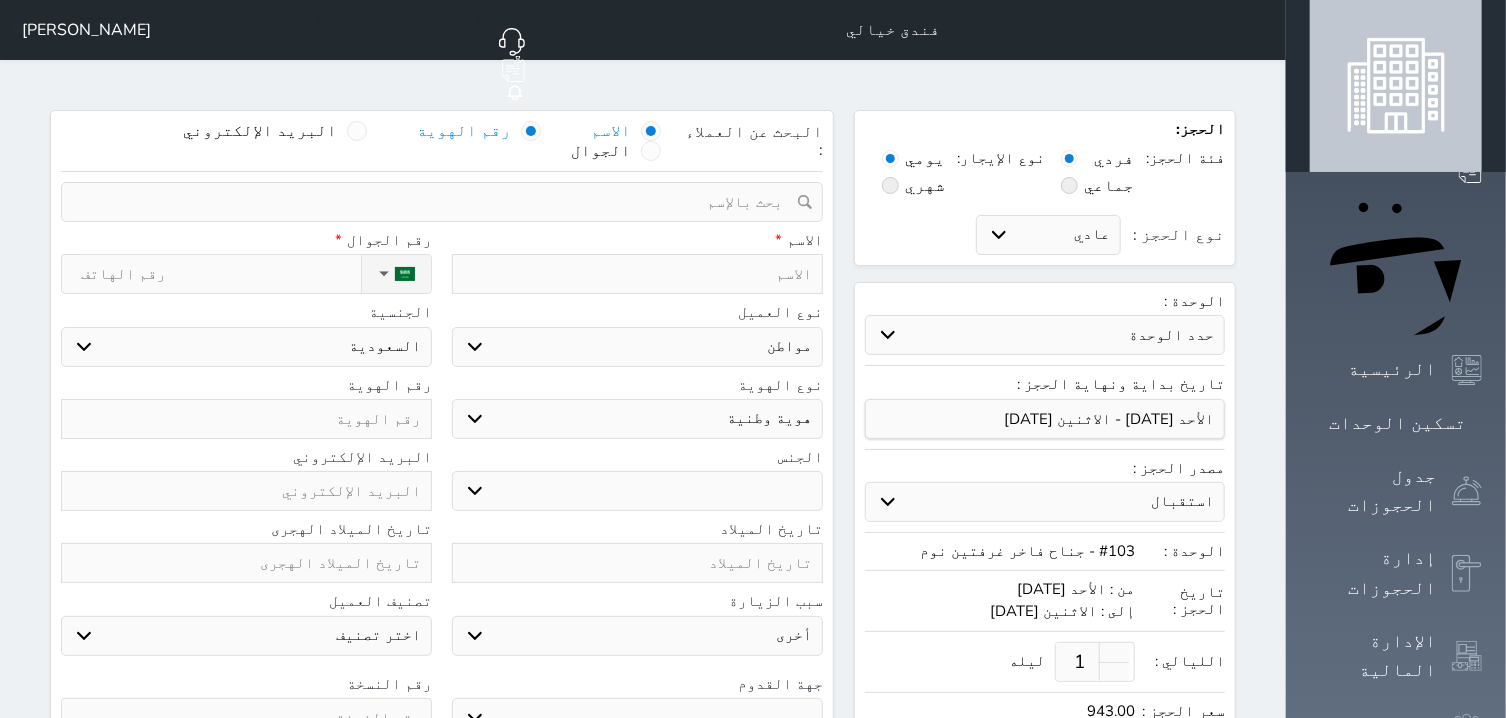 select 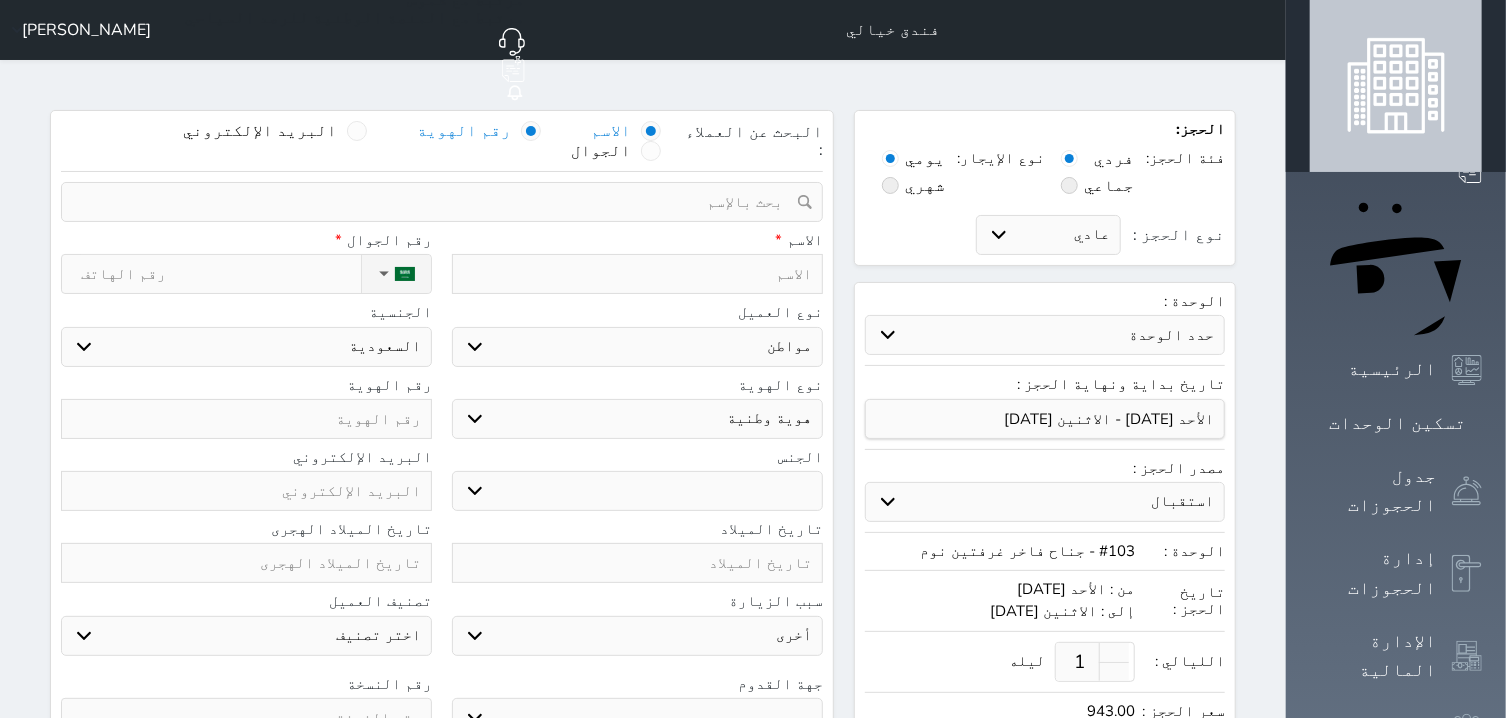 select 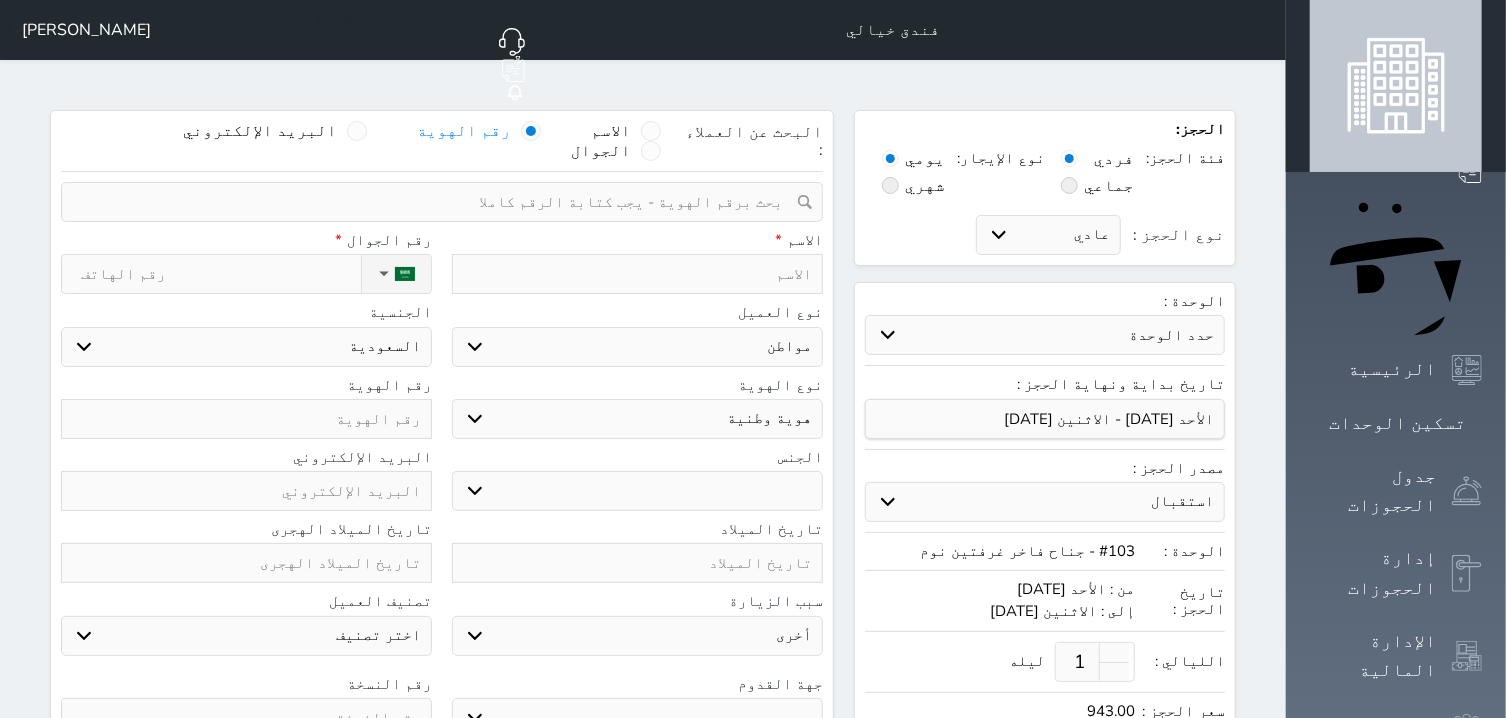 paste on "1070294994" 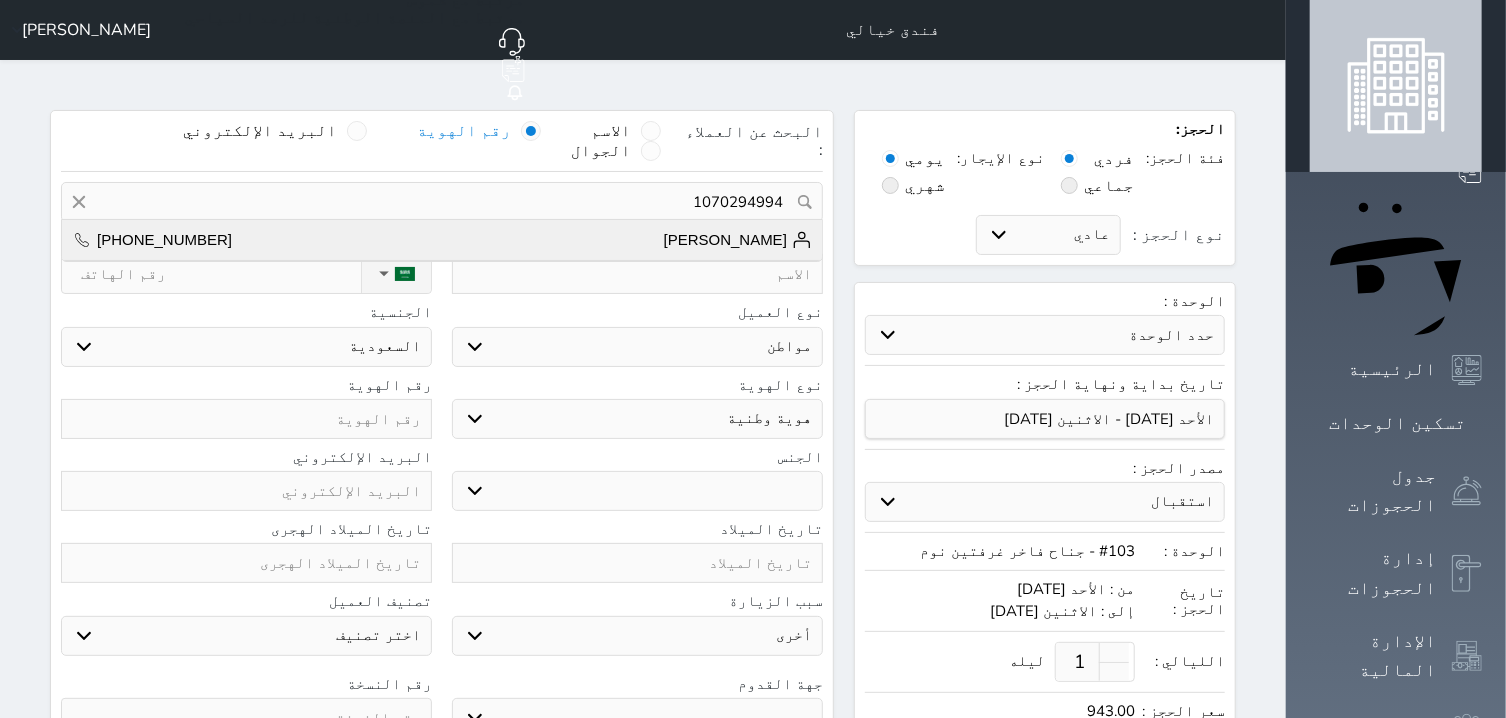 click on "[PERSON_NAME]   [PHONE_NUMBER]" at bounding box center (442, 240) 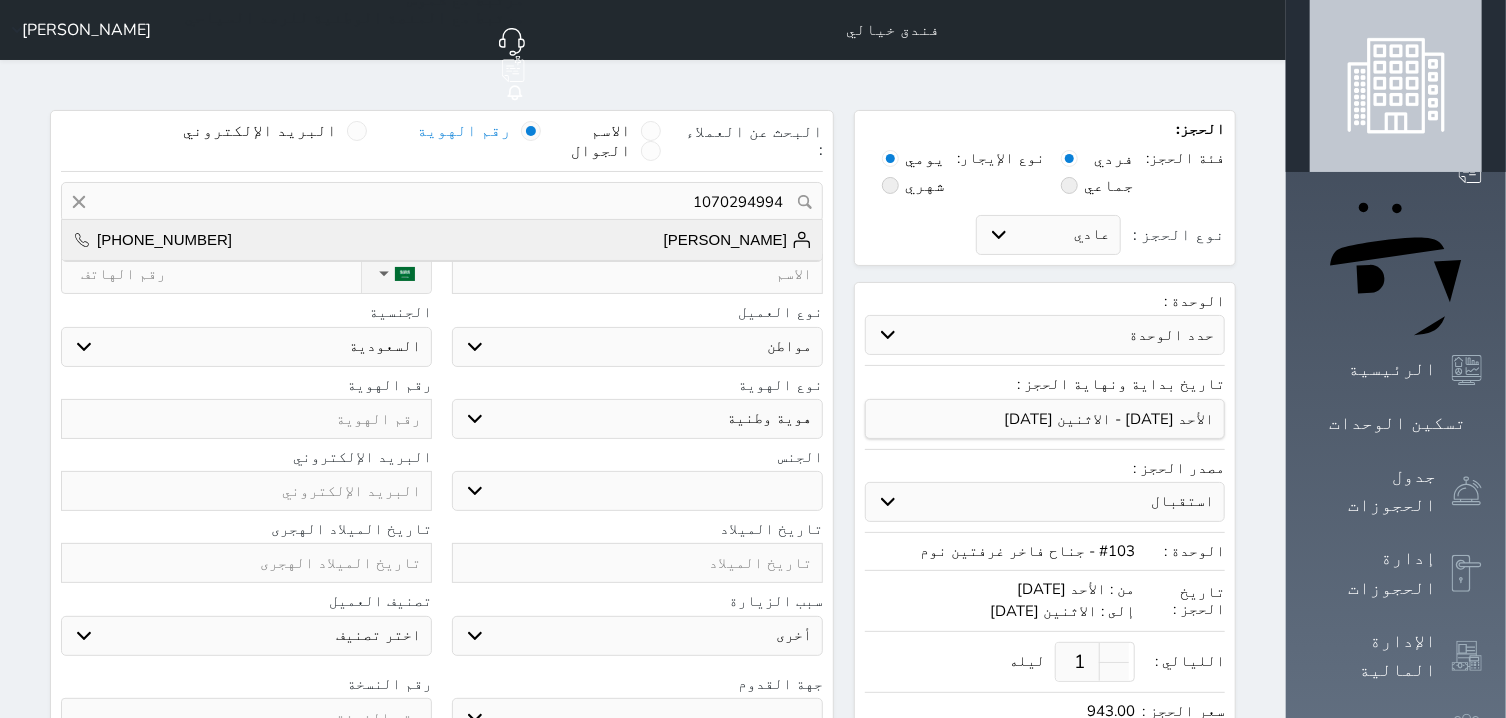 type on "[PERSON_NAME]" 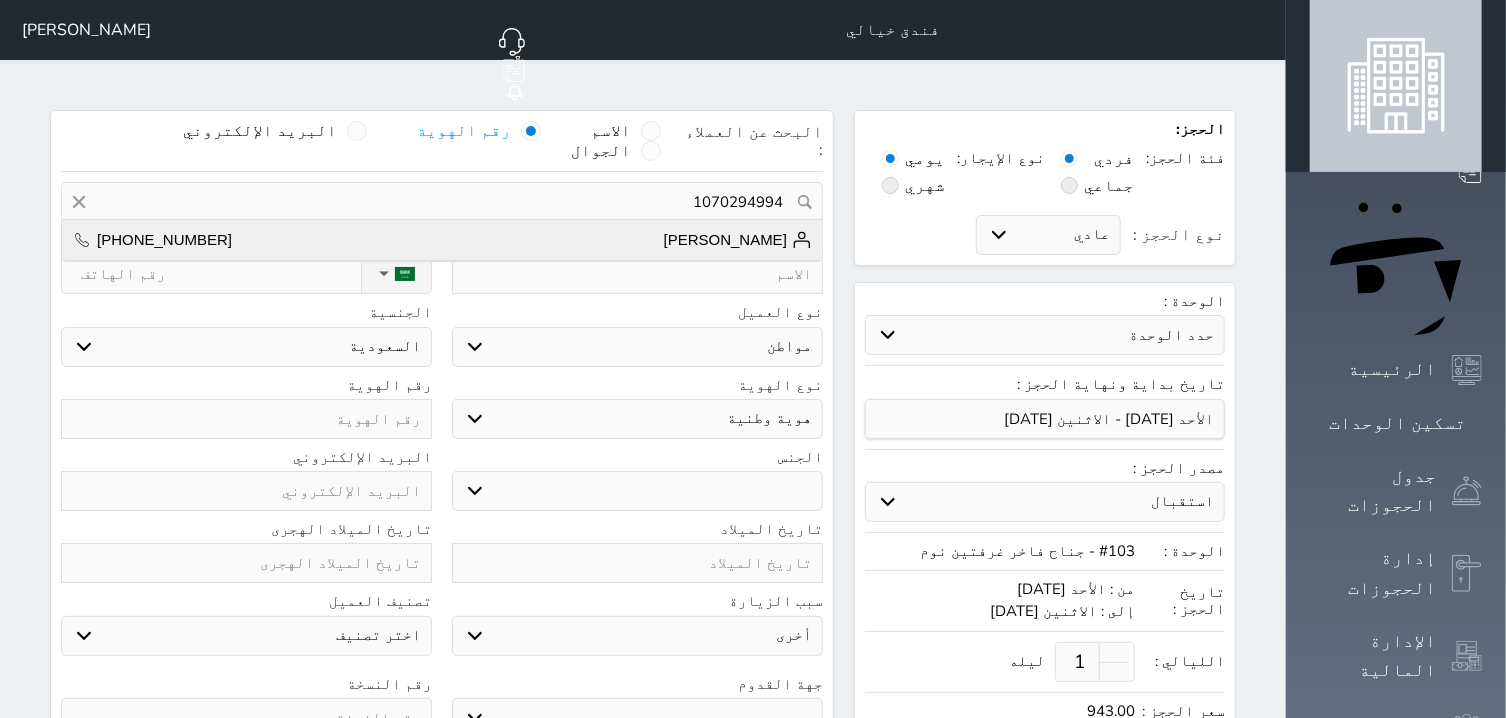 type on "[PHONE_NUMBER]" 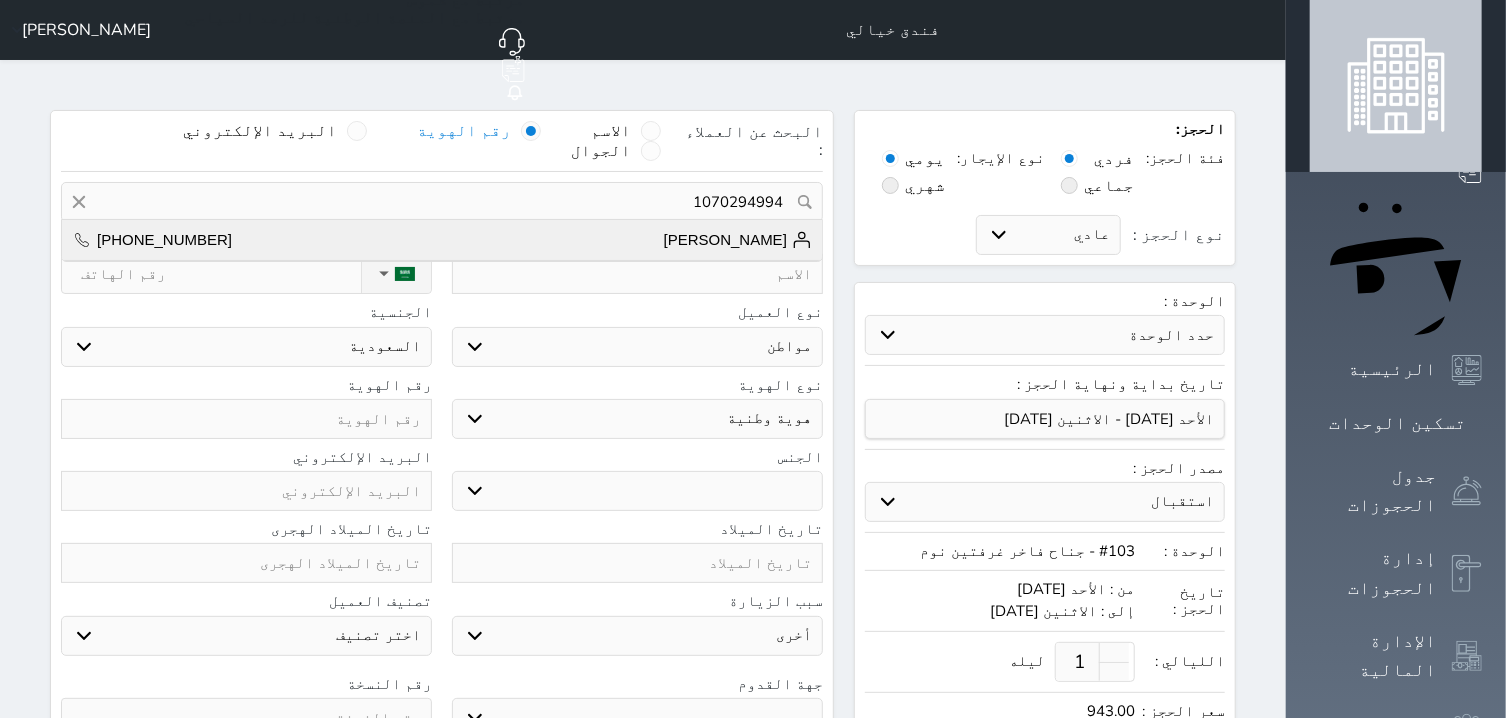 type on "1070294994" 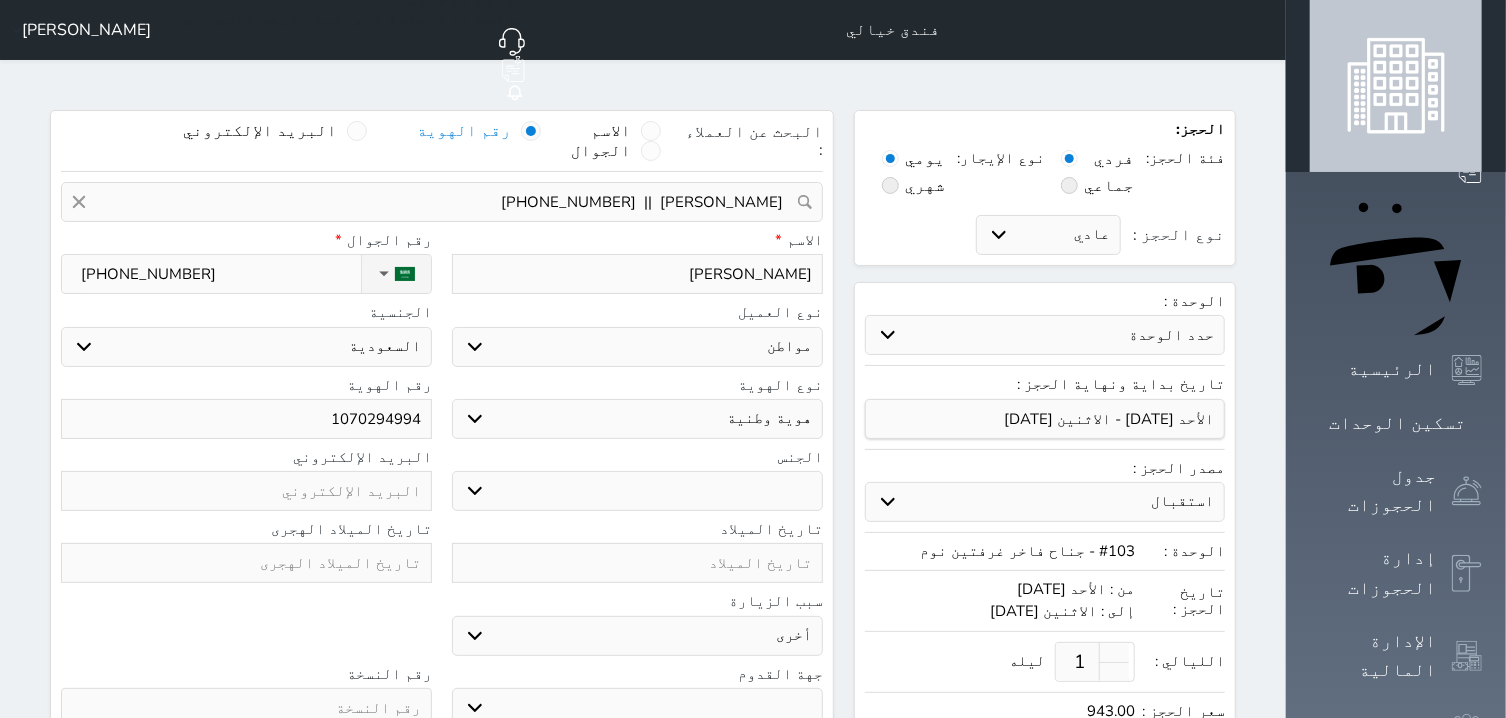 select 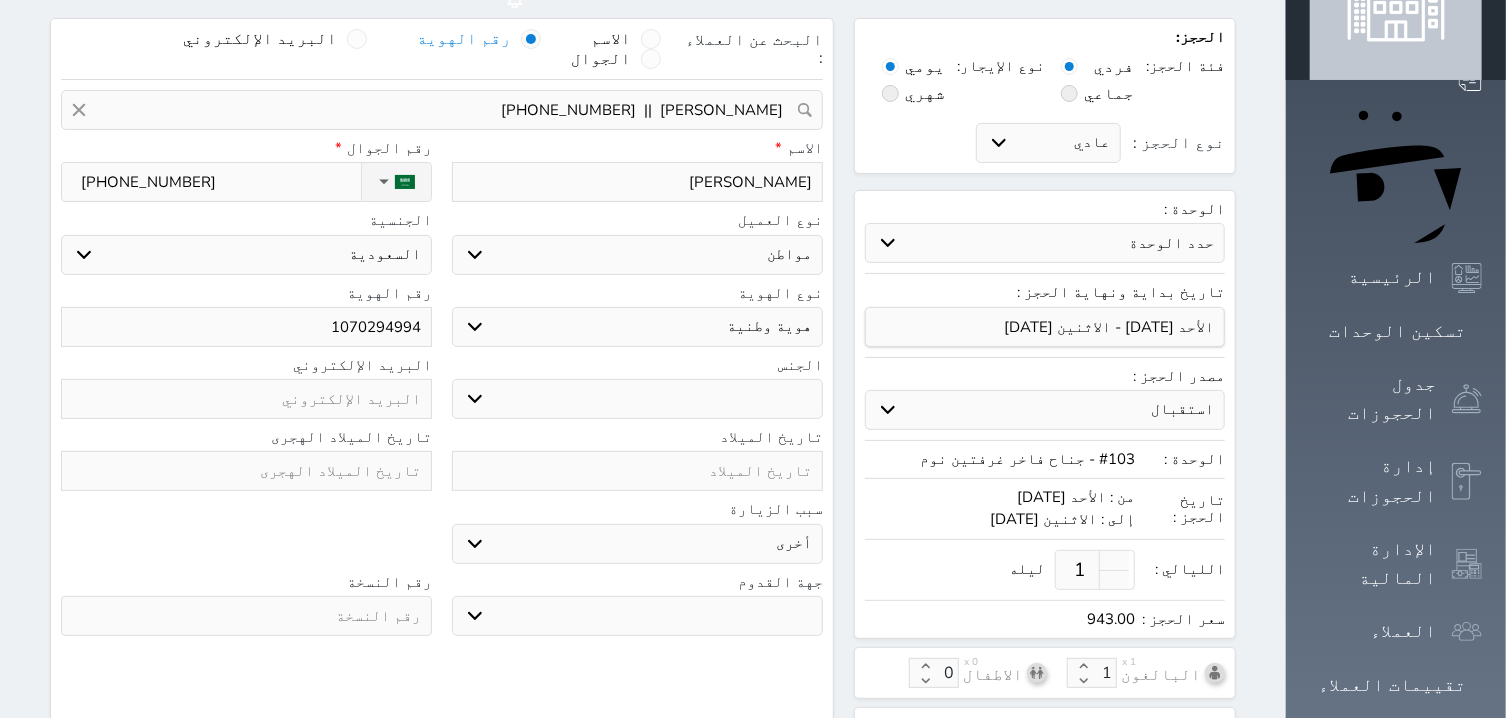 scroll, scrollTop: 0, scrollLeft: 0, axis: both 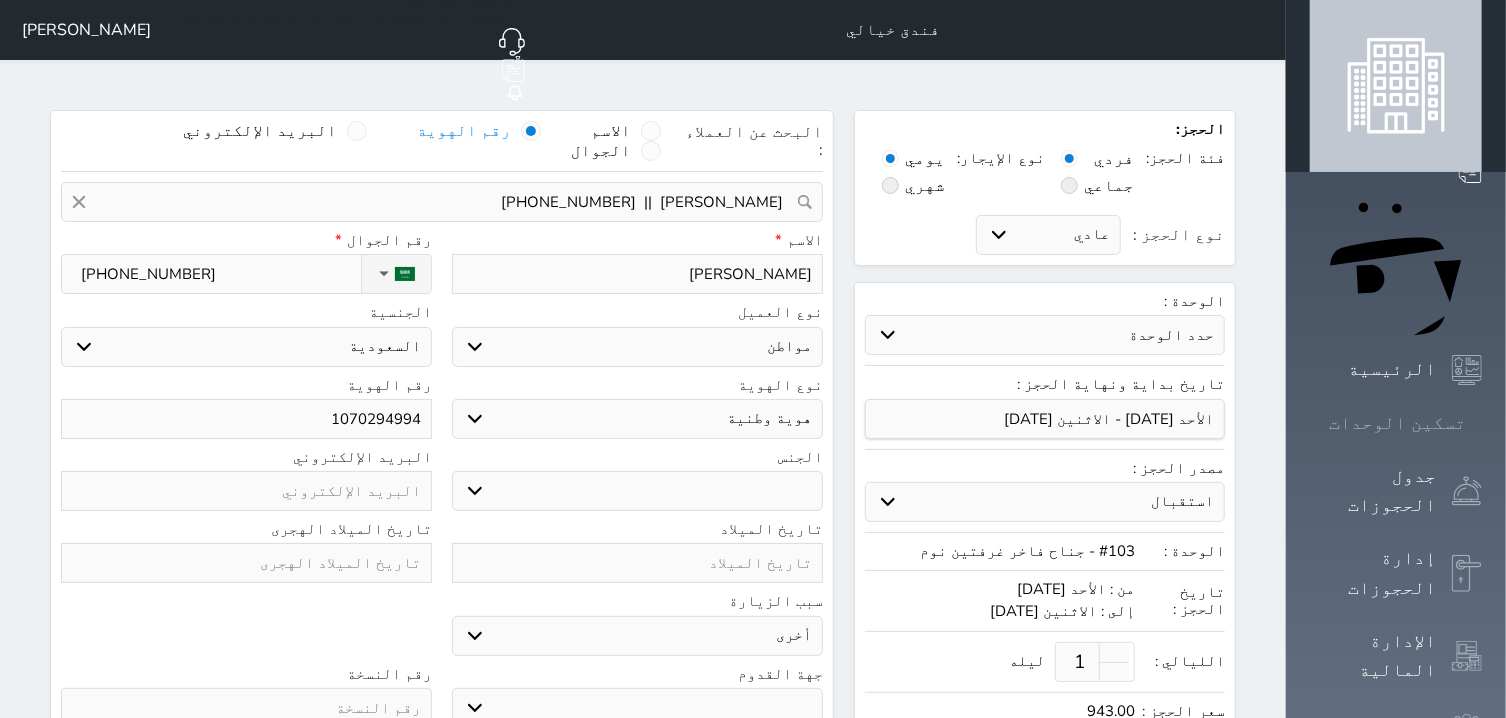 click 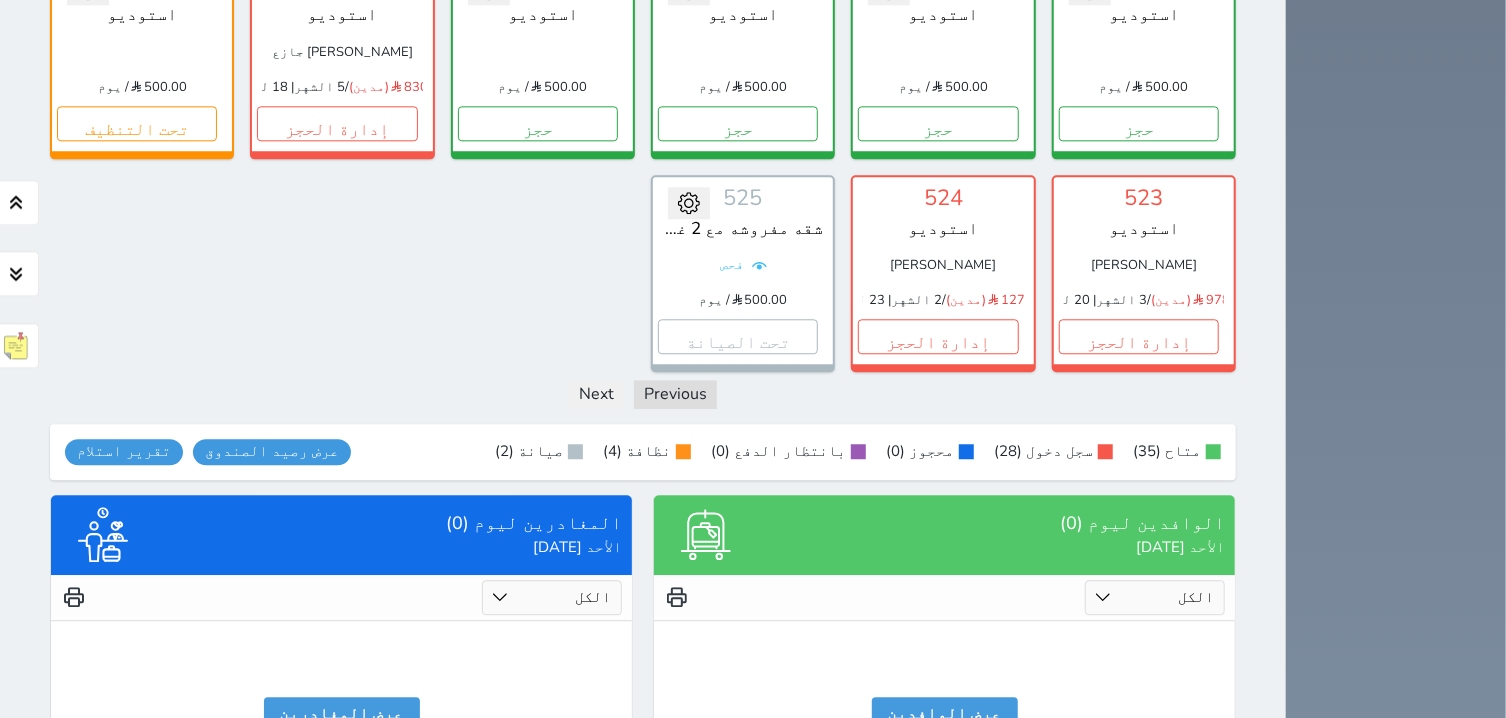 scroll, scrollTop: 2496, scrollLeft: 0, axis: vertical 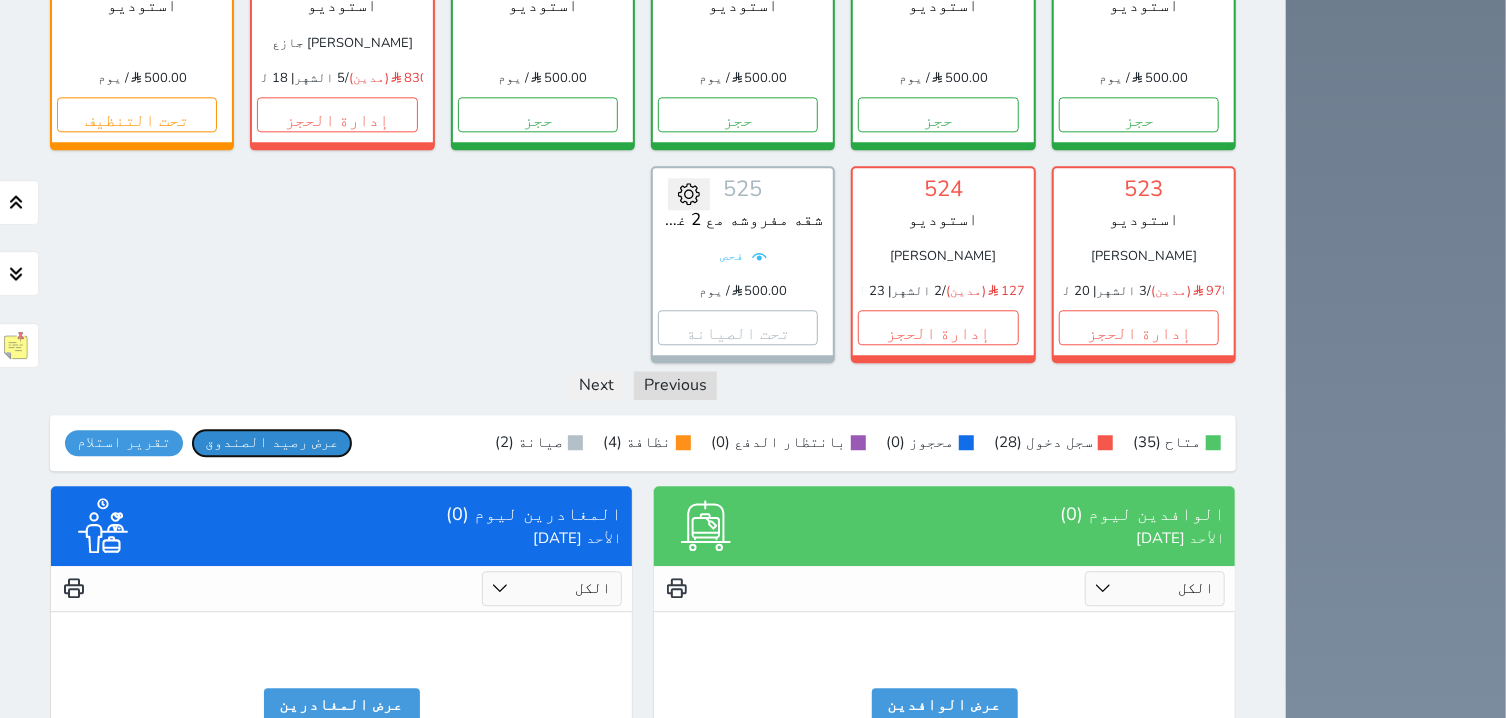 click on "عرض رصيد الصندوق" at bounding box center [272, 442] 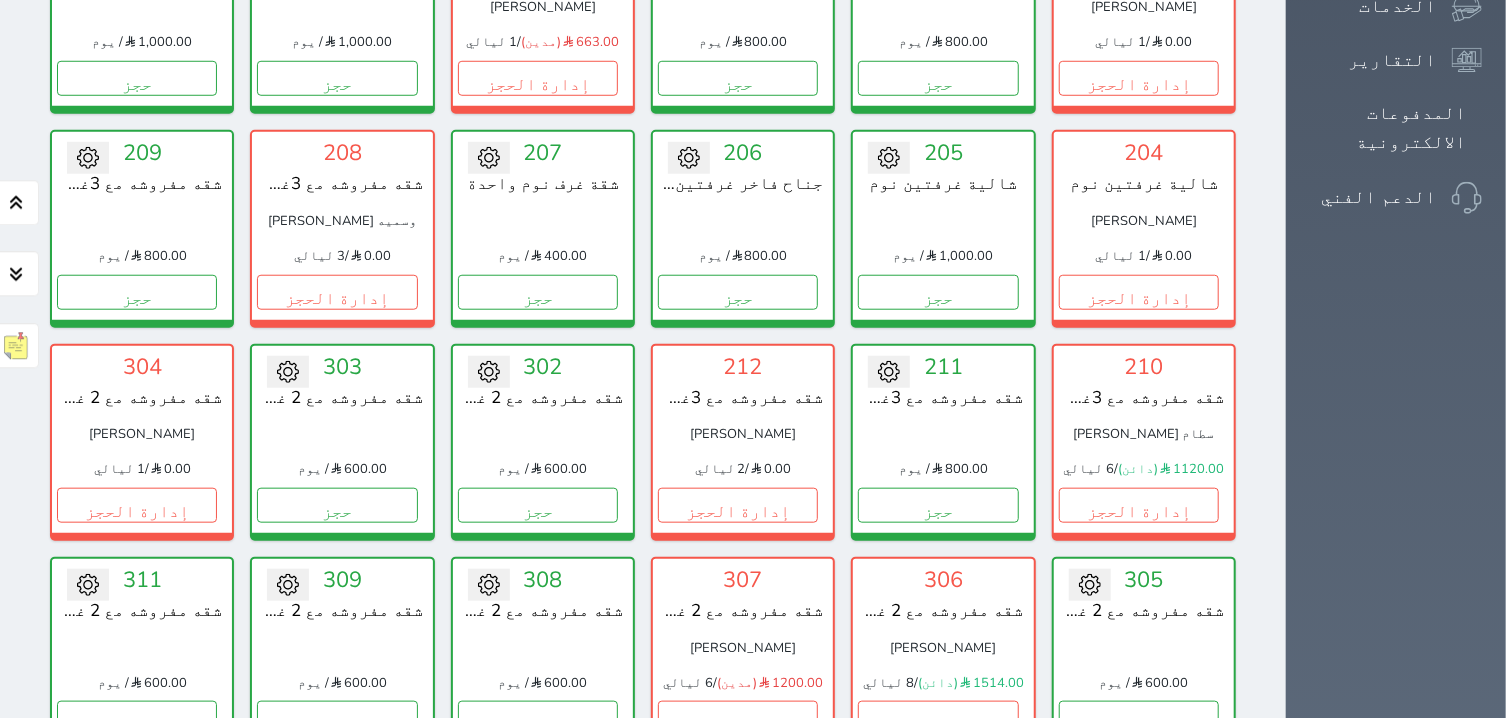 scroll, scrollTop: 460, scrollLeft: 0, axis: vertical 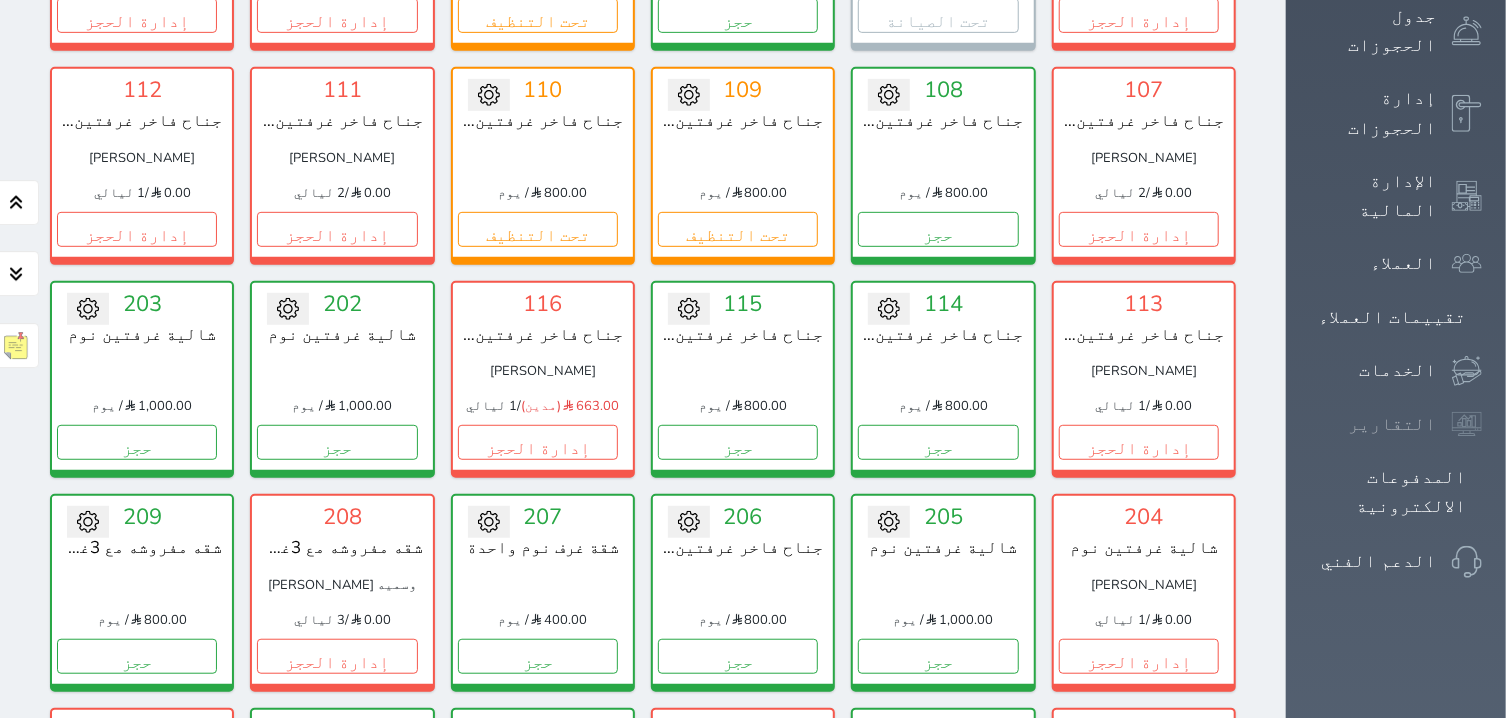 click 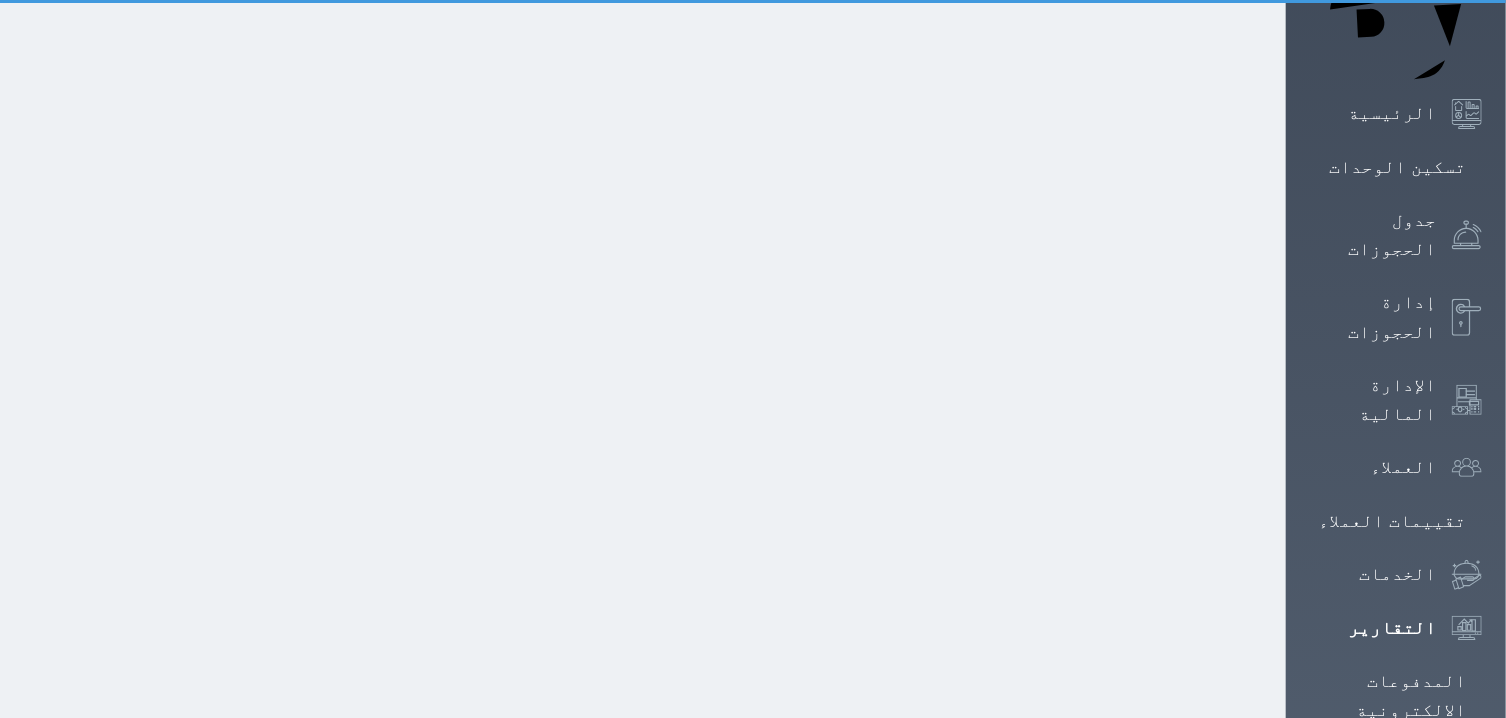 scroll, scrollTop: 0, scrollLeft: 0, axis: both 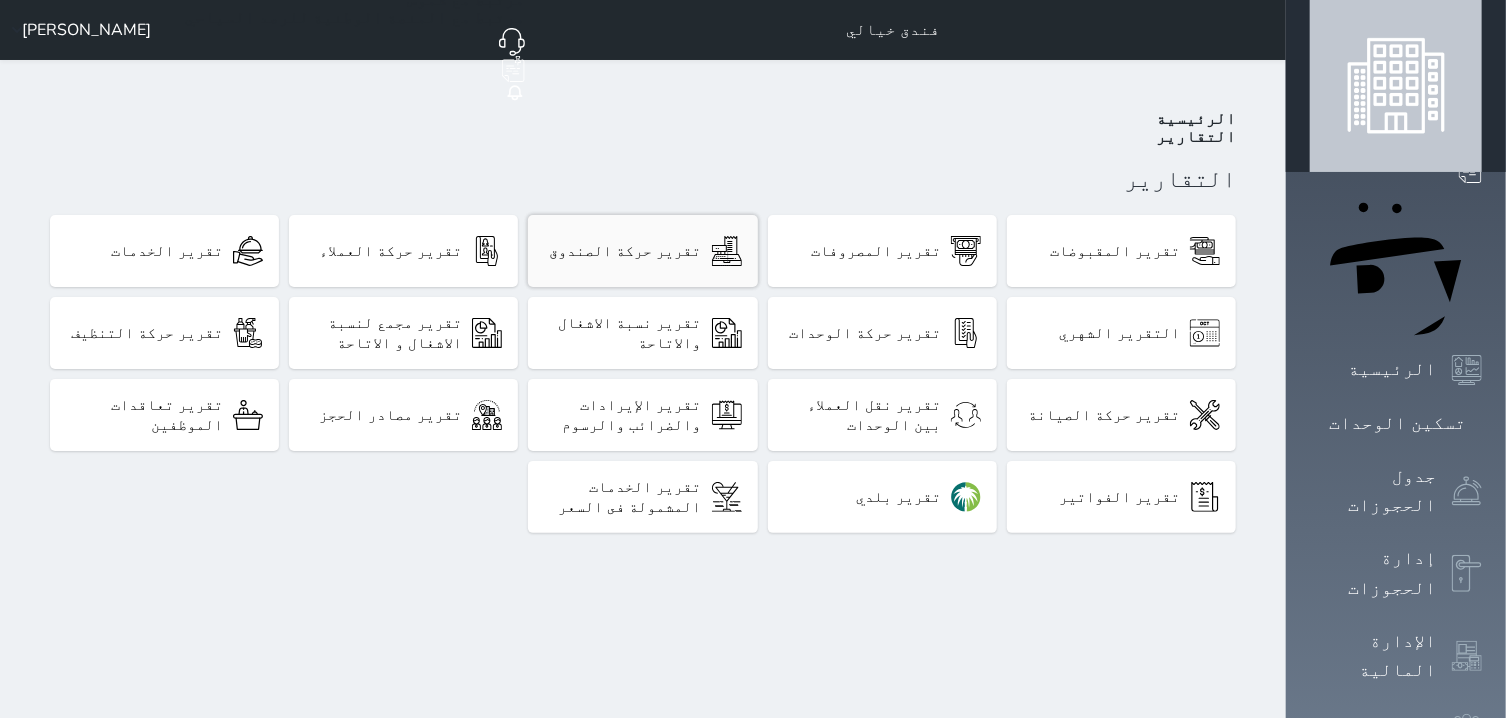 click on "تقرير حركة الصندوق" at bounding box center [626, 251] 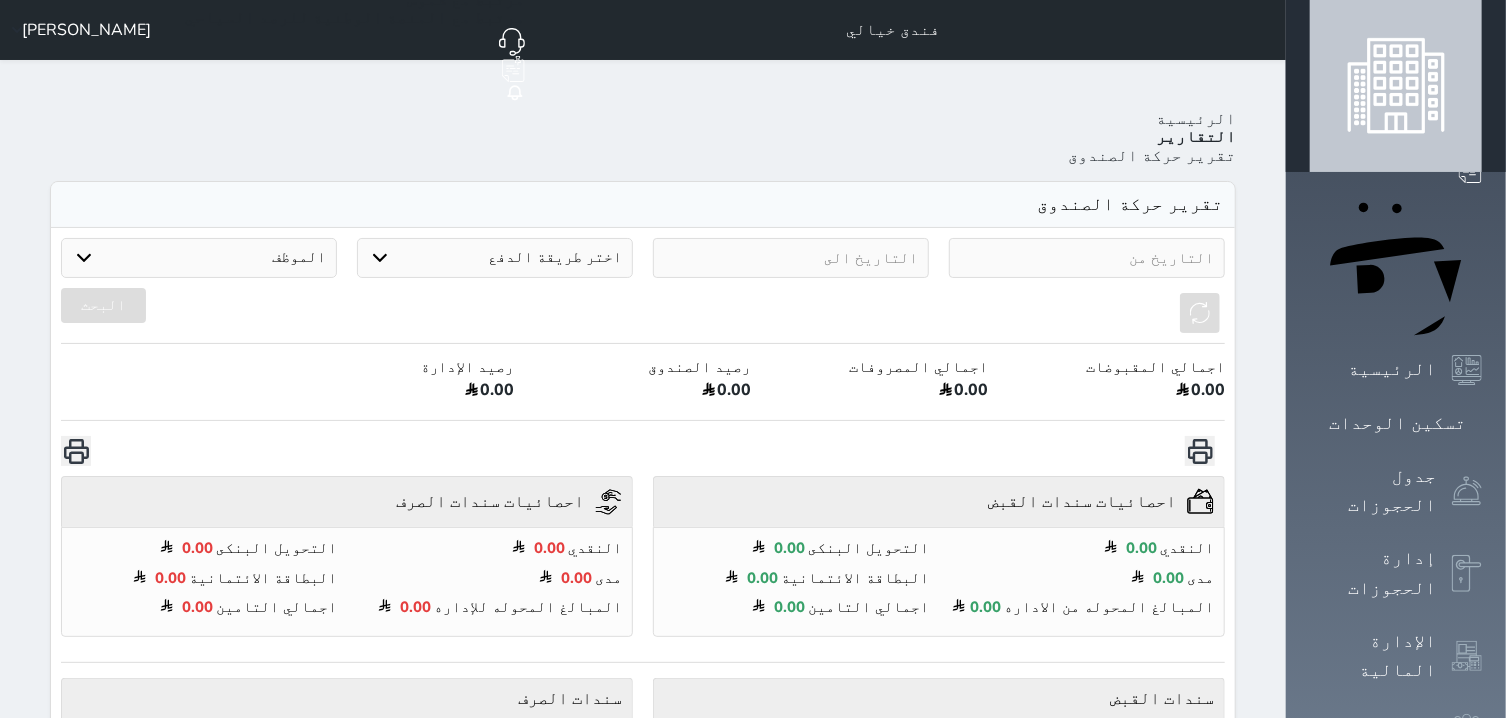 click at bounding box center (1087, 258) 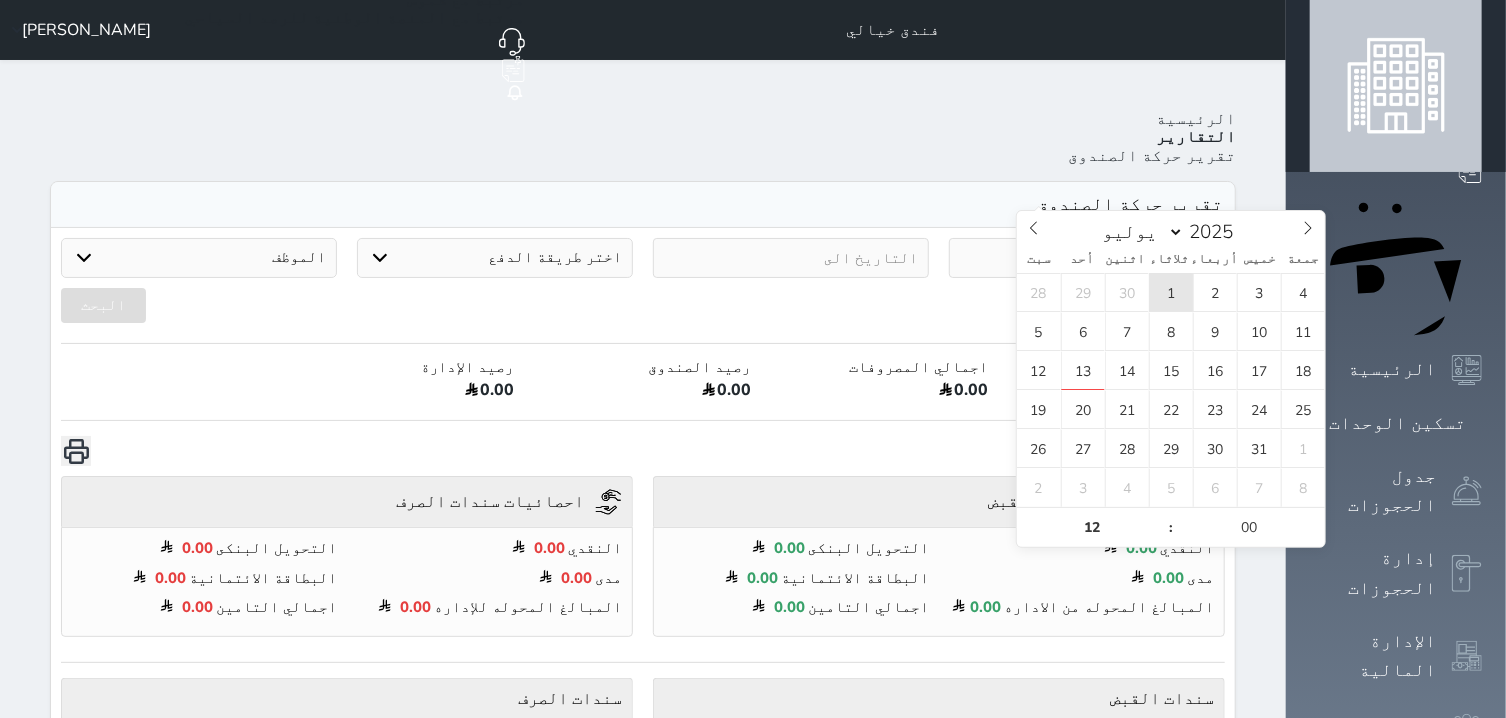 click on "1" at bounding box center [1171, 292] 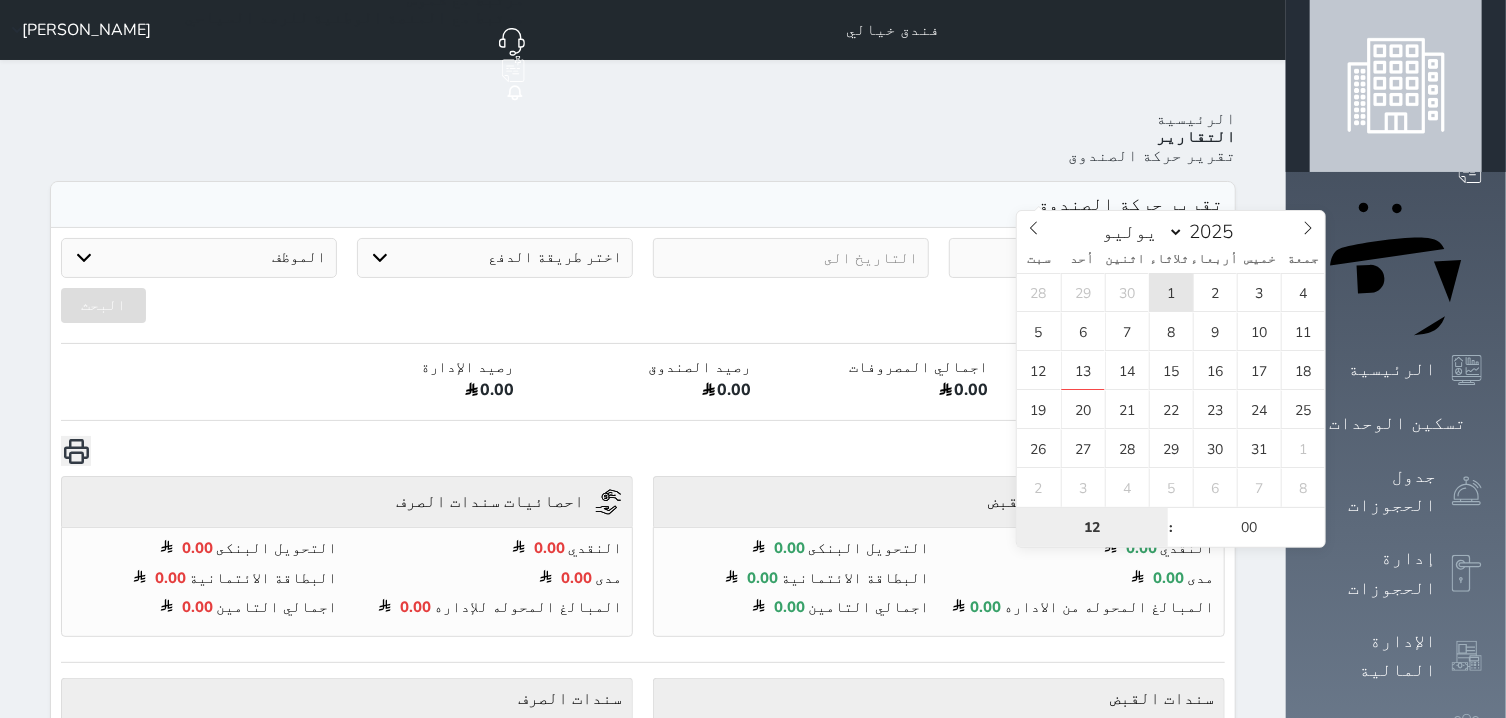 type on "[DATE] 12:00" 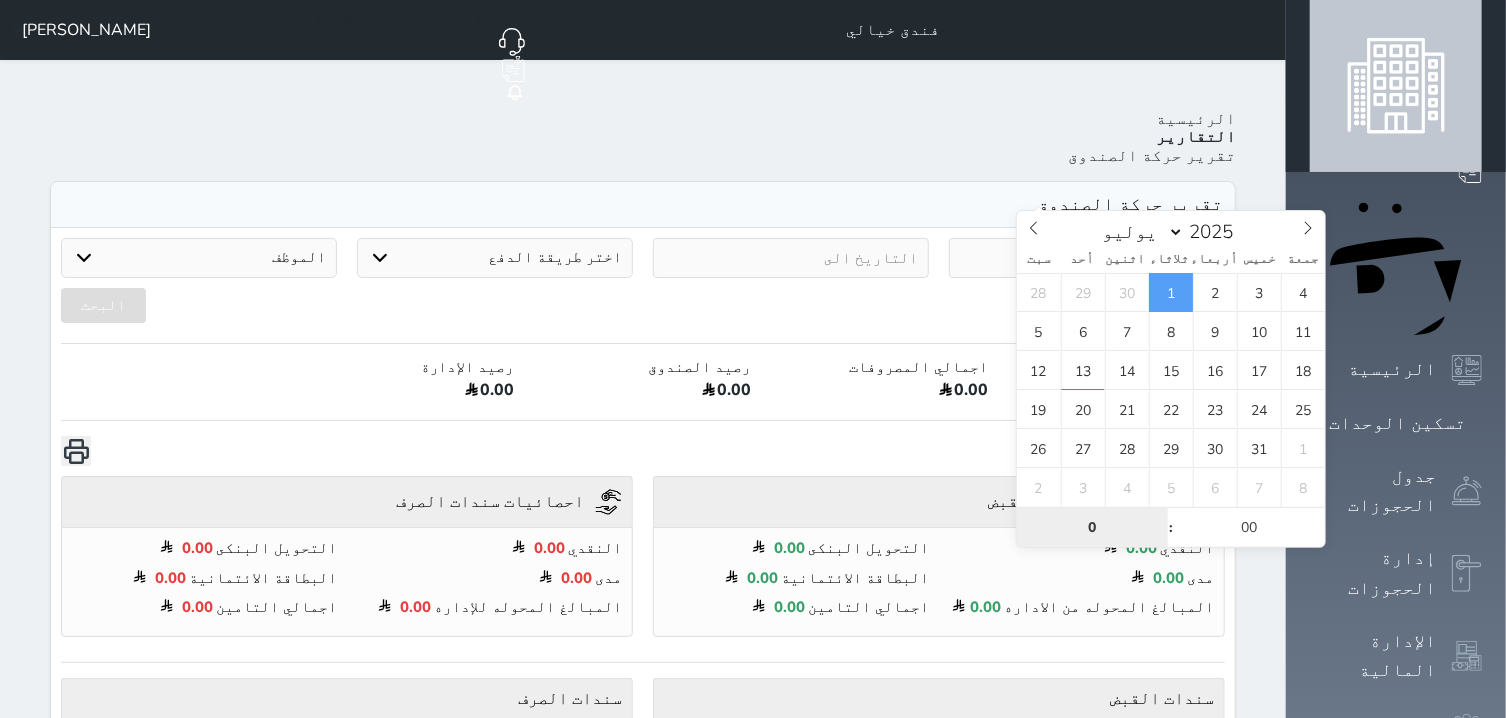 type on "00" 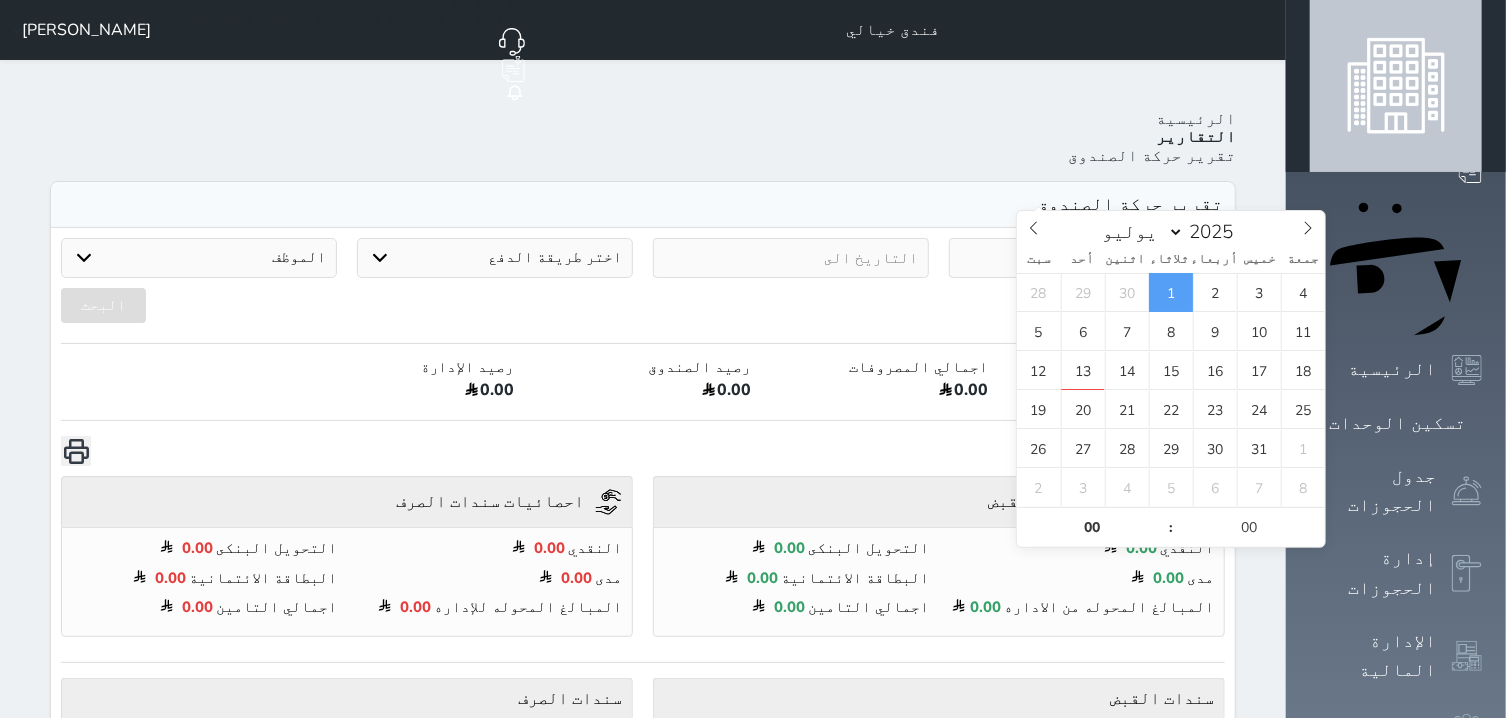 type on "[DATE] 00:00" 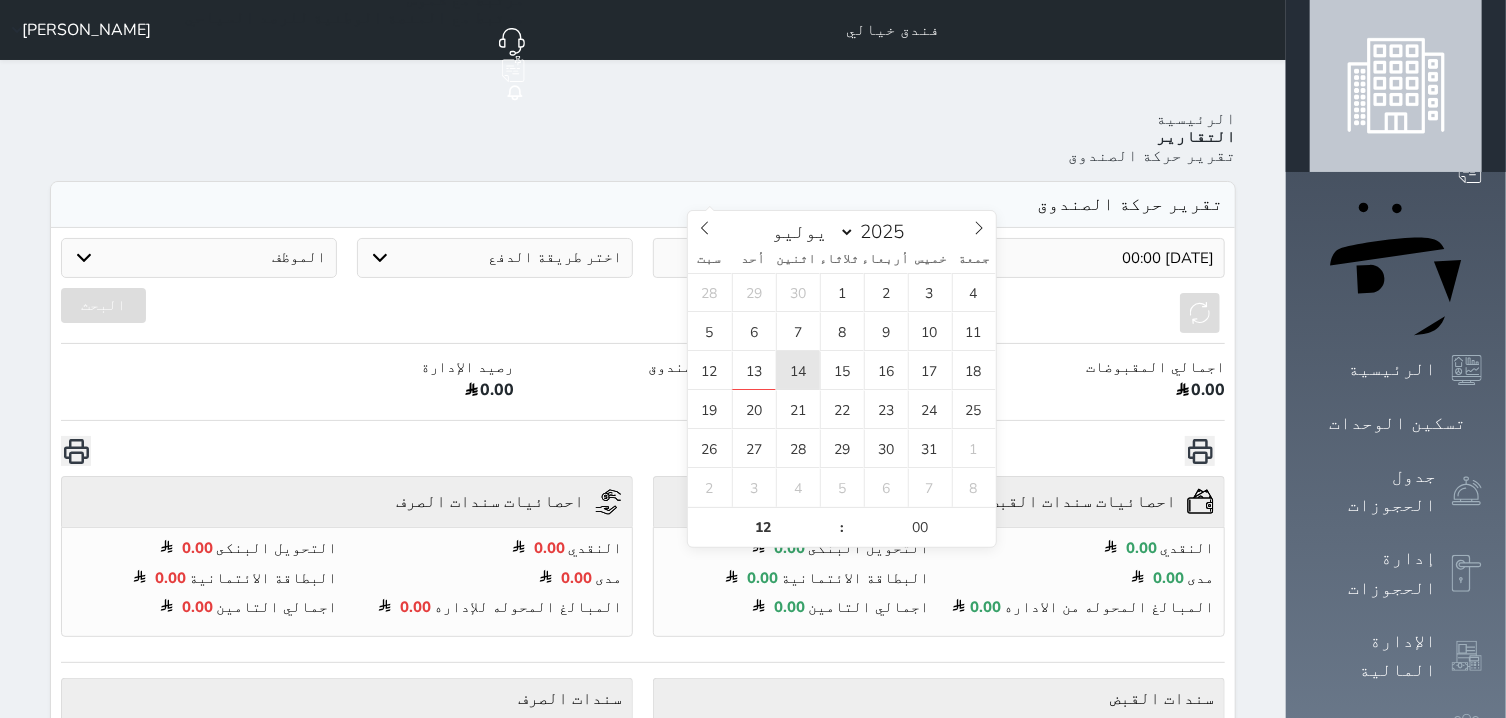 click on "14" at bounding box center (798, 370) 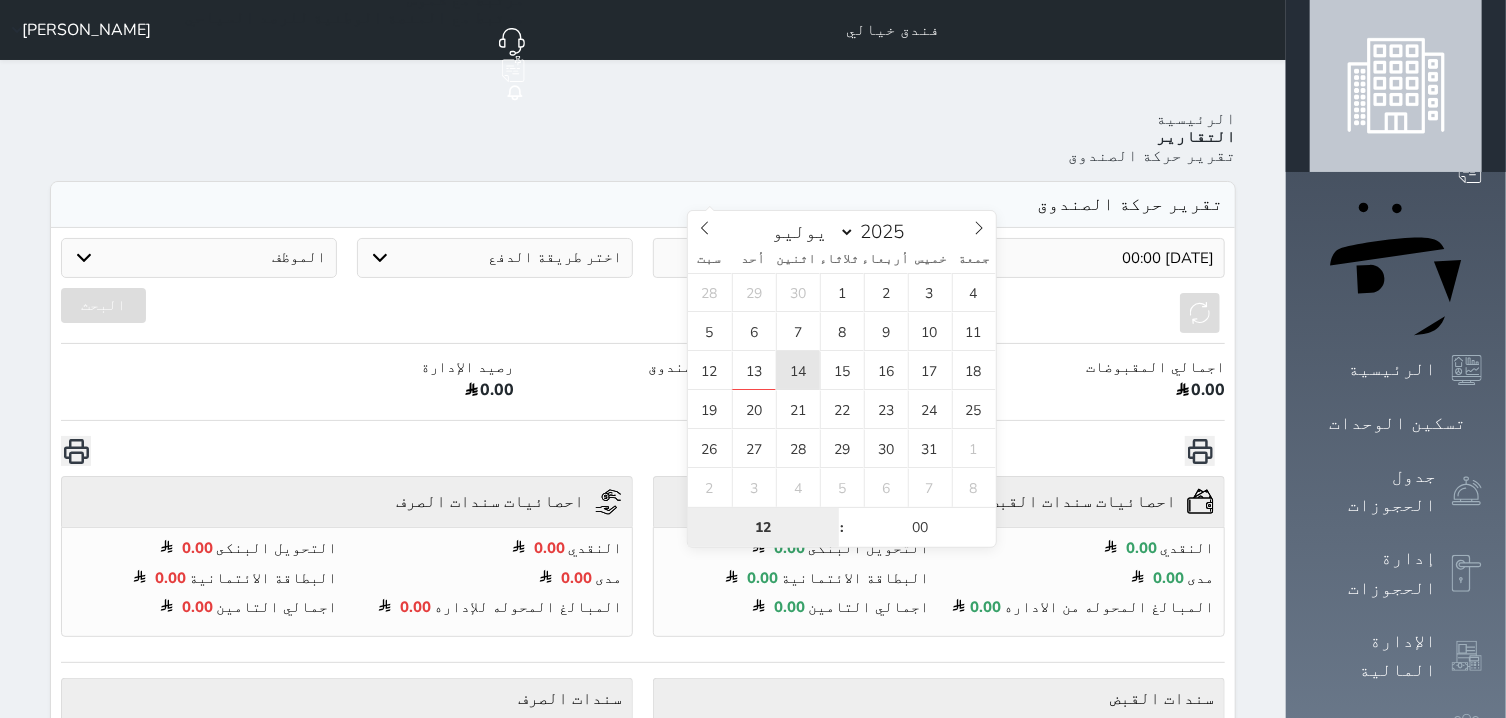 type on "[DATE] 12:00" 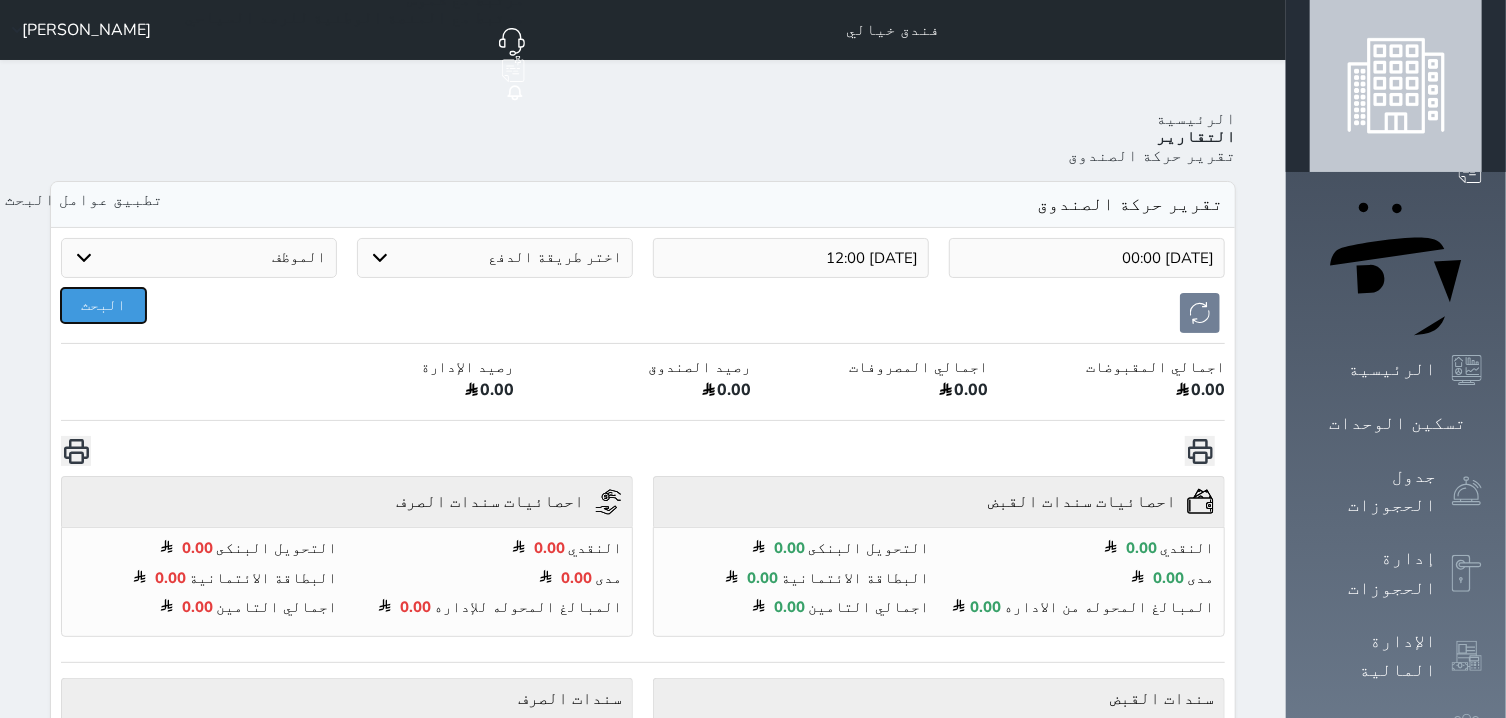 click on "البحث" at bounding box center (103, 305) 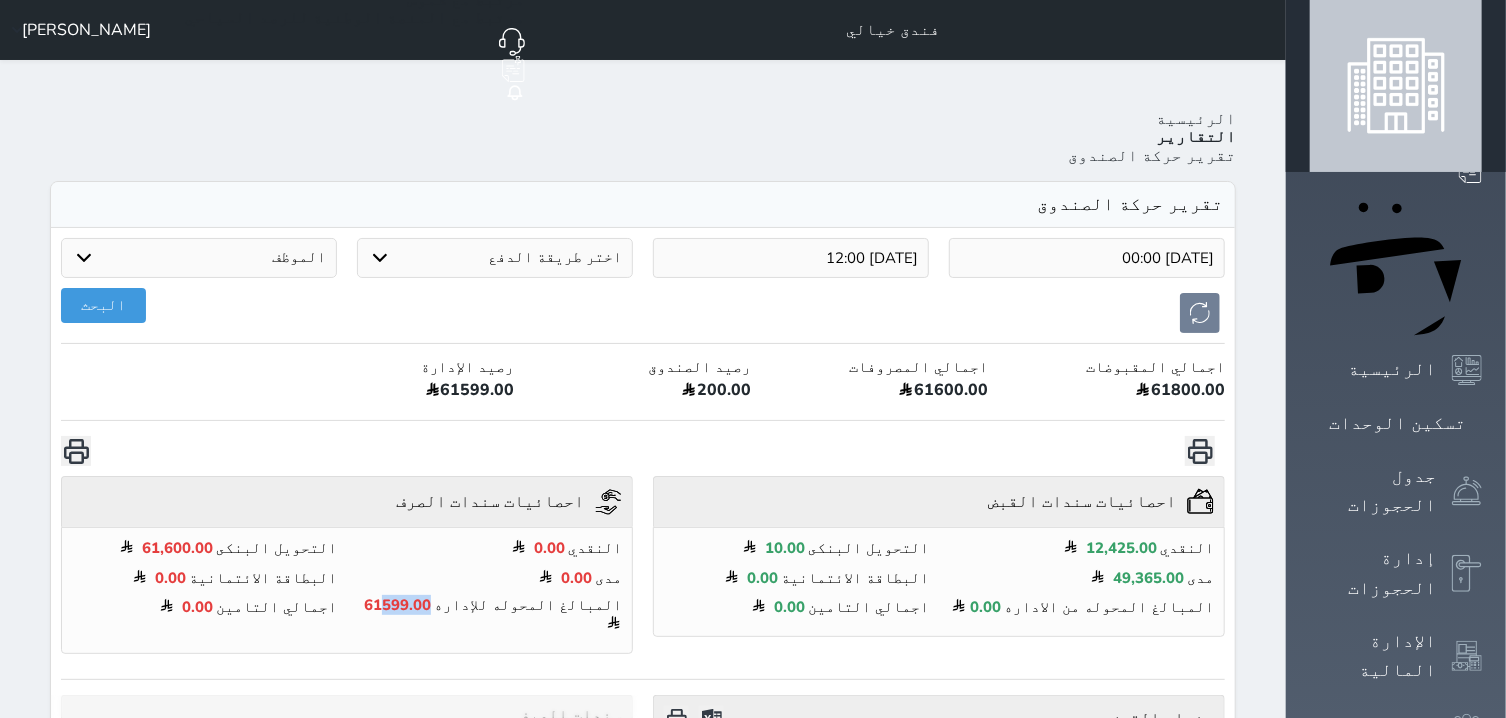 drag, startPoint x: 485, startPoint y: 542, endPoint x: 463, endPoint y: 539, distance: 22.203604 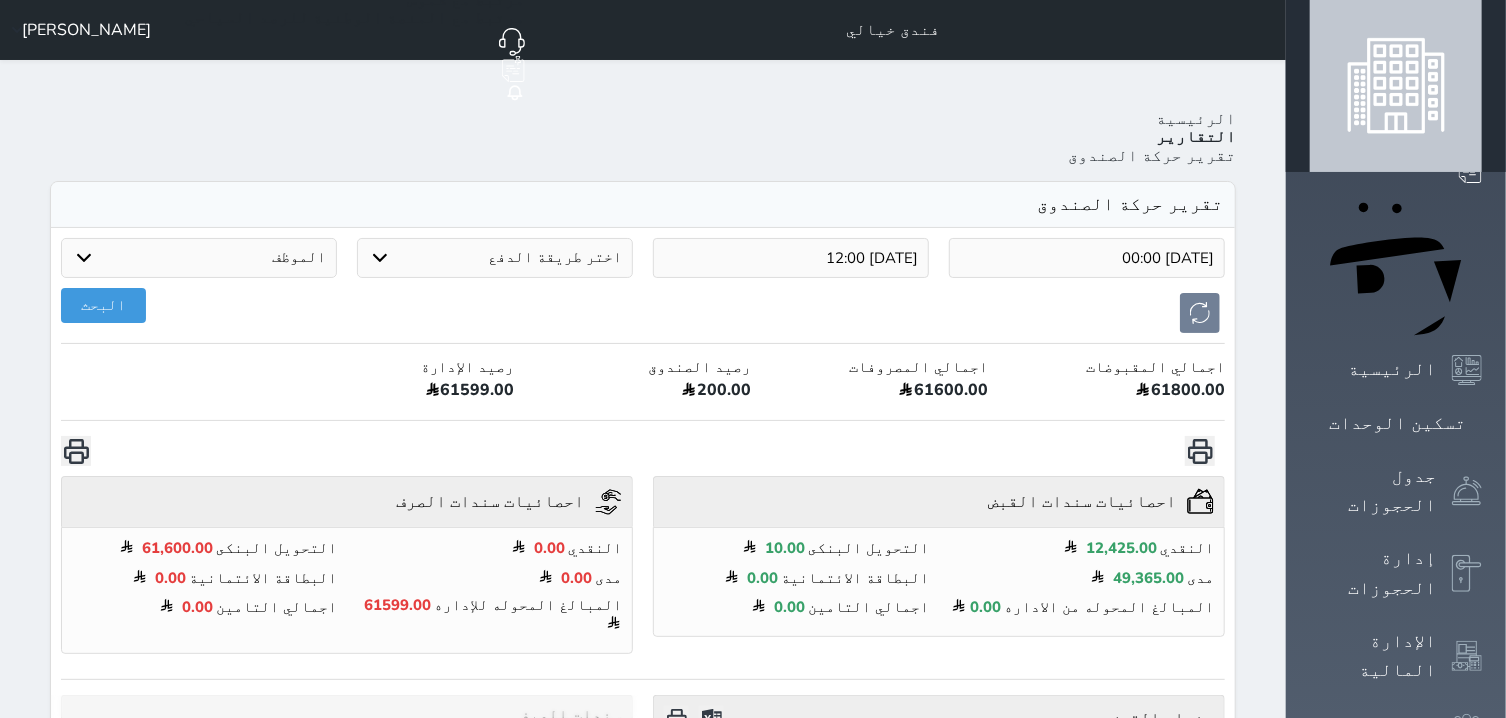 click on "61599.00" at bounding box center [397, 605] 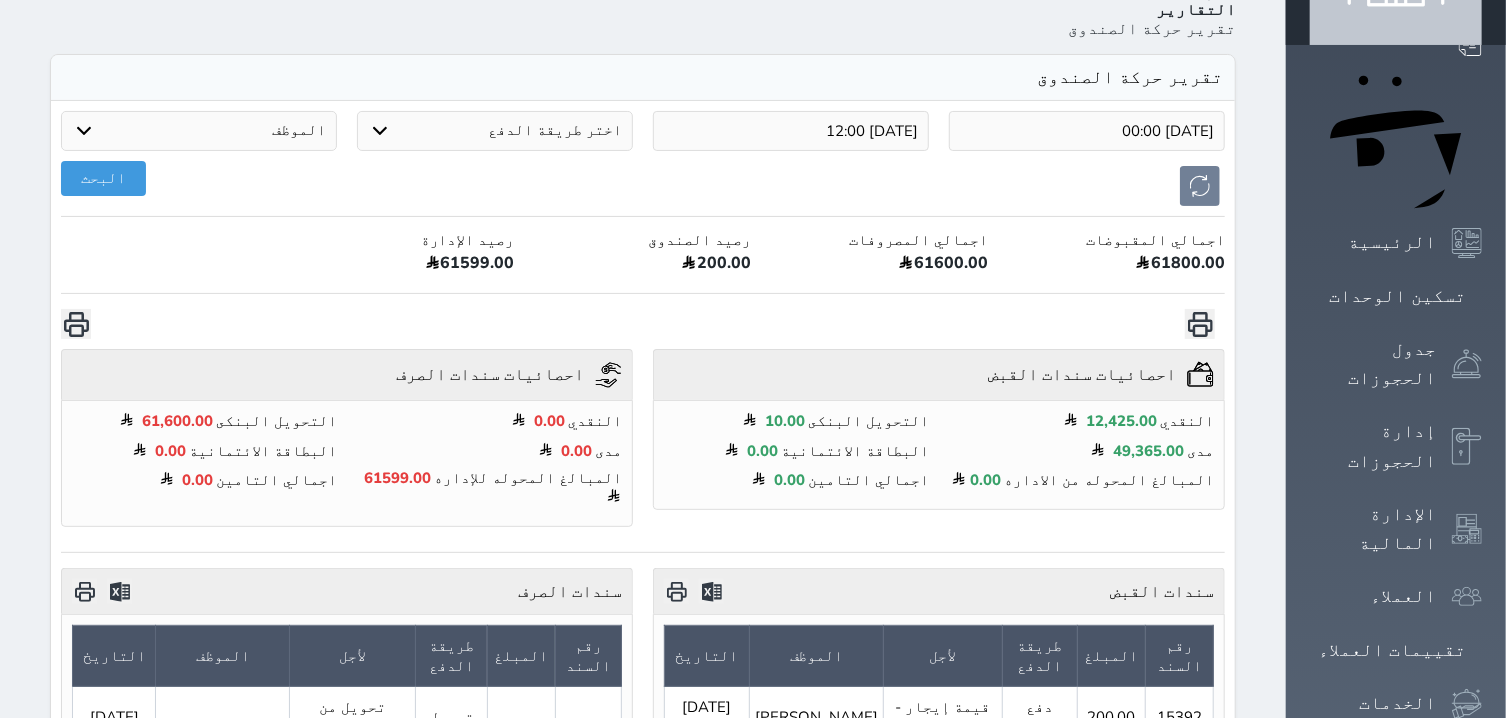 scroll, scrollTop: 0, scrollLeft: 0, axis: both 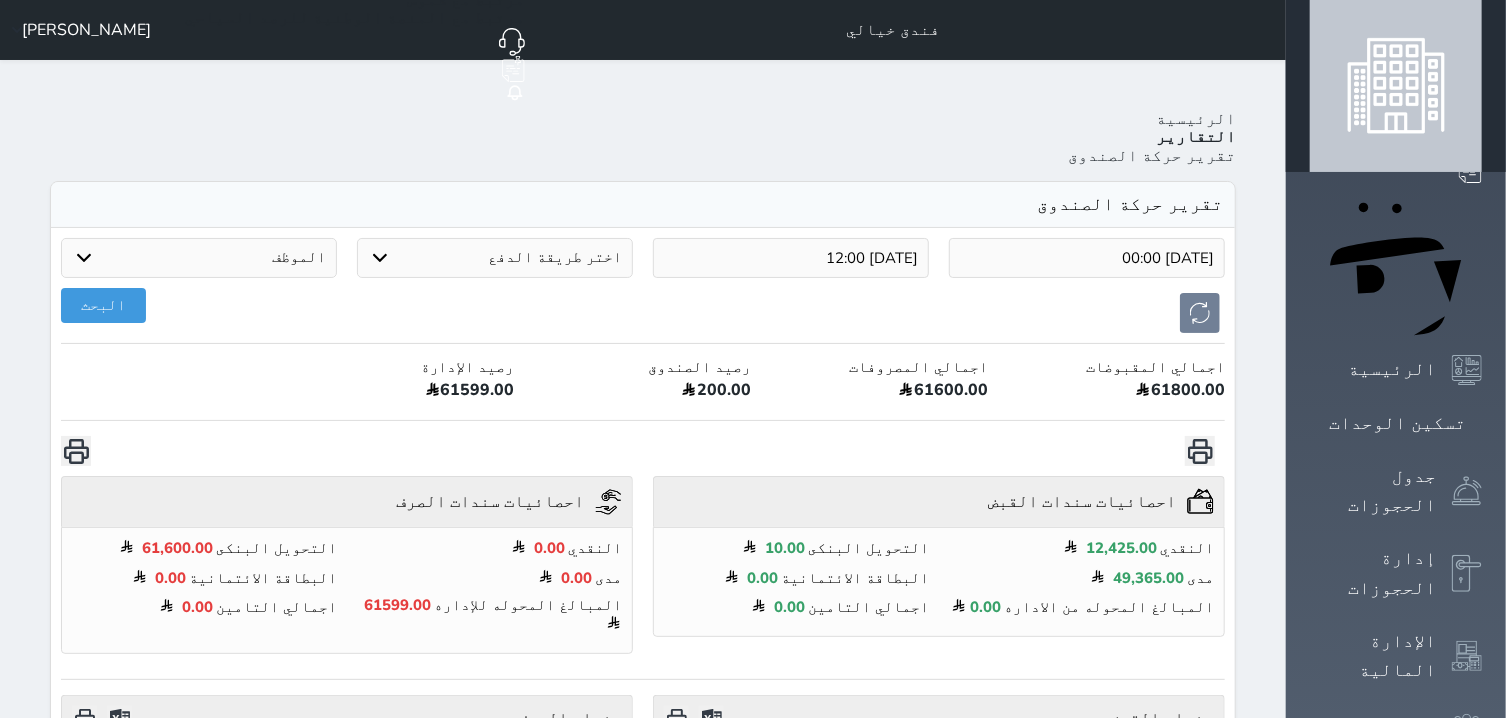 click on "[PERSON_NAME]" at bounding box center [77, 30] 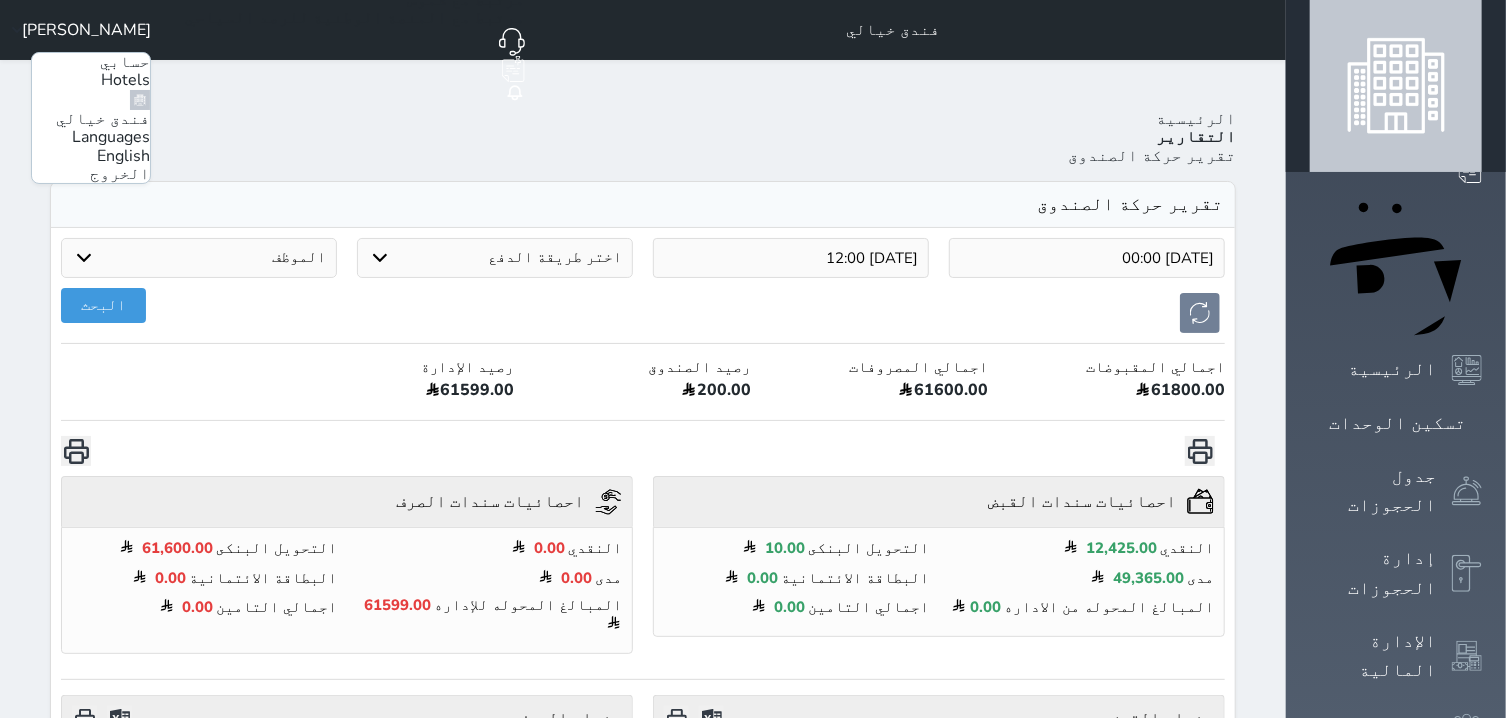 click on "الخروج" at bounding box center [120, 174] 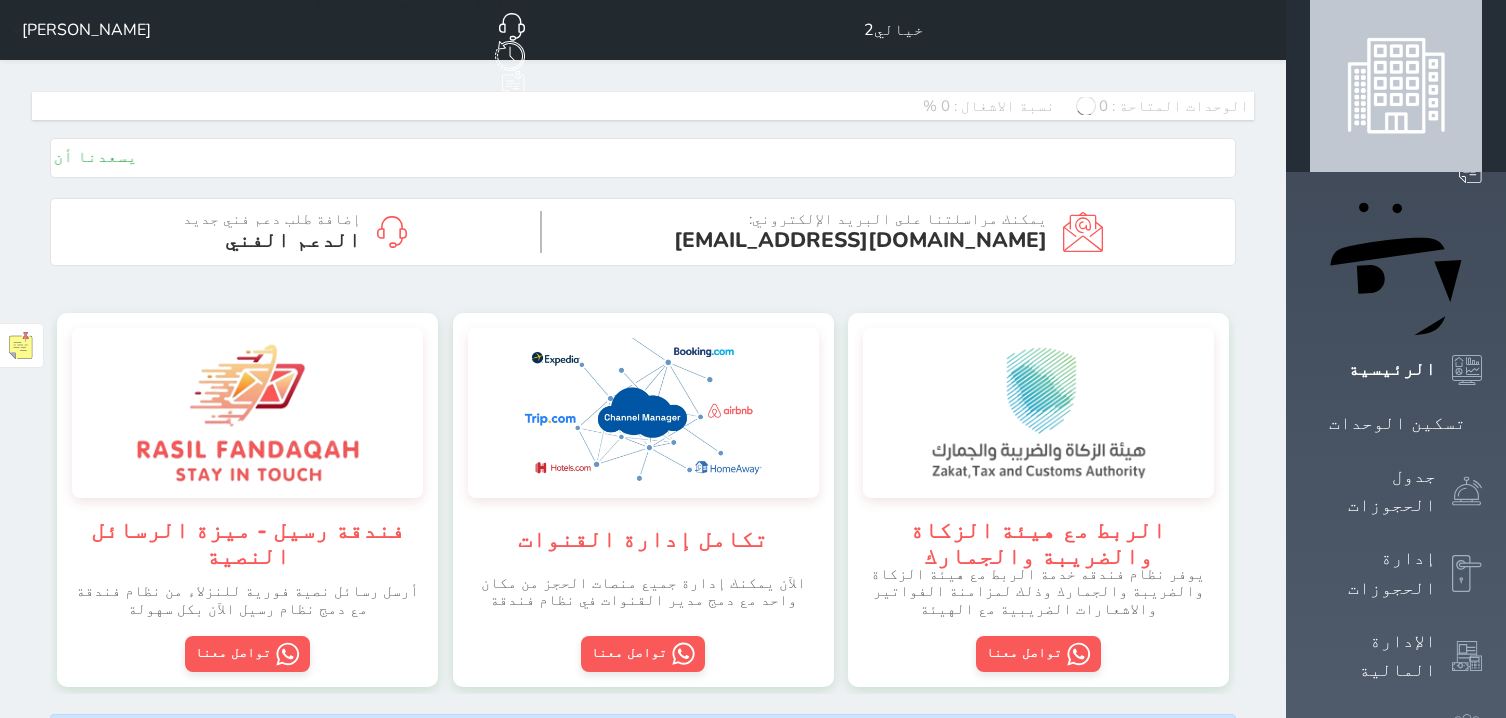 scroll, scrollTop: 0, scrollLeft: 0, axis: both 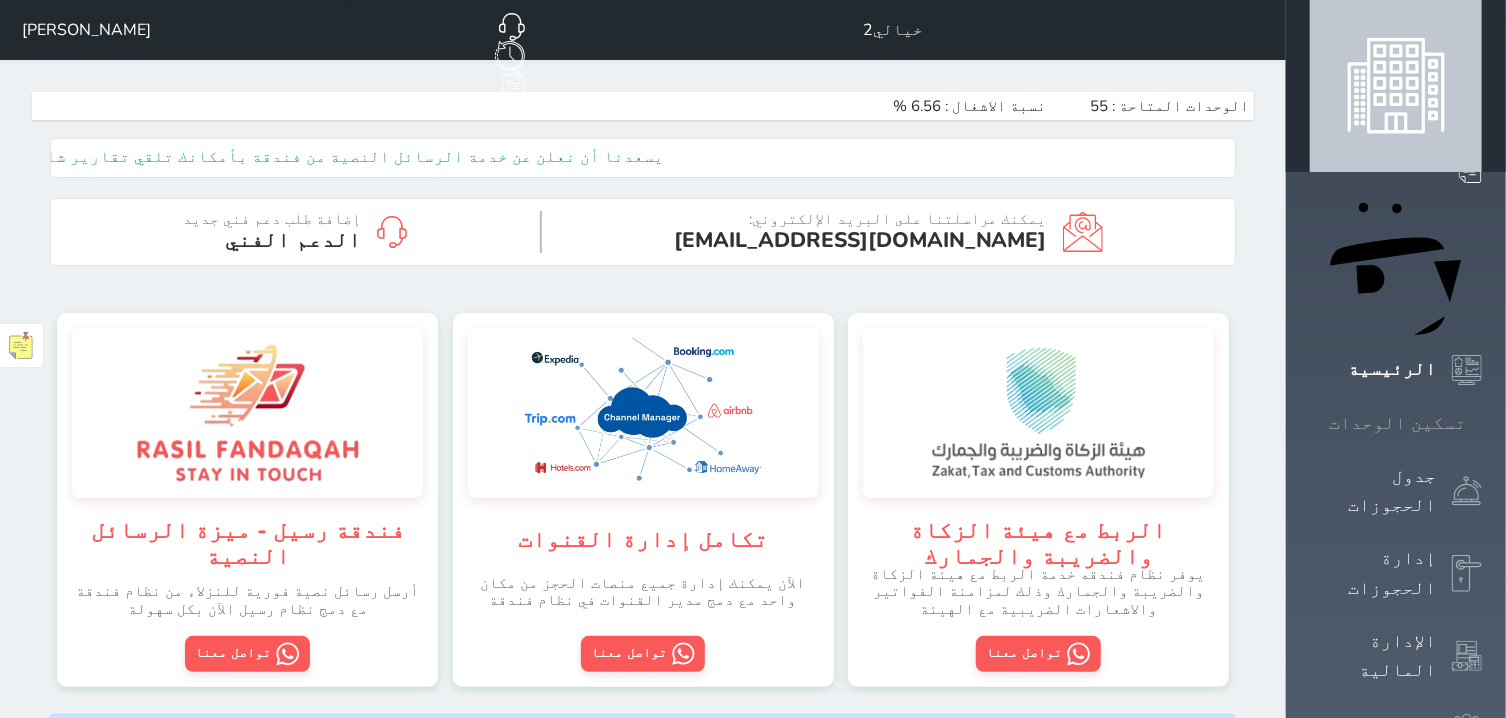 click 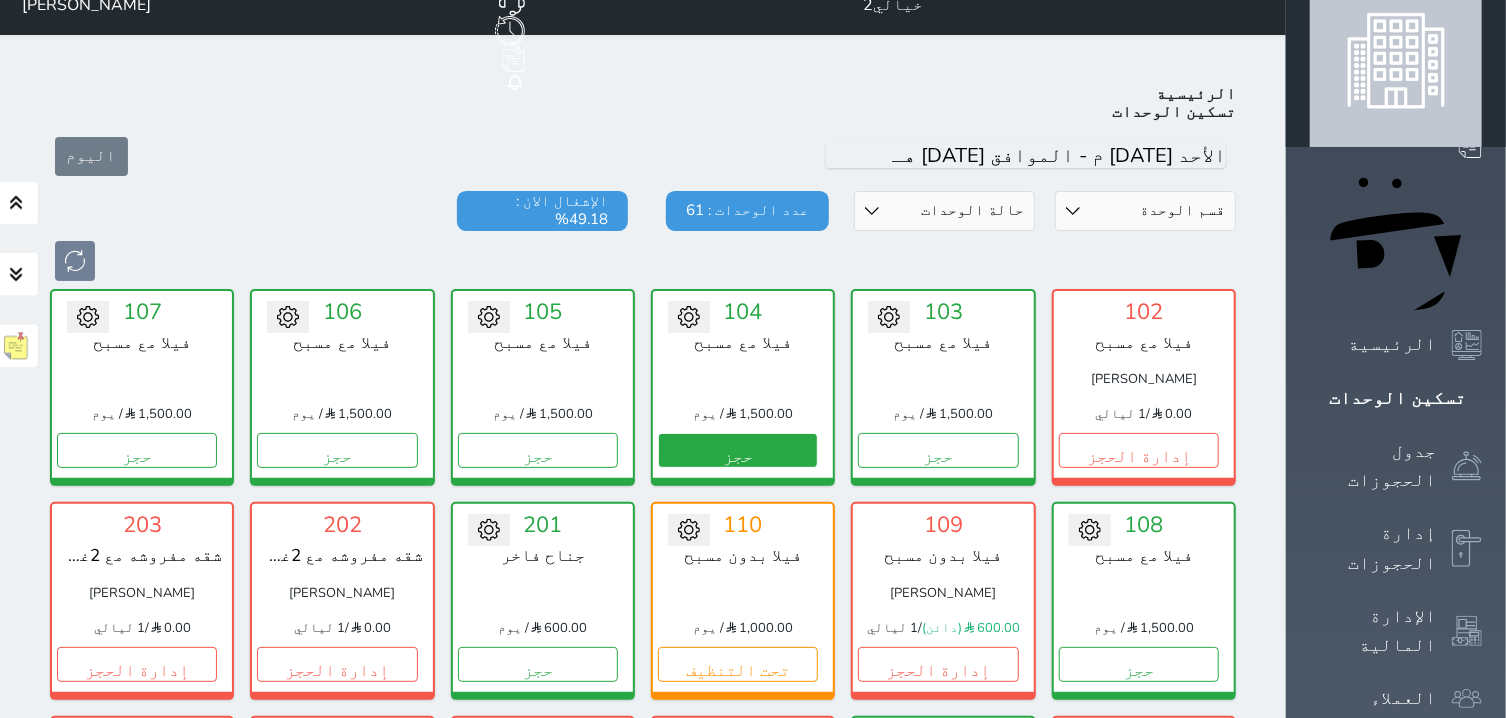 scroll, scrollTop: 0, scrollLeft: 0, axis: both 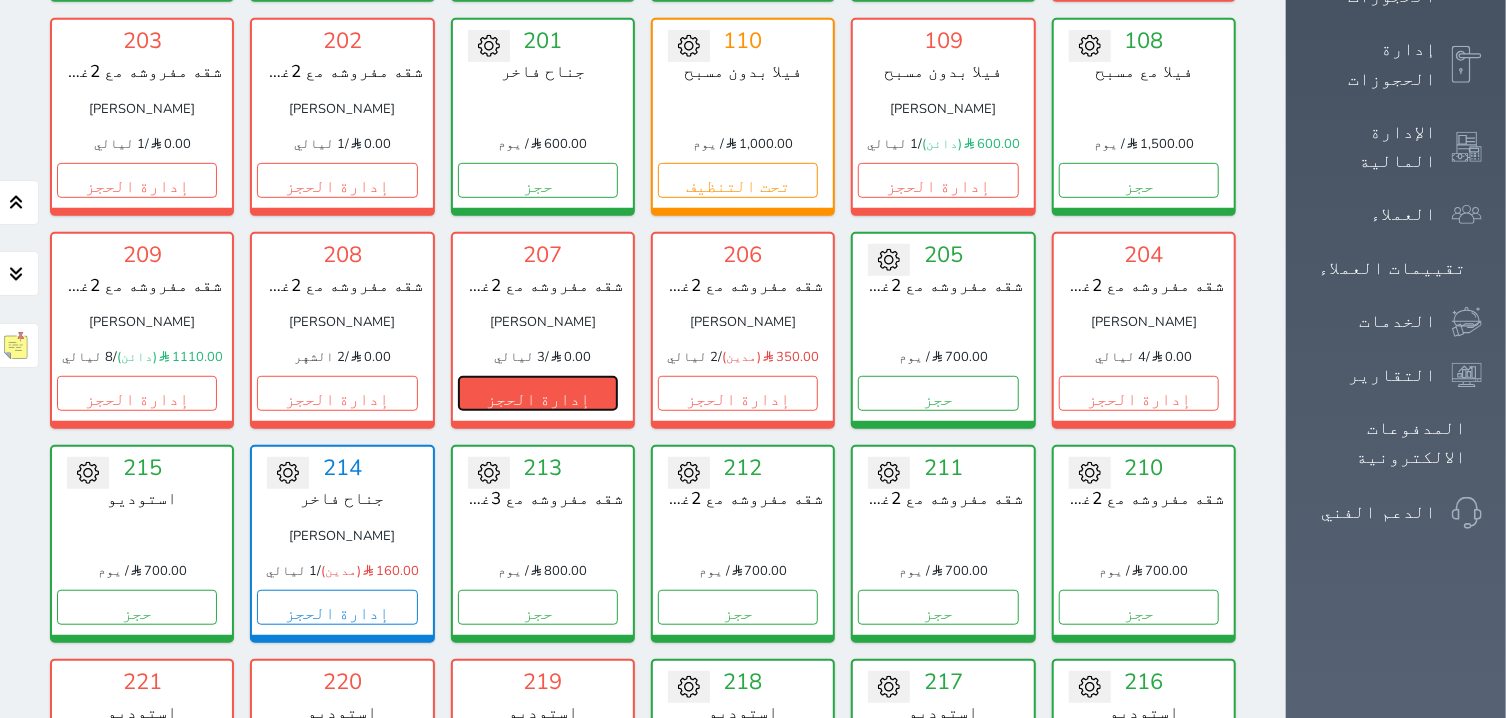 click on "إدارة الحجز" at bounding box center (538, 393) 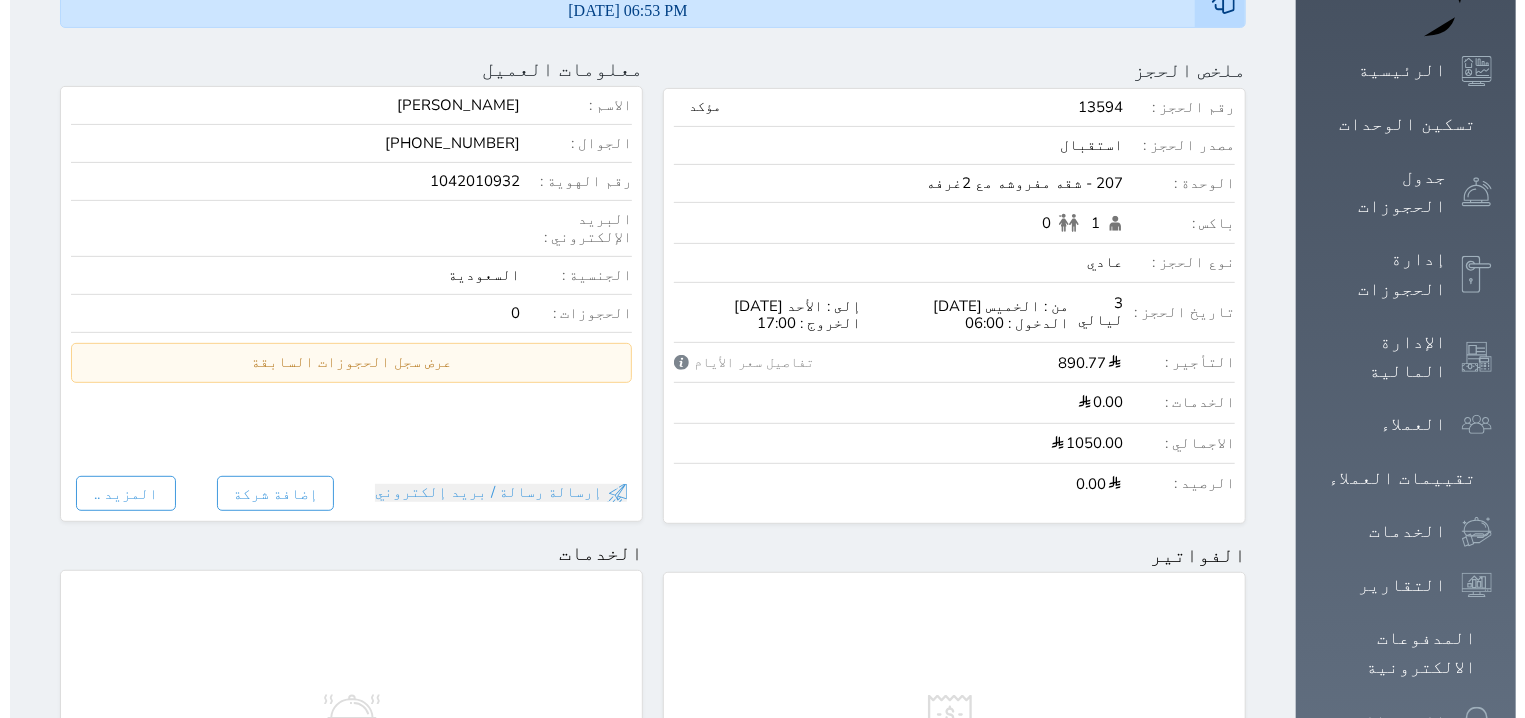 scroll, scrollTop: 0, scrollLeft: 0, axis: both 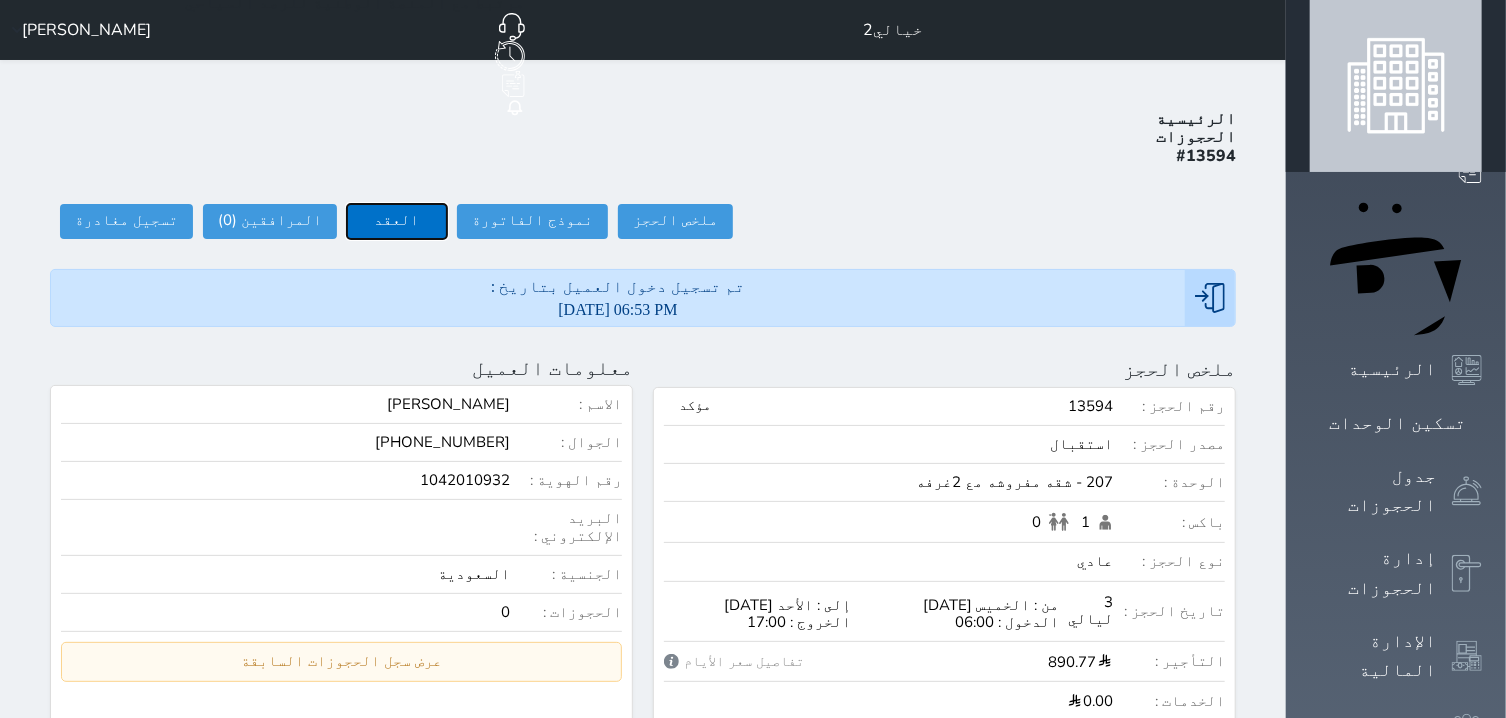 click on "العقد" at bounding box center [397, 221] 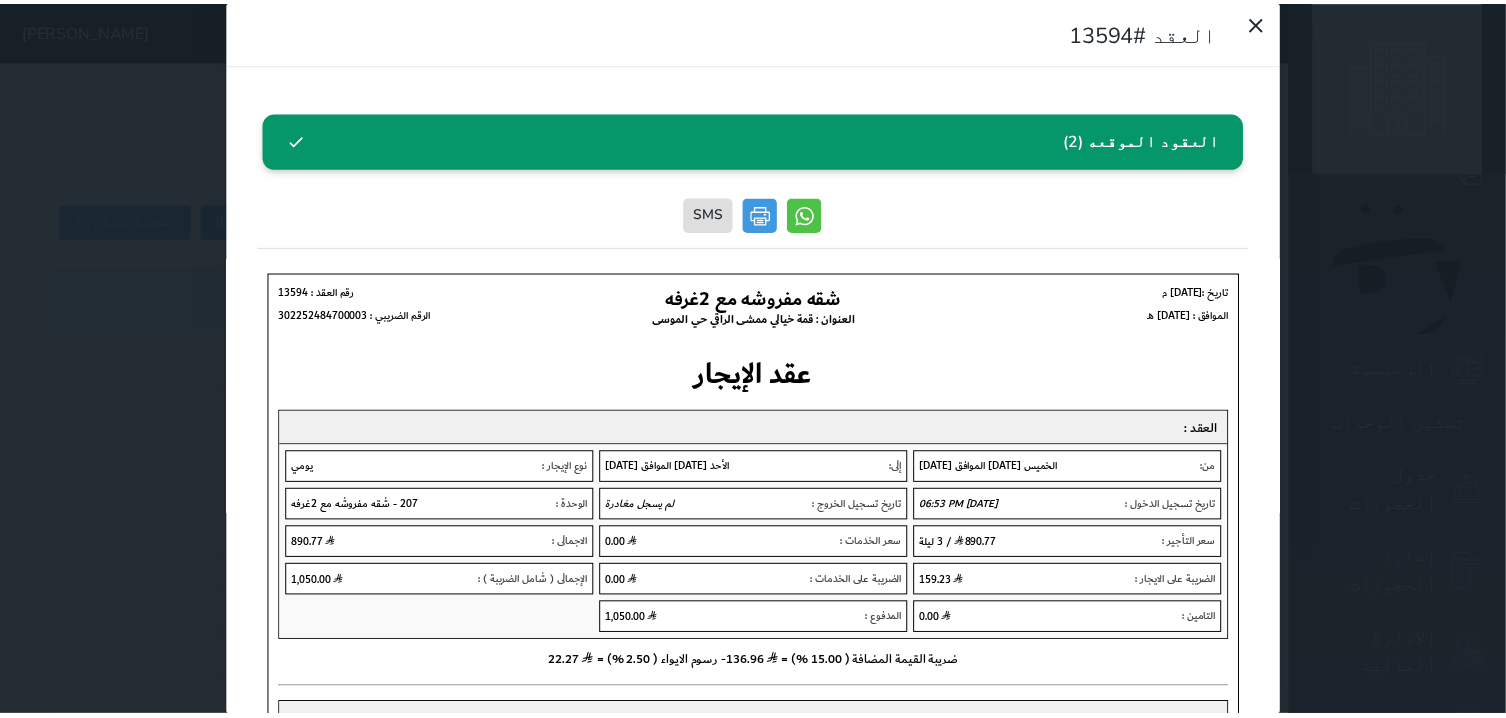 scroll, scrollTop: 0, scrollLeft: 0, axis: both 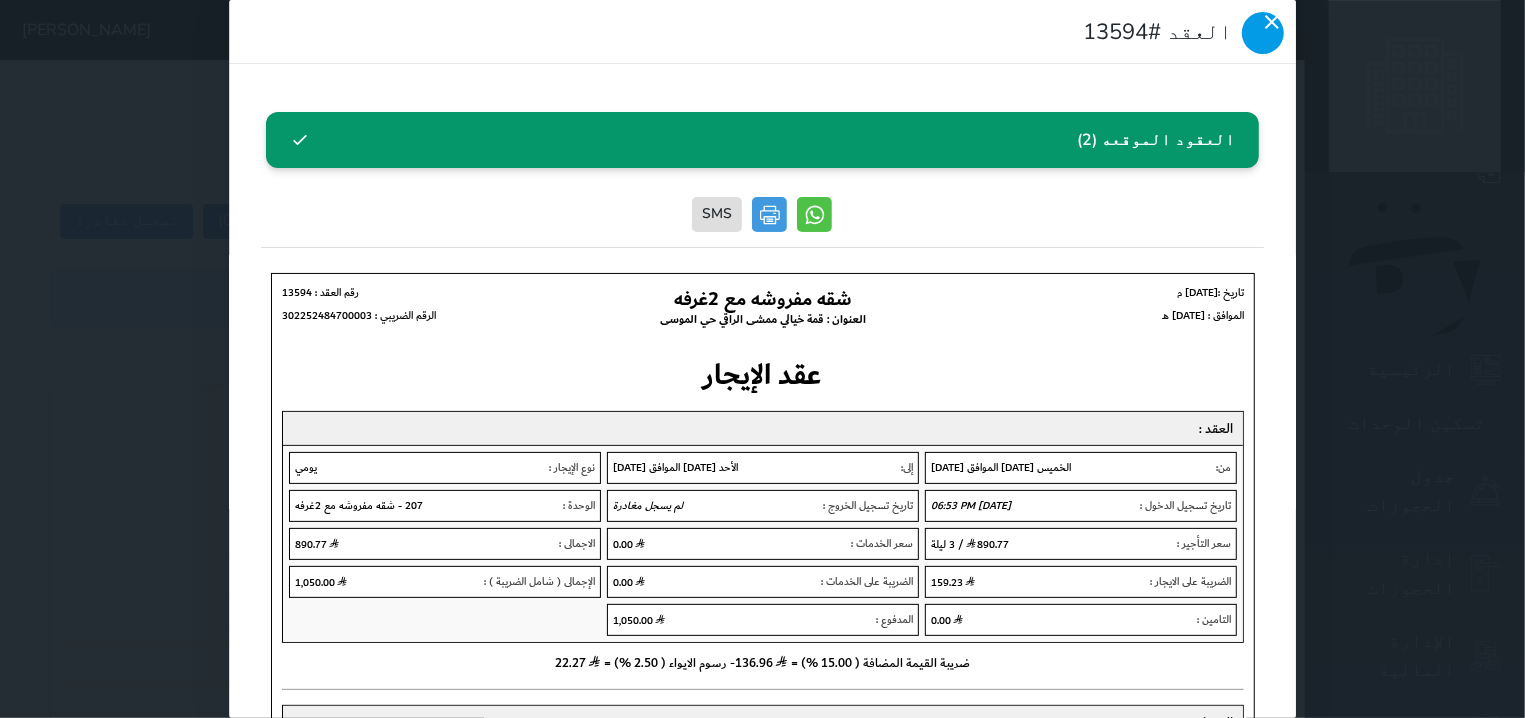 click at bounding box center (1263, 33) 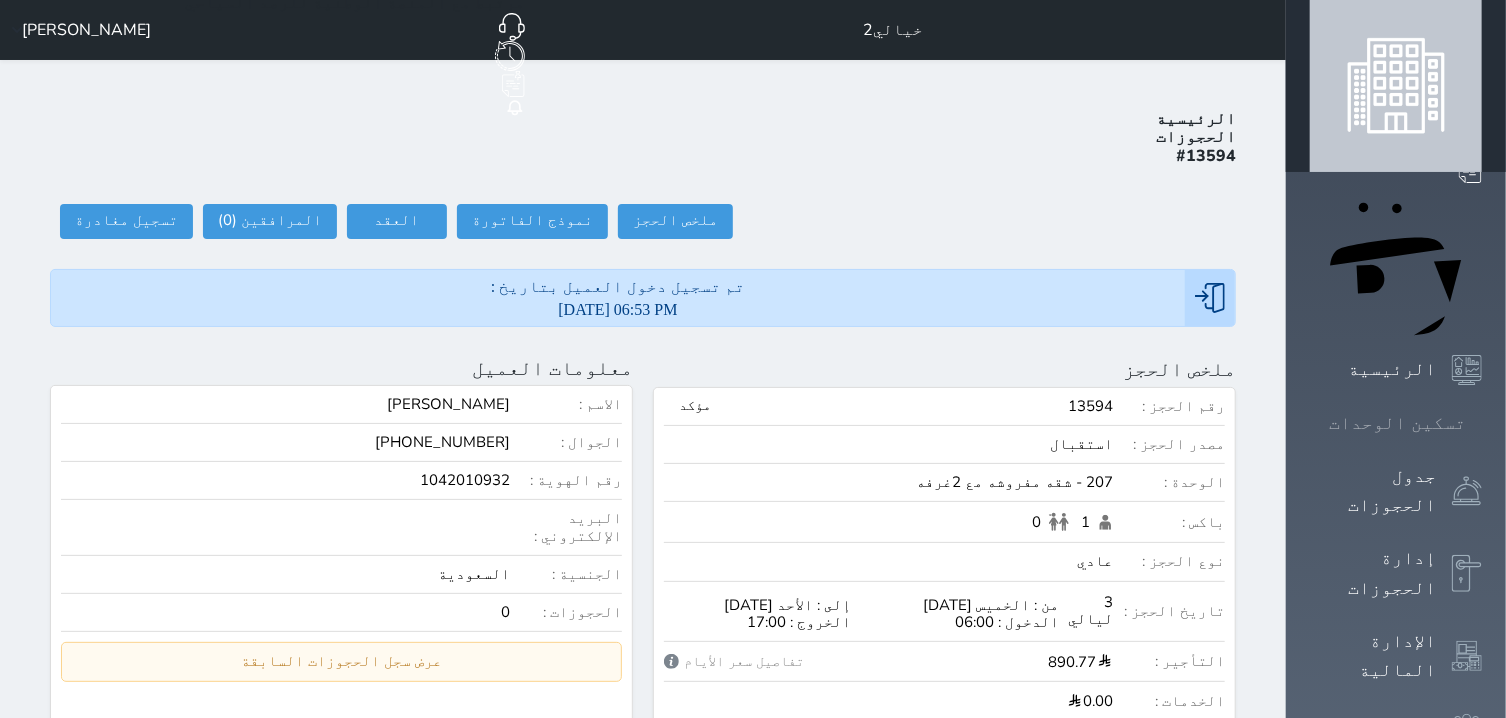 click 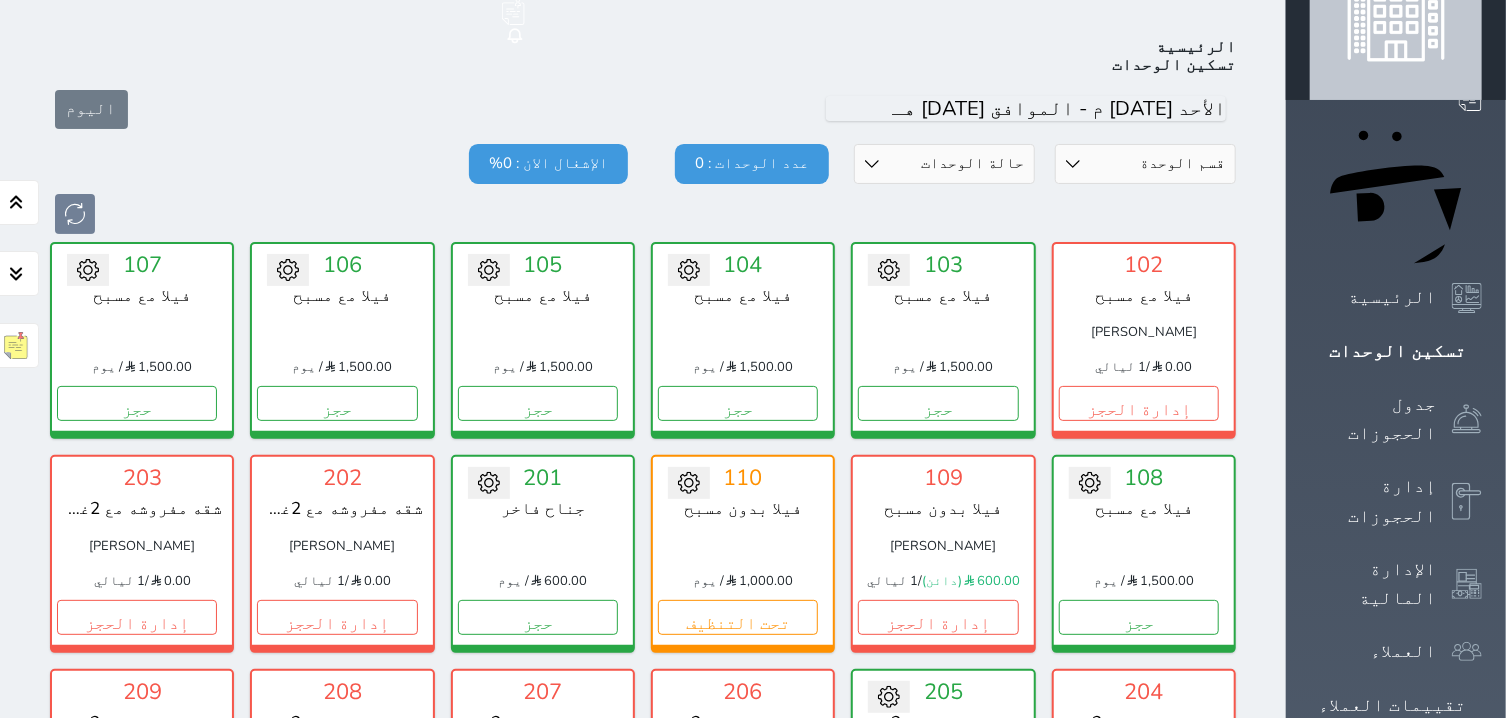 scroll, scrollTop: 78, scrollLeft: 0, axis: vertical 